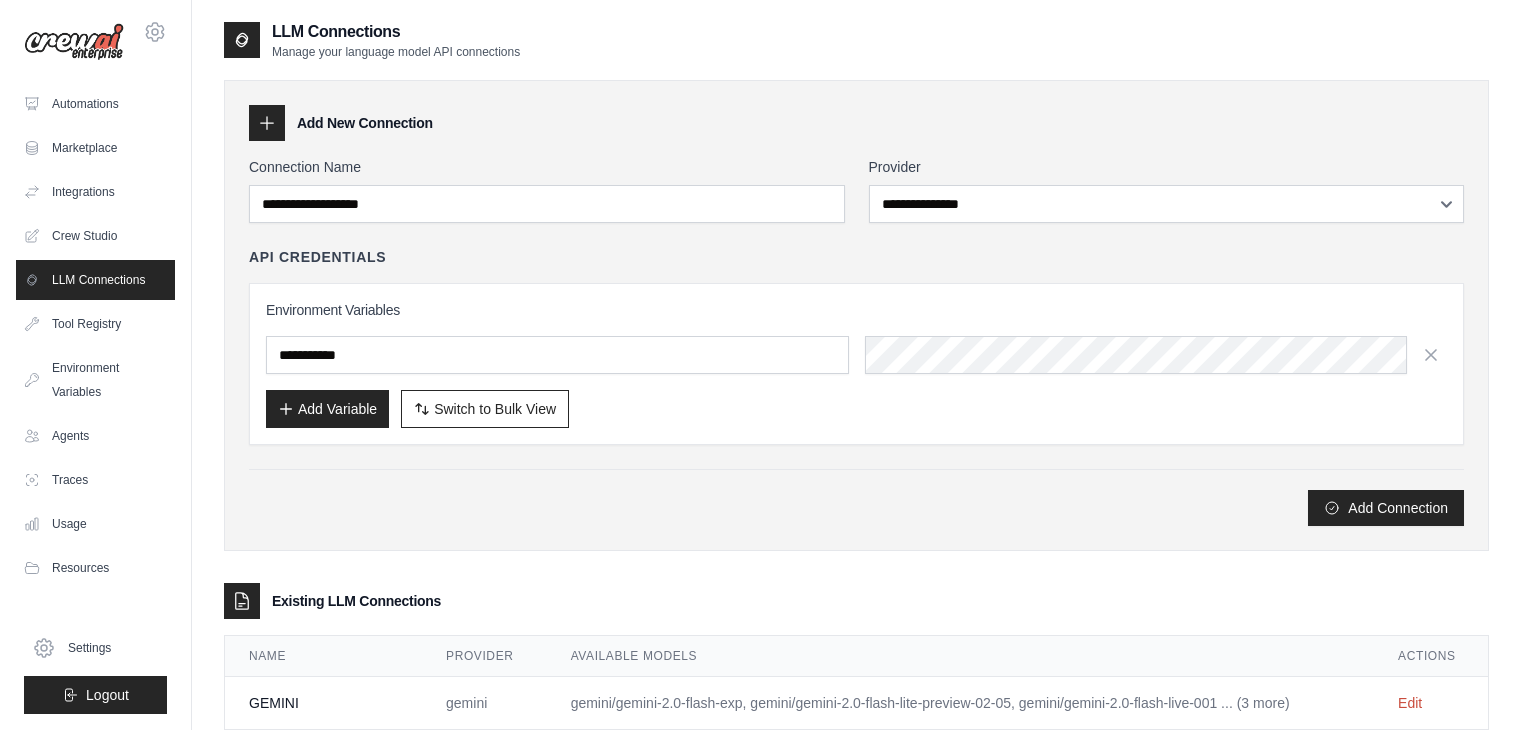 scroll, scrollTop: 155, scrollLeft: 0, axis: vertical 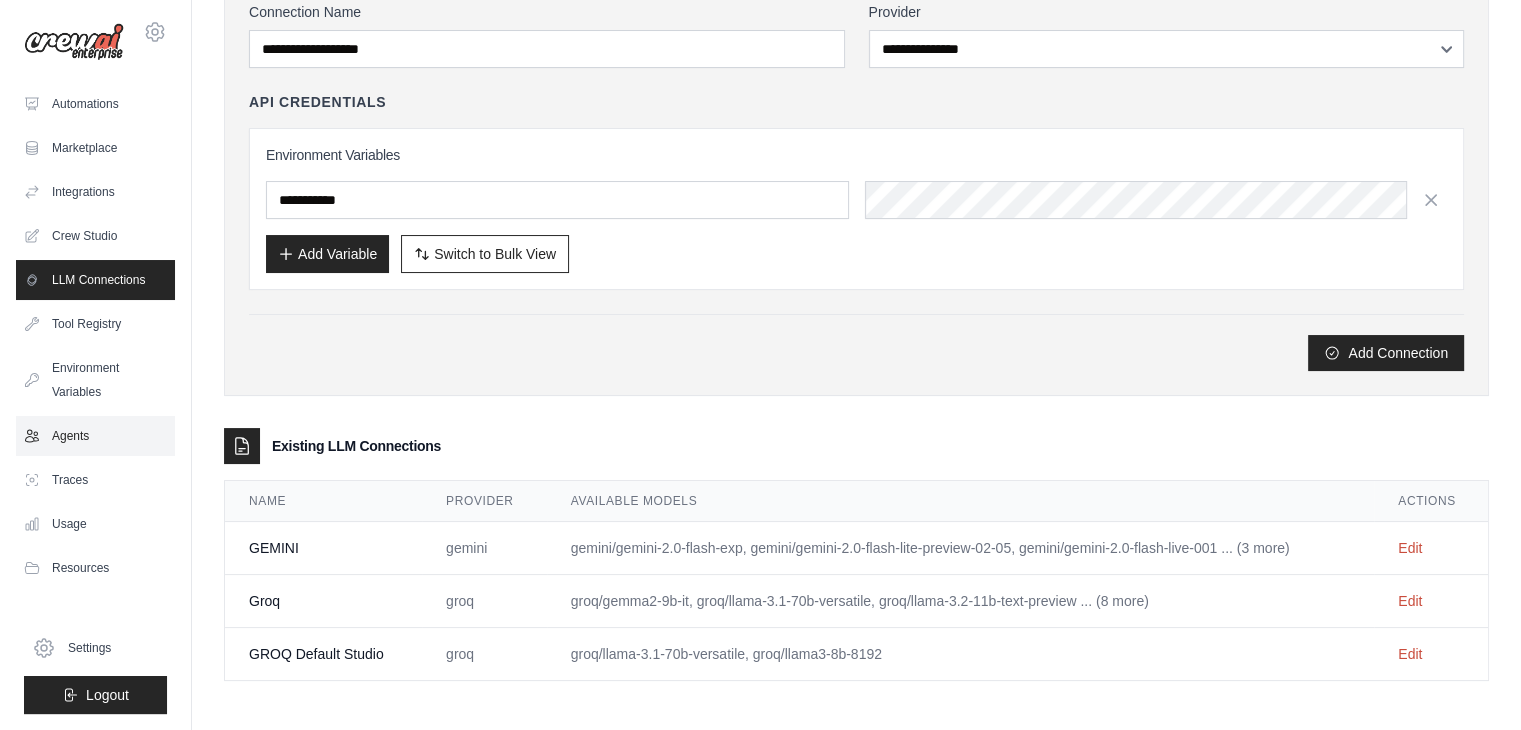 click on "Agents" at bounding box center [95, 436] 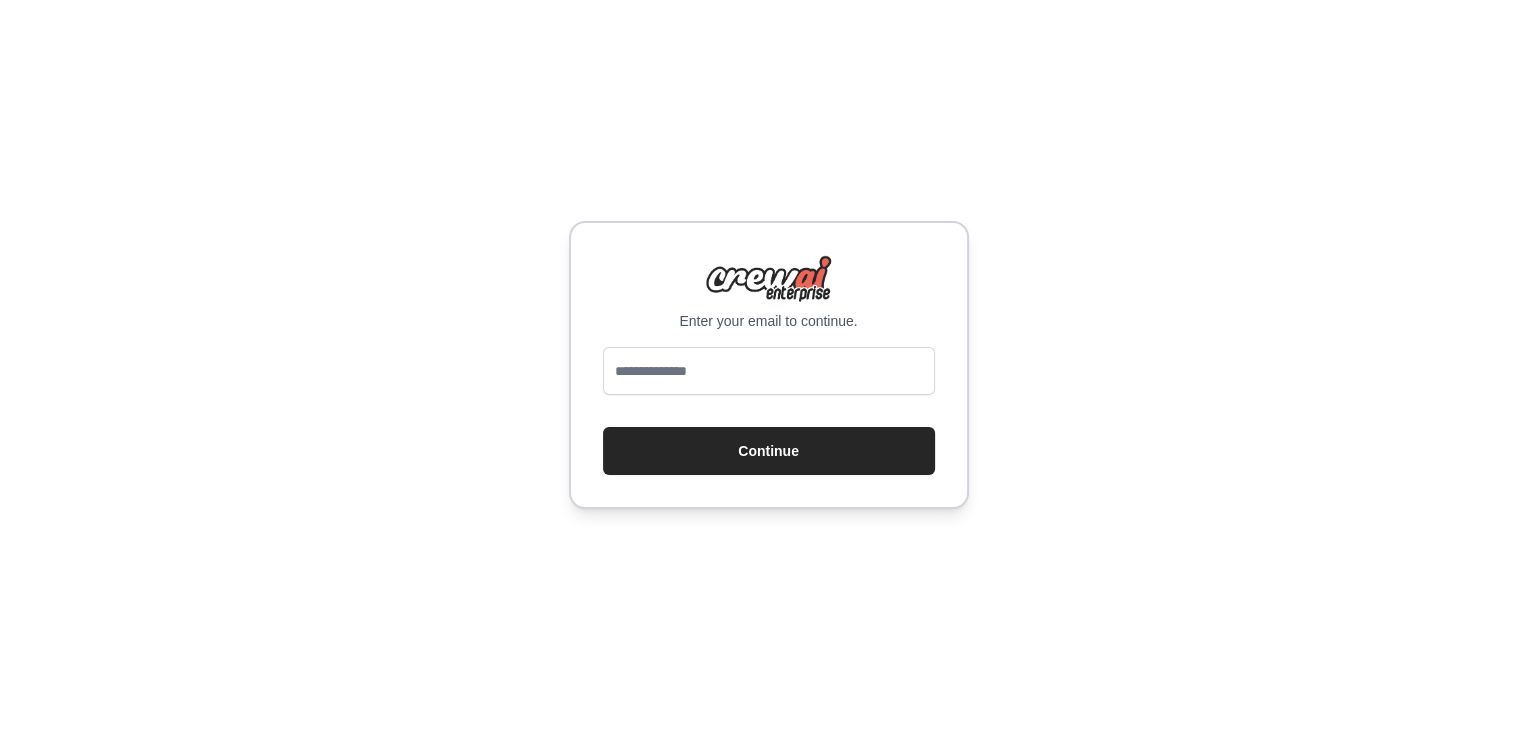 scroll, scrollTop: 0, scrollLeft: 0, axis: both 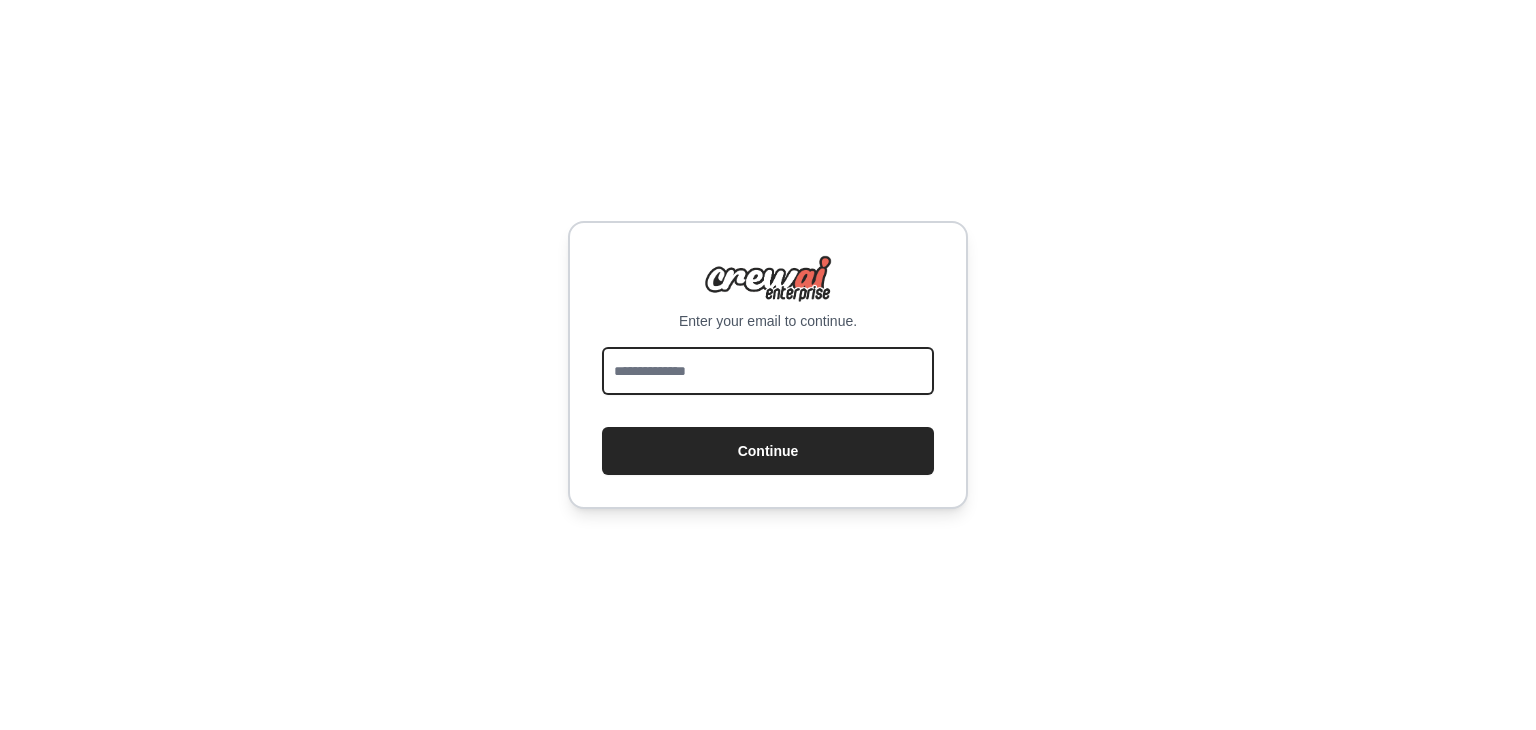 click at bounding box center (768, 371) 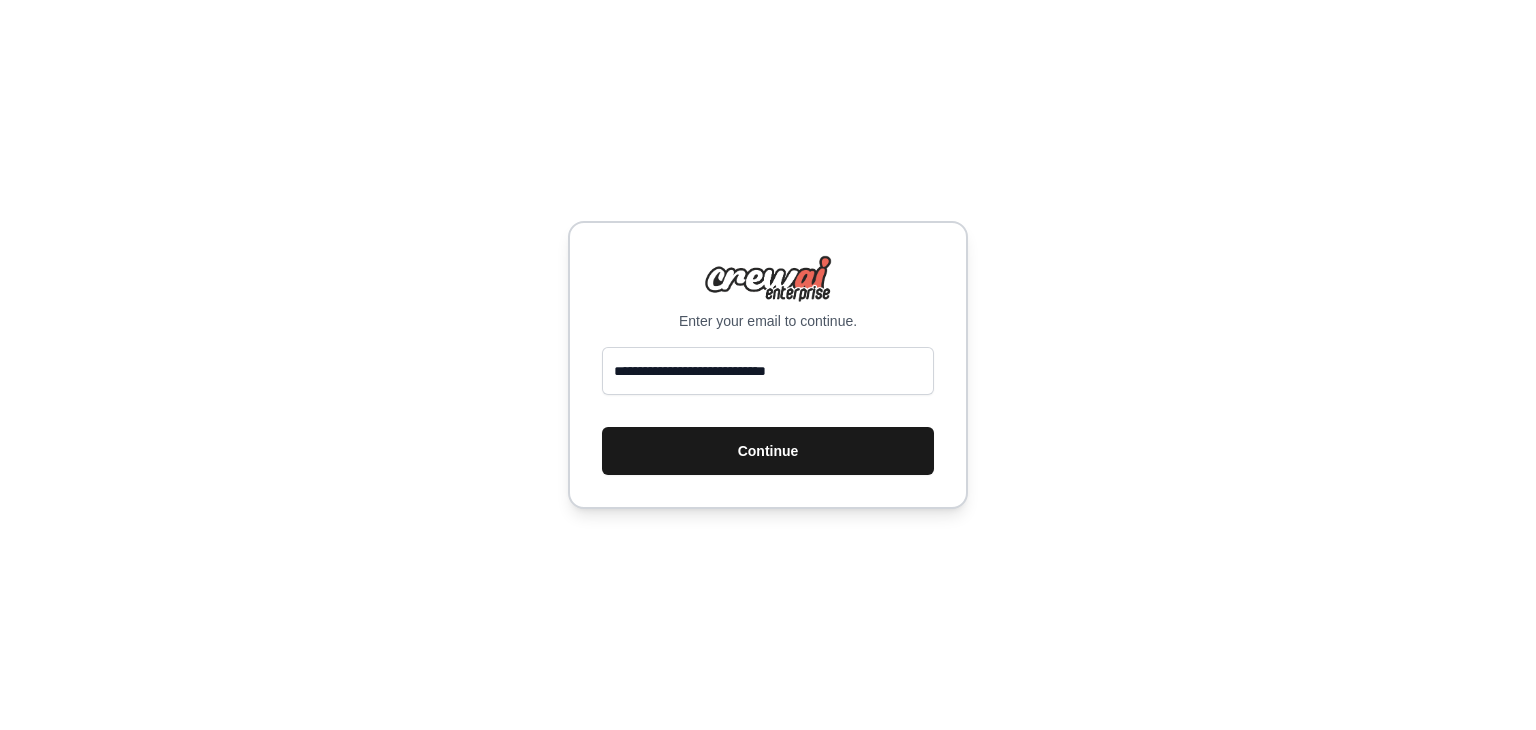 click on "Continue" at bounding box center (768, 451) 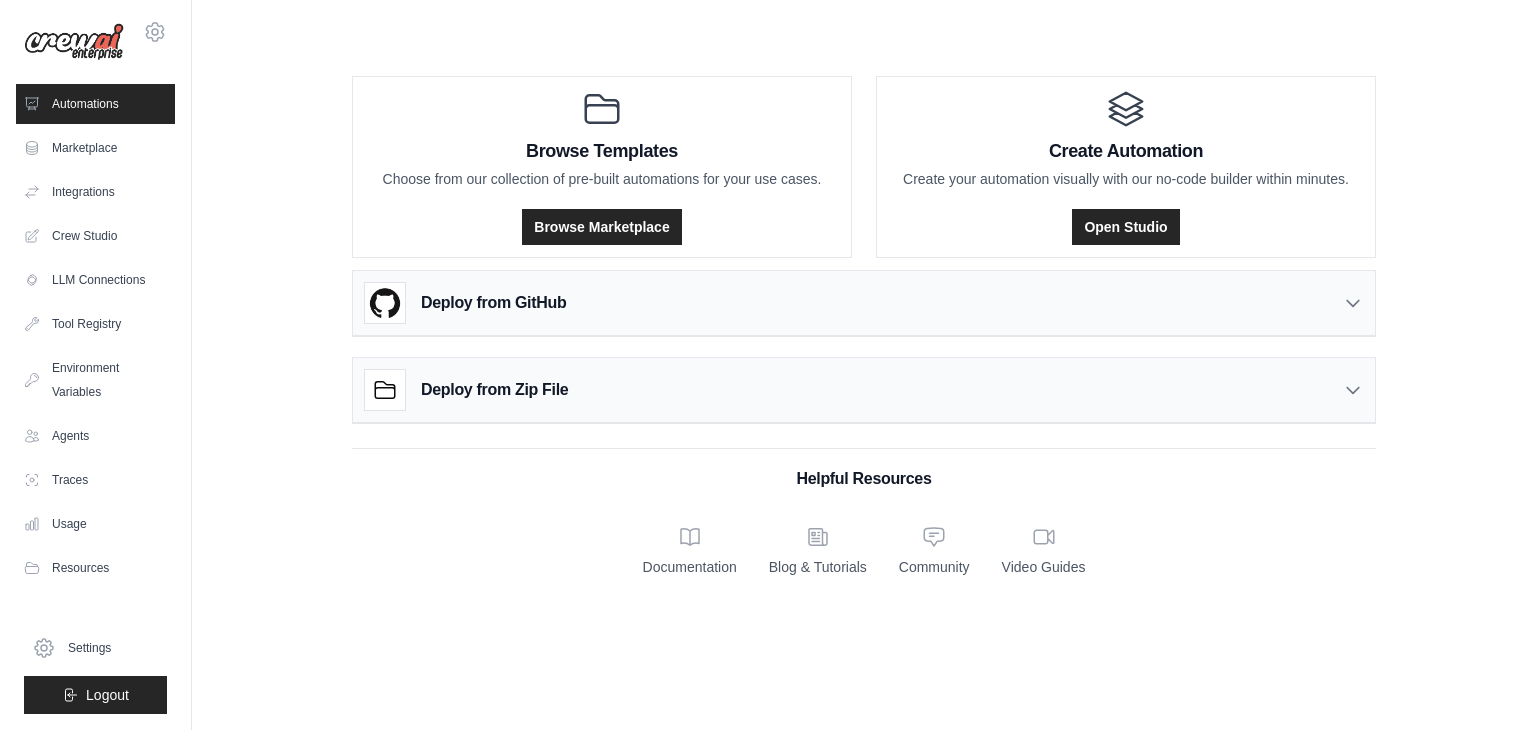 scroll, scrollTop: 0, scrollLeft: 0, axis: both 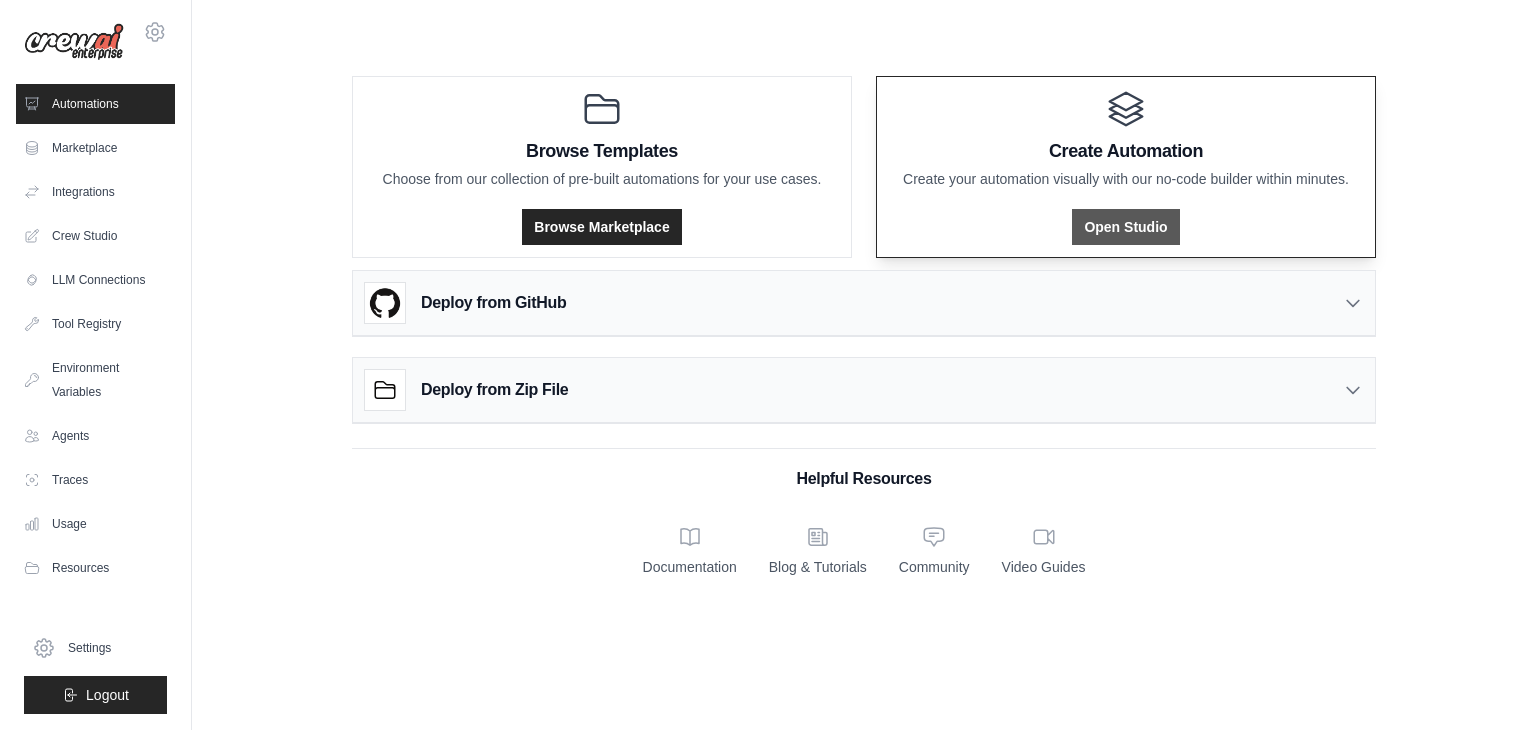 click on "Open Studio" at bounding box center [1125, 227] 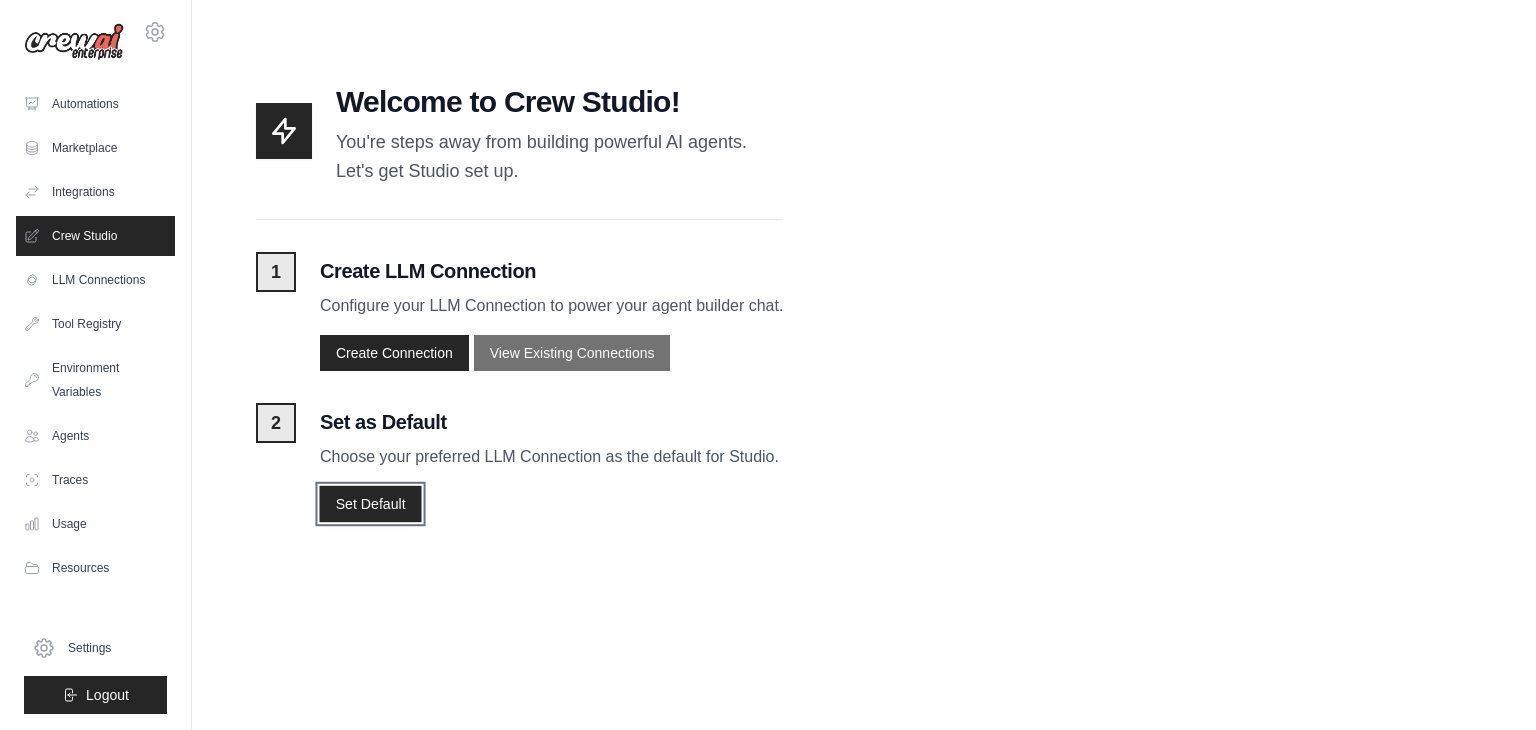 click on "Set Default" at bounding box center (370, 503) 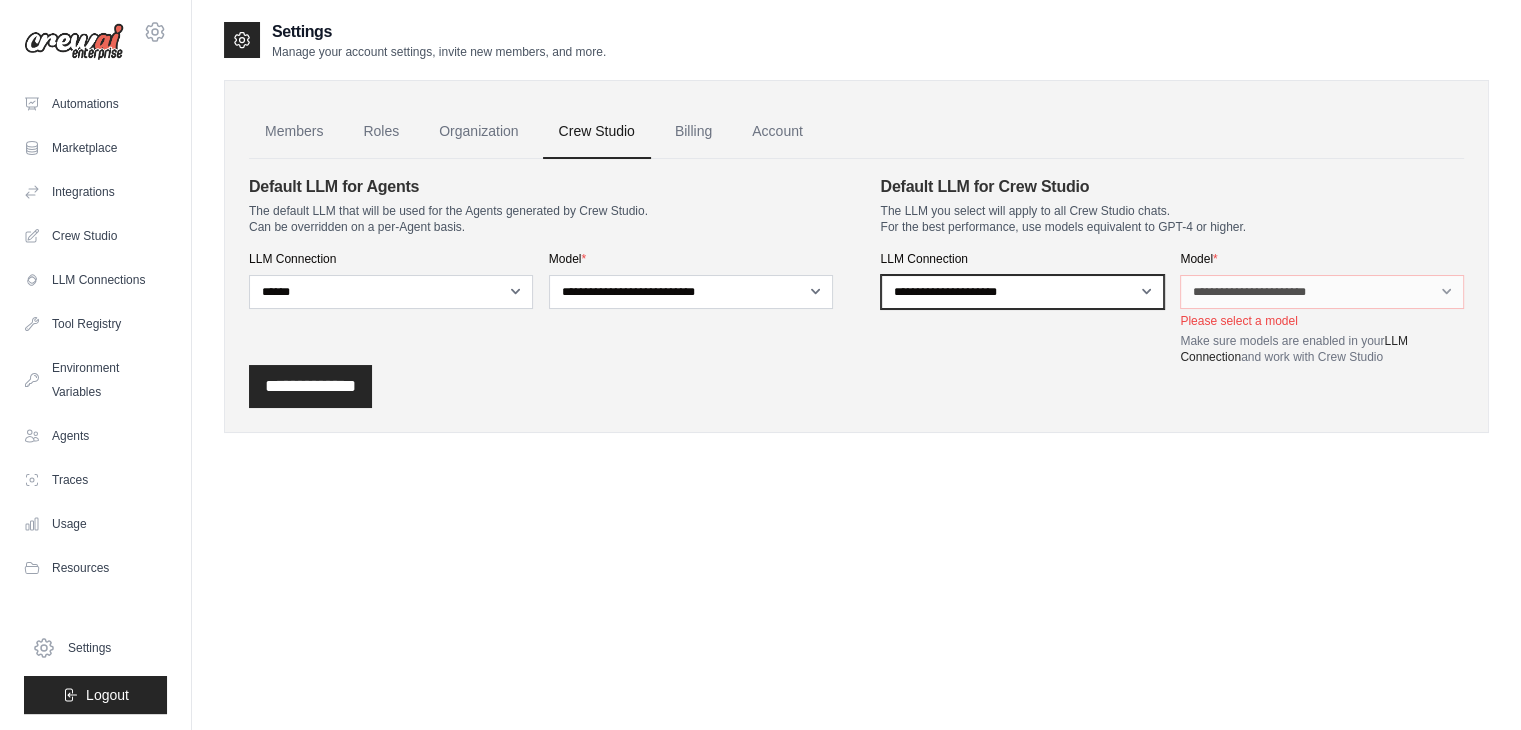 click on "**********" at bounding box center [1023, 292] 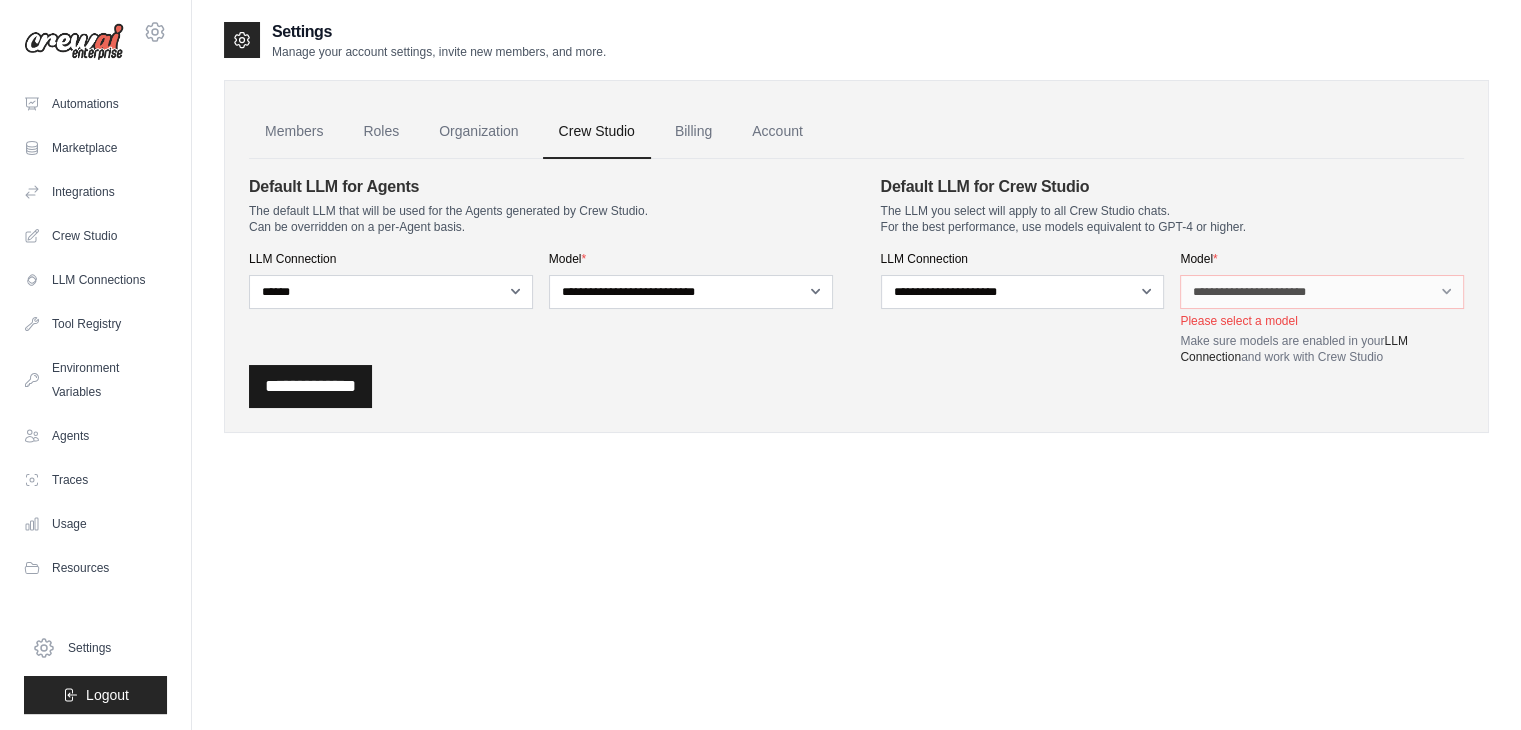 click on "**********" at bounding box center (310, 386) 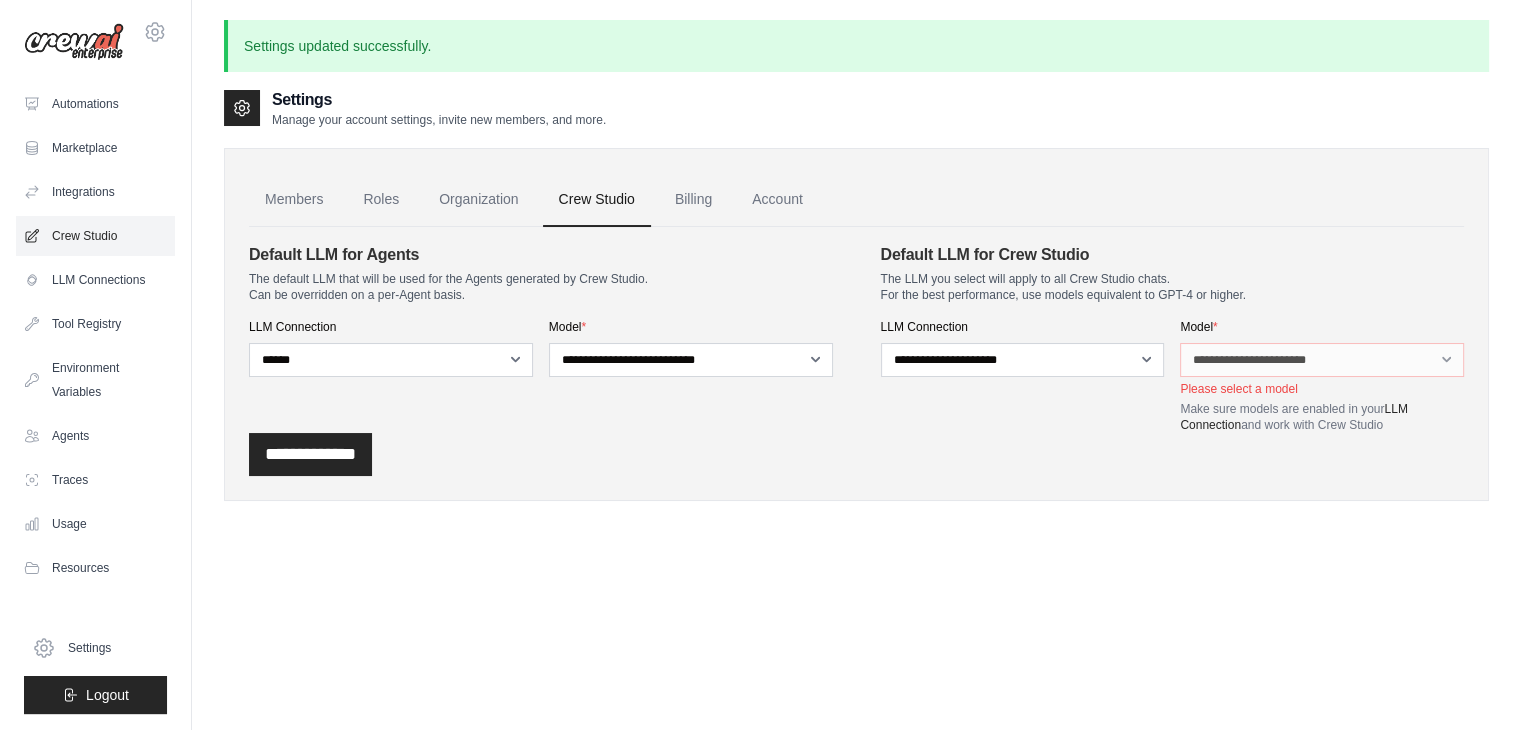 click on "Crew Studio" at bounding box center [95, 236] 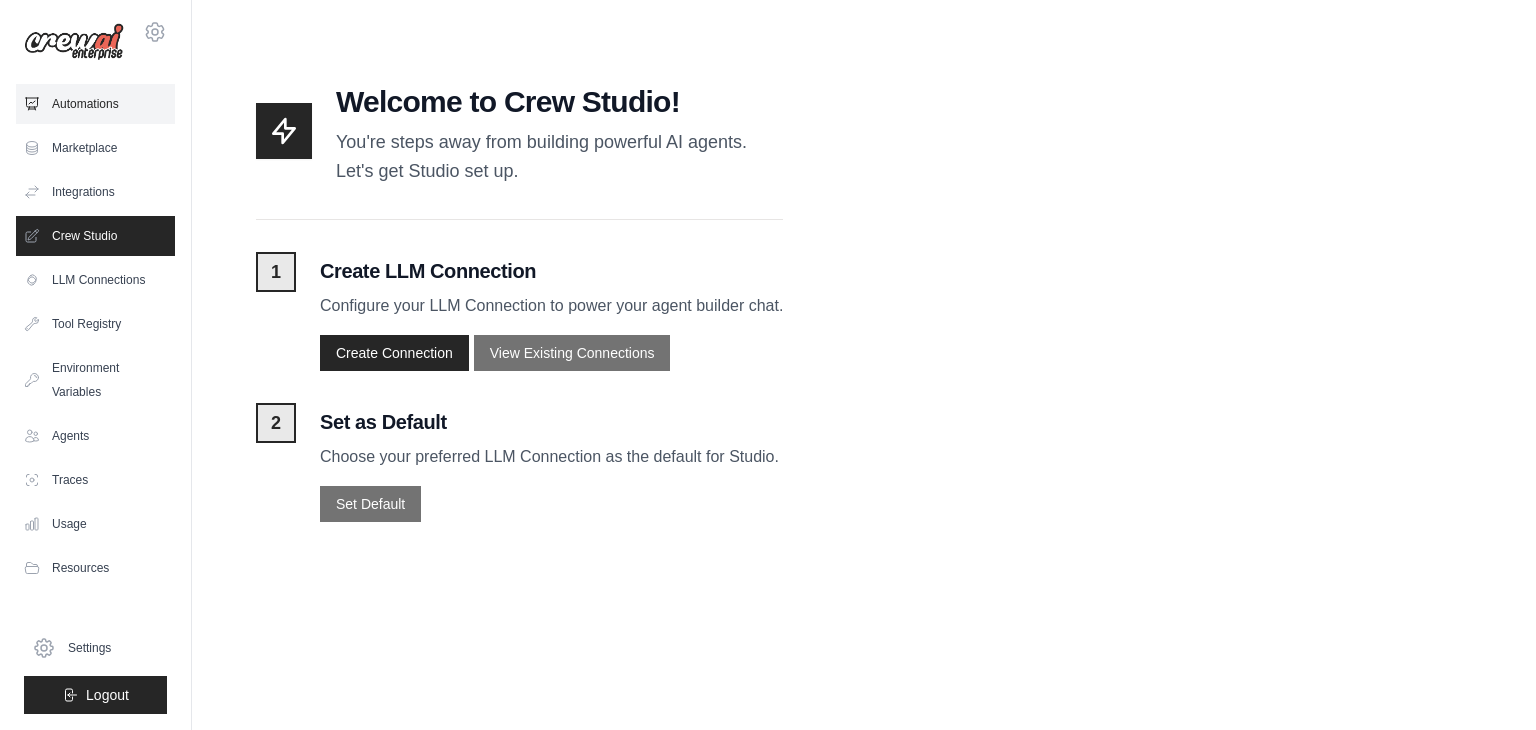 click on "Automations" at bounding box center [95, 104] 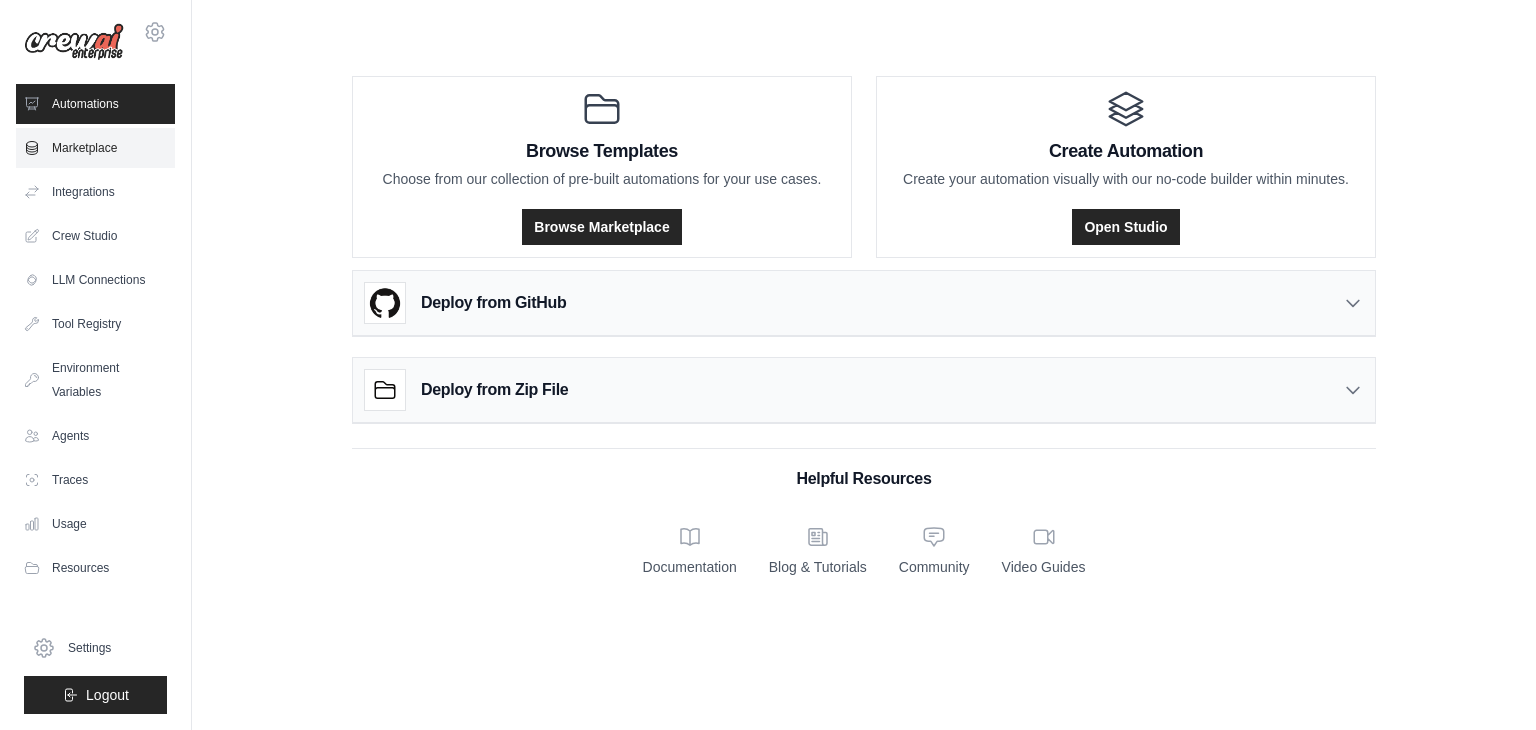 click on "Marketplace" at bounding box center [95, 148] 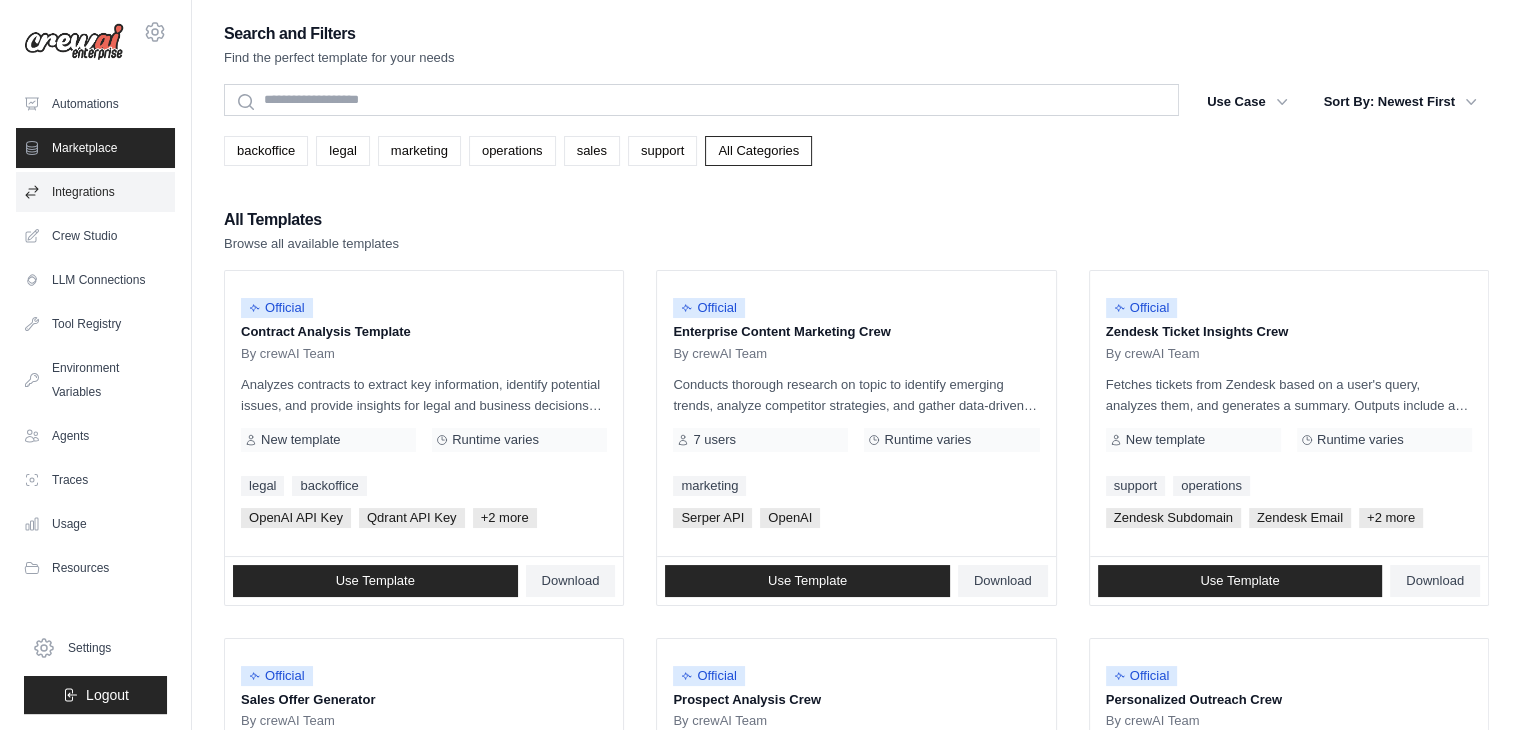 click on "Integrations" at bounding box center [95, 192] 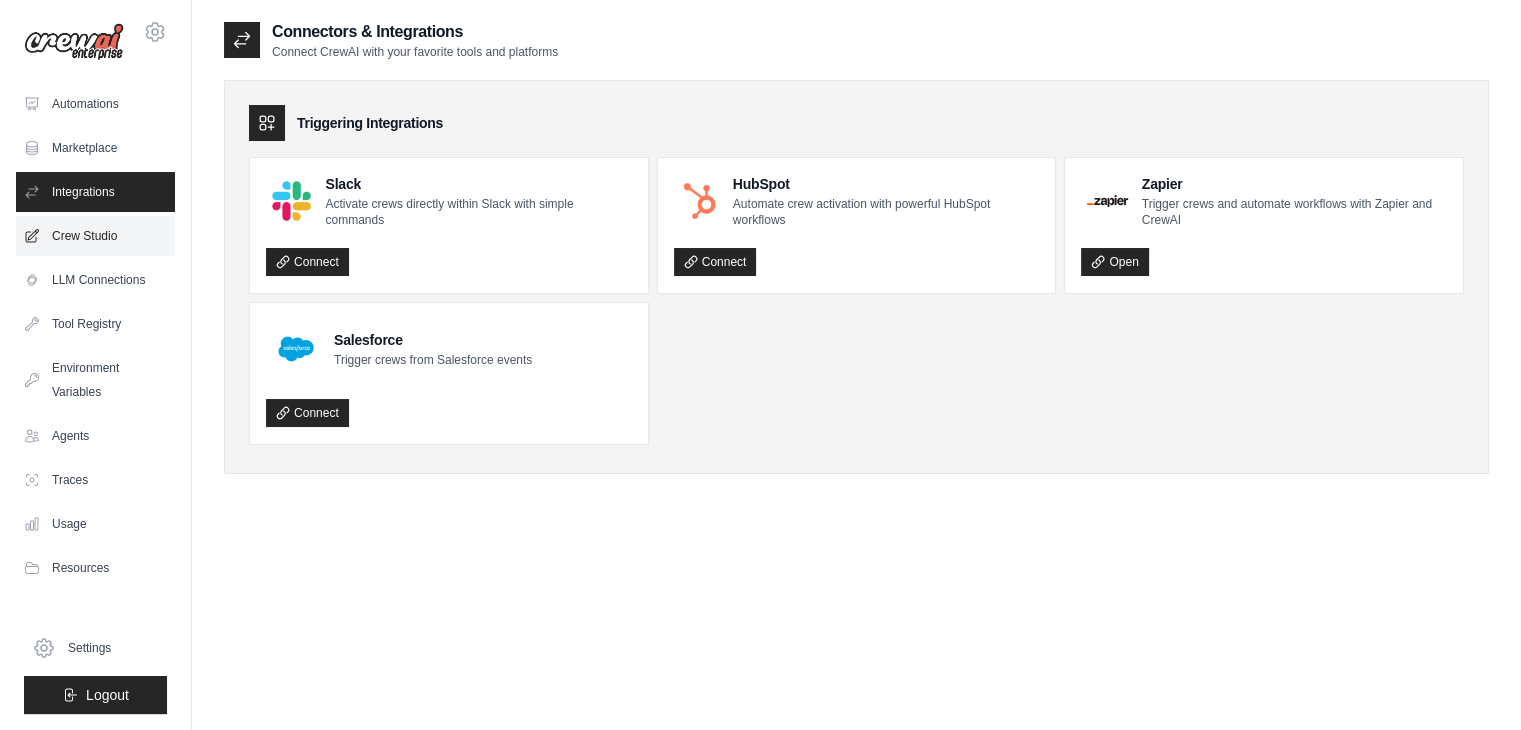 click on "Crew Studio" at bounding box center (95, 236) 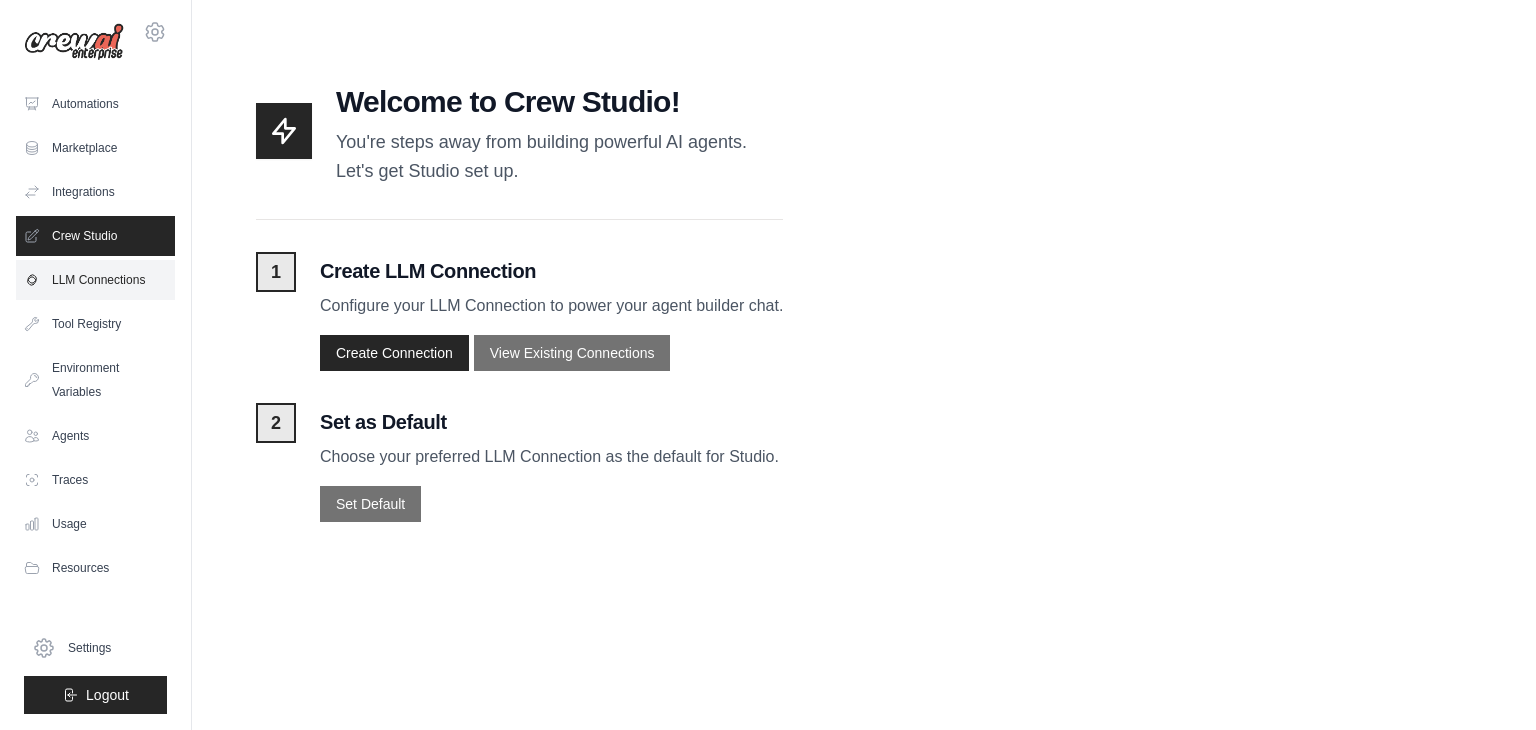 click on "LLM Connections" at bounding box center (95, 280) 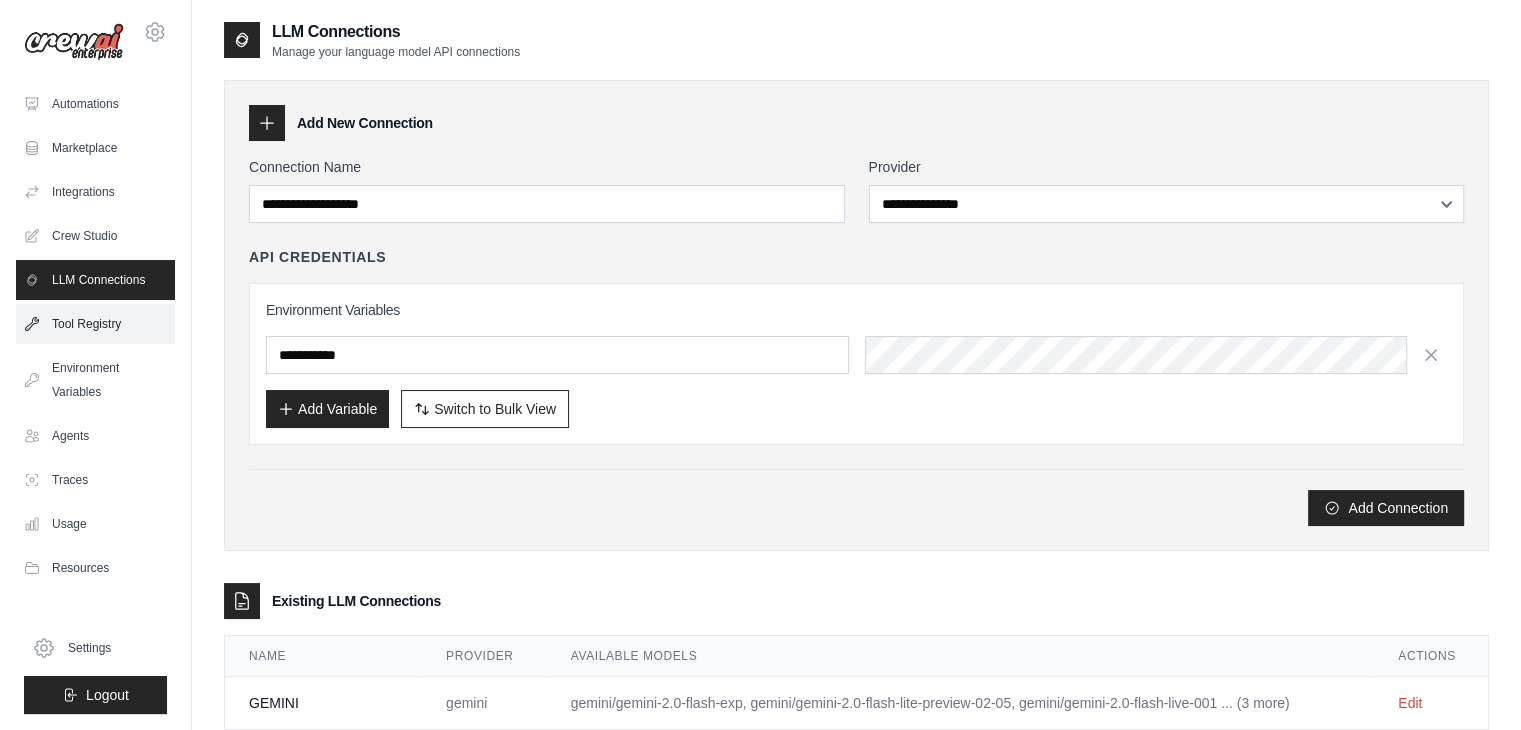click on "Tool Registry" at bounding box center [95, 324] 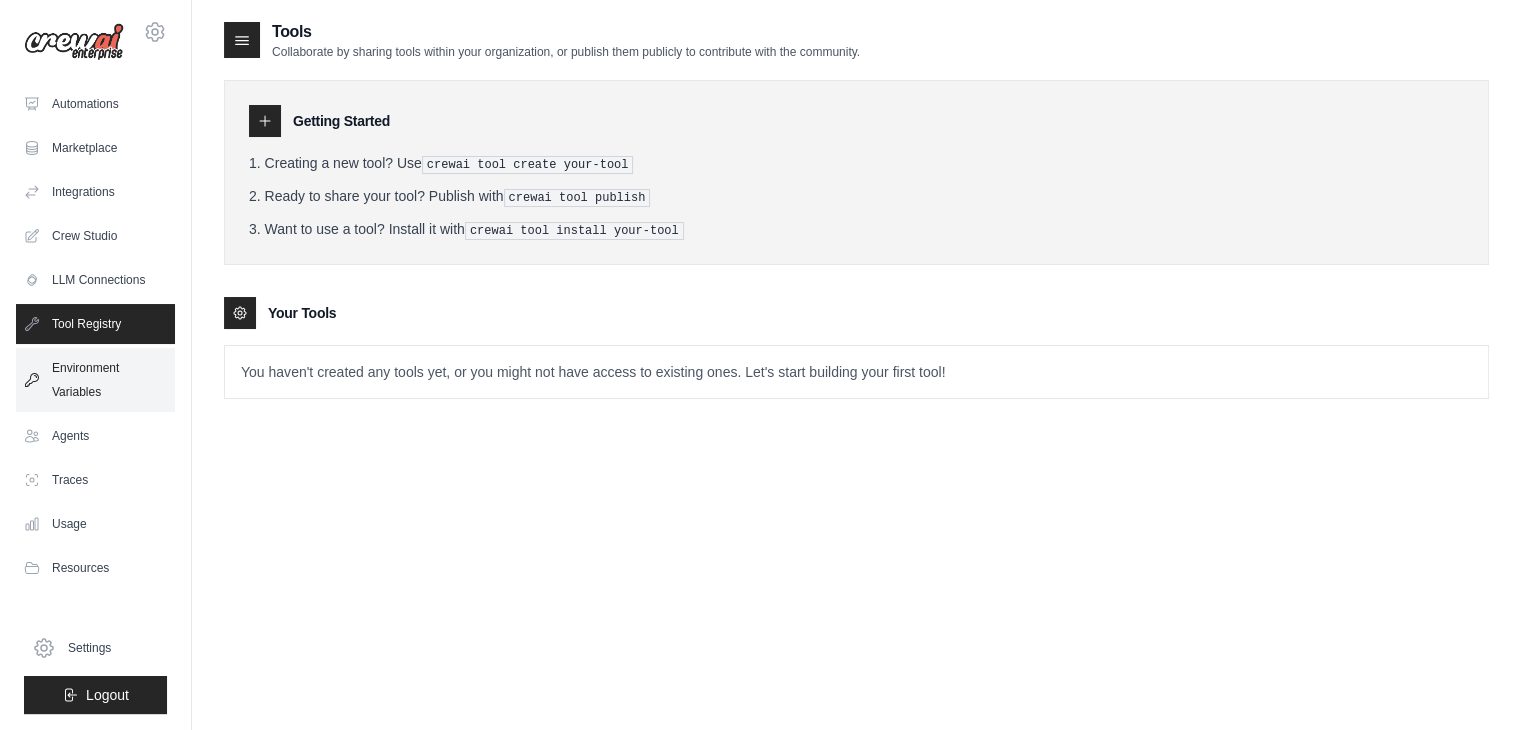 click on "Environment Variables" at bounding box center [95, 380] 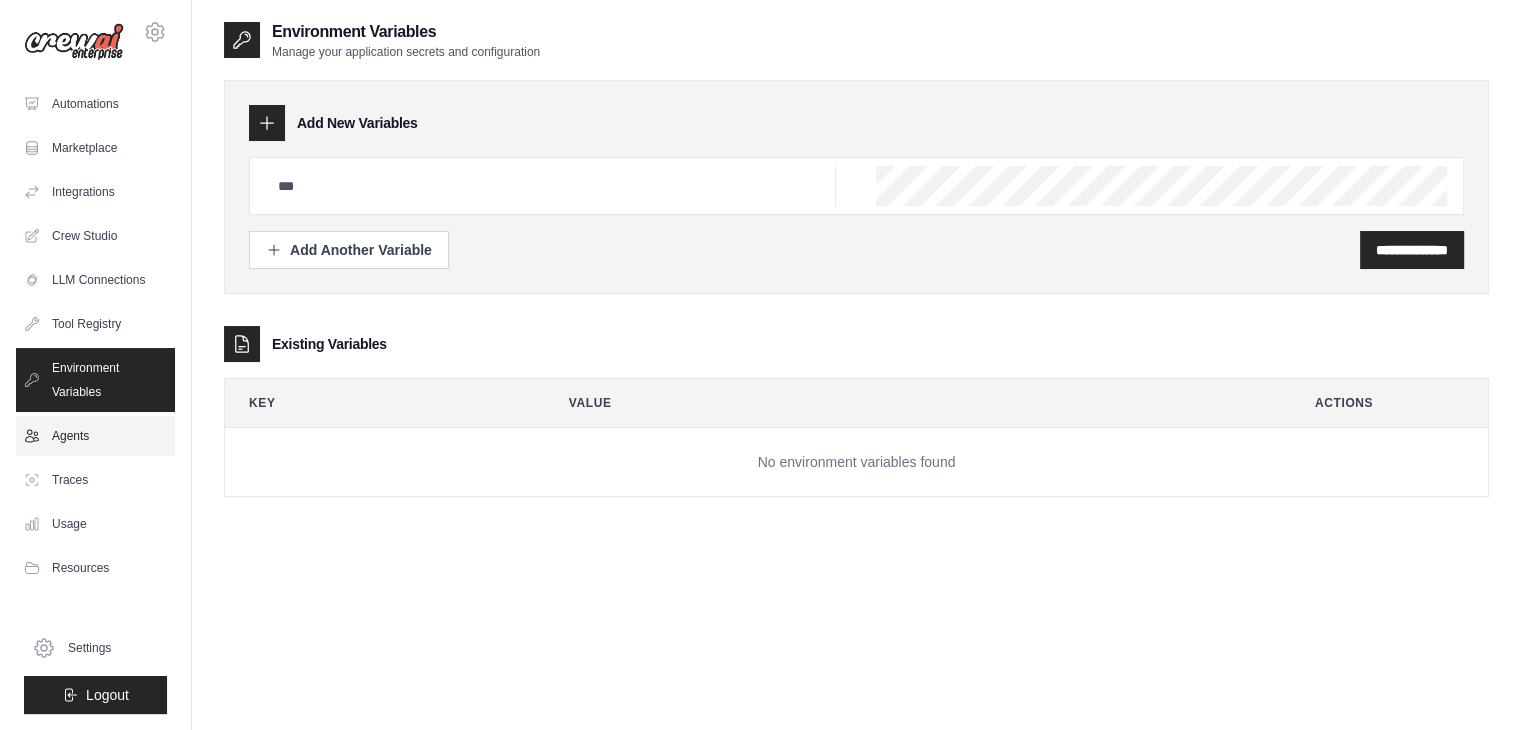 click on "Agents" at bounding box center (95, 436) 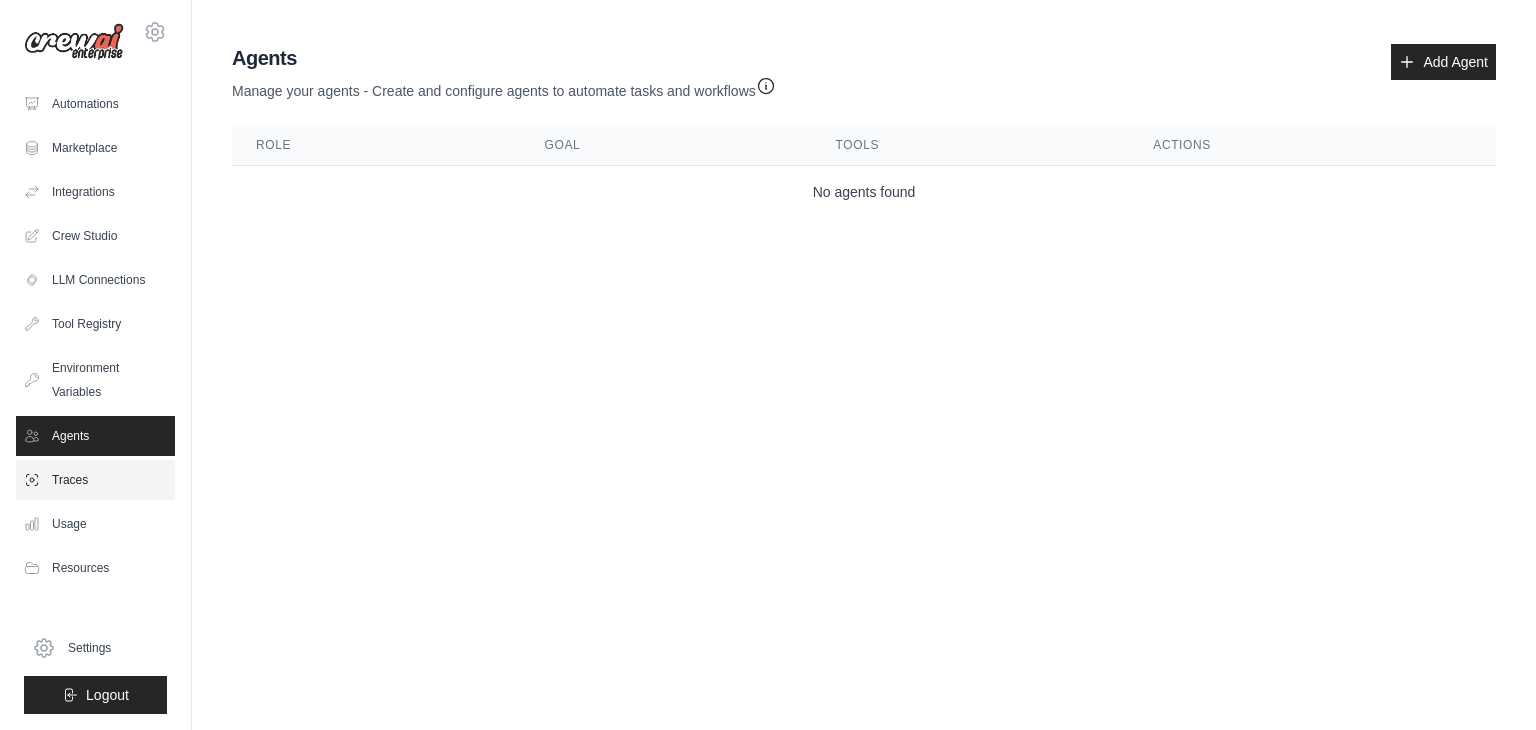 click on "Traces" at bounding box center (95, 480) 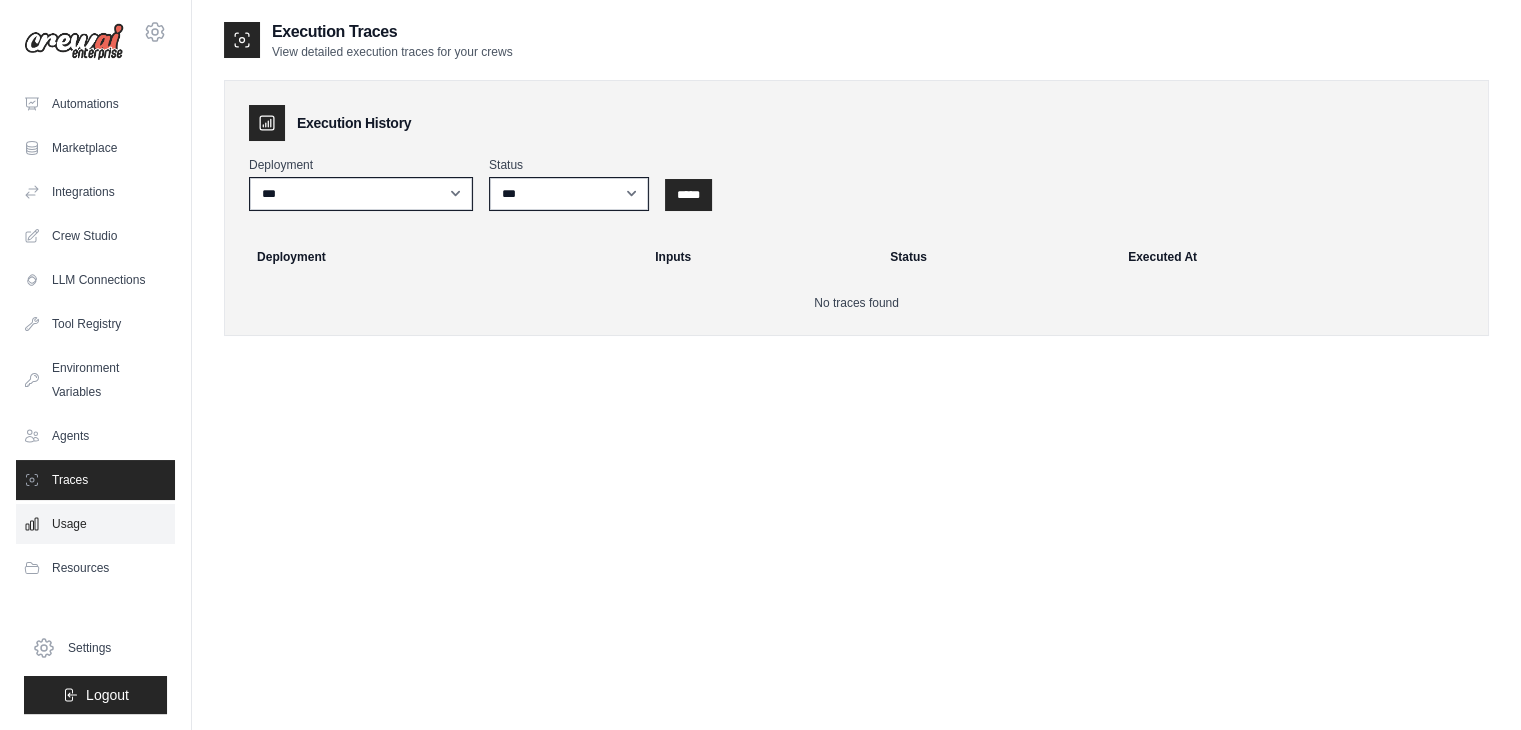 click on "Usage" at bounding box center (95, 524) 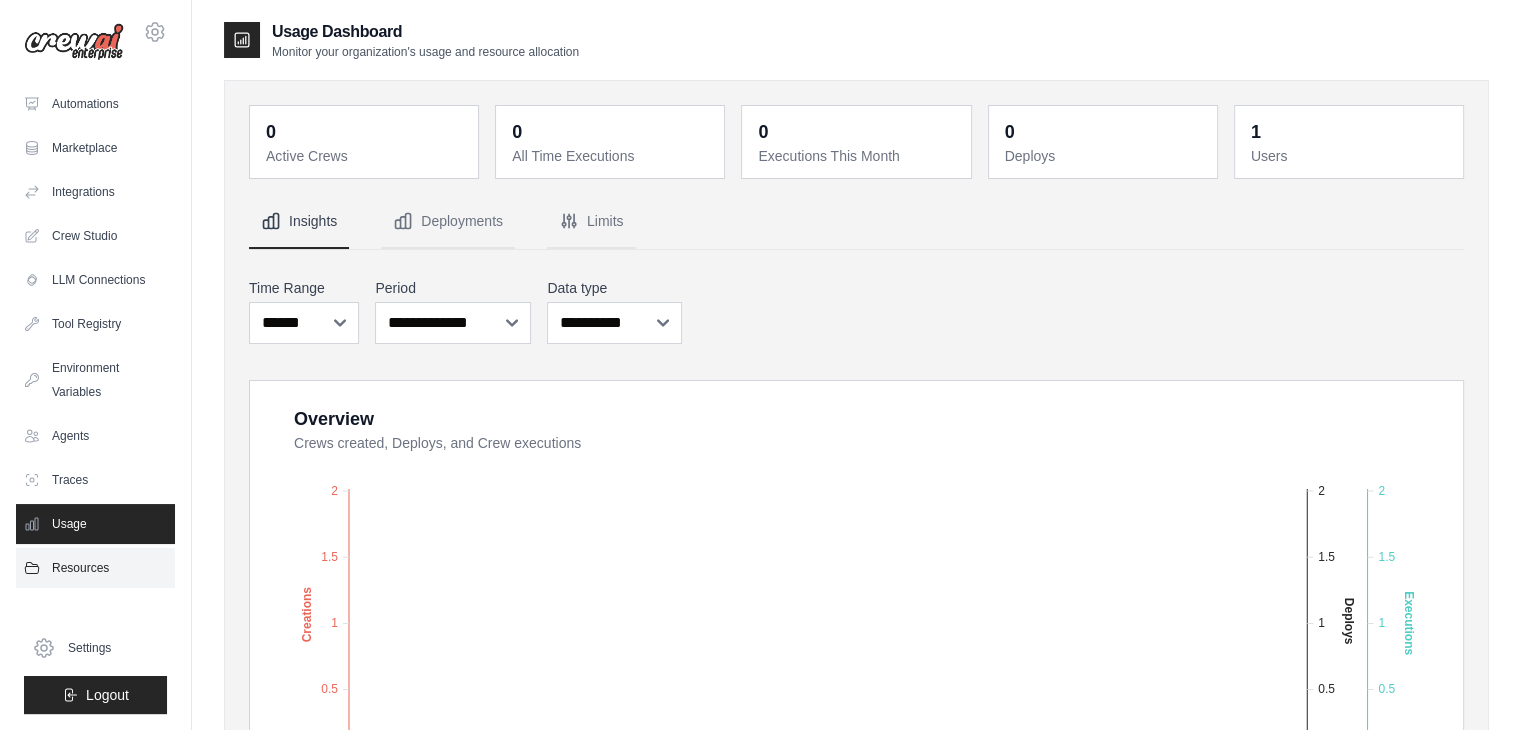 click on "Resources" at bounding box center (95, 568) 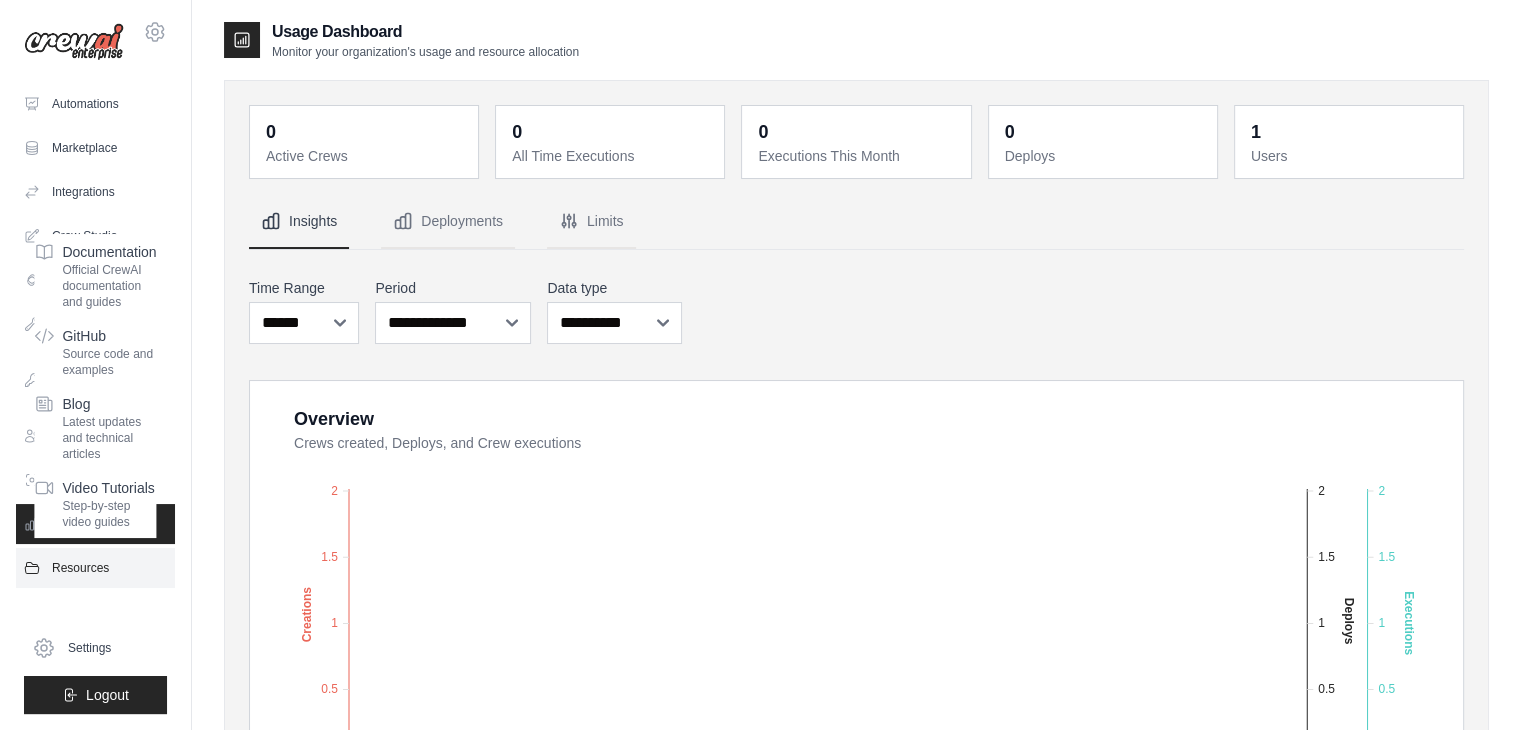 click on "Resources" at bounding box center (95, 568) 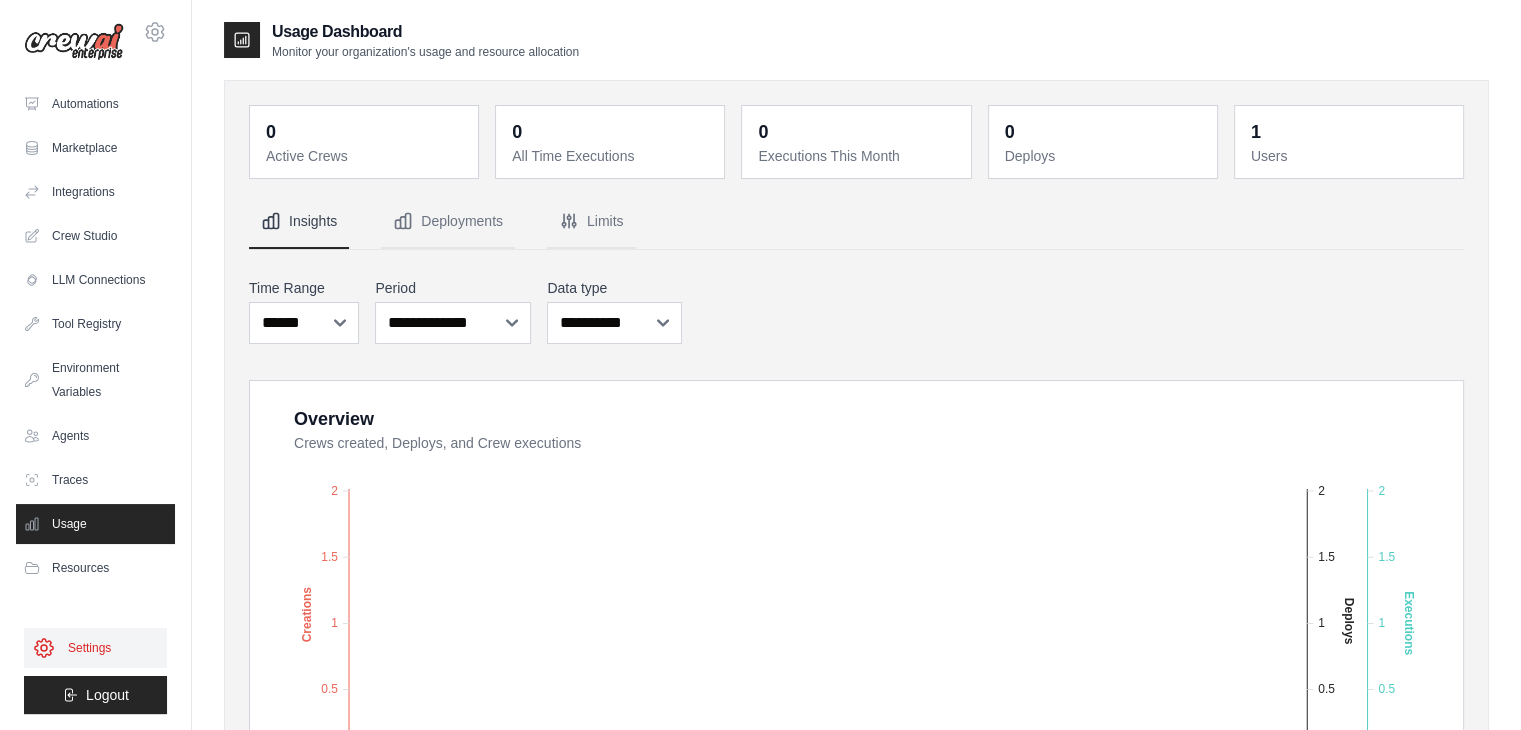 click on "Settings" at bounding box center [95, 648] 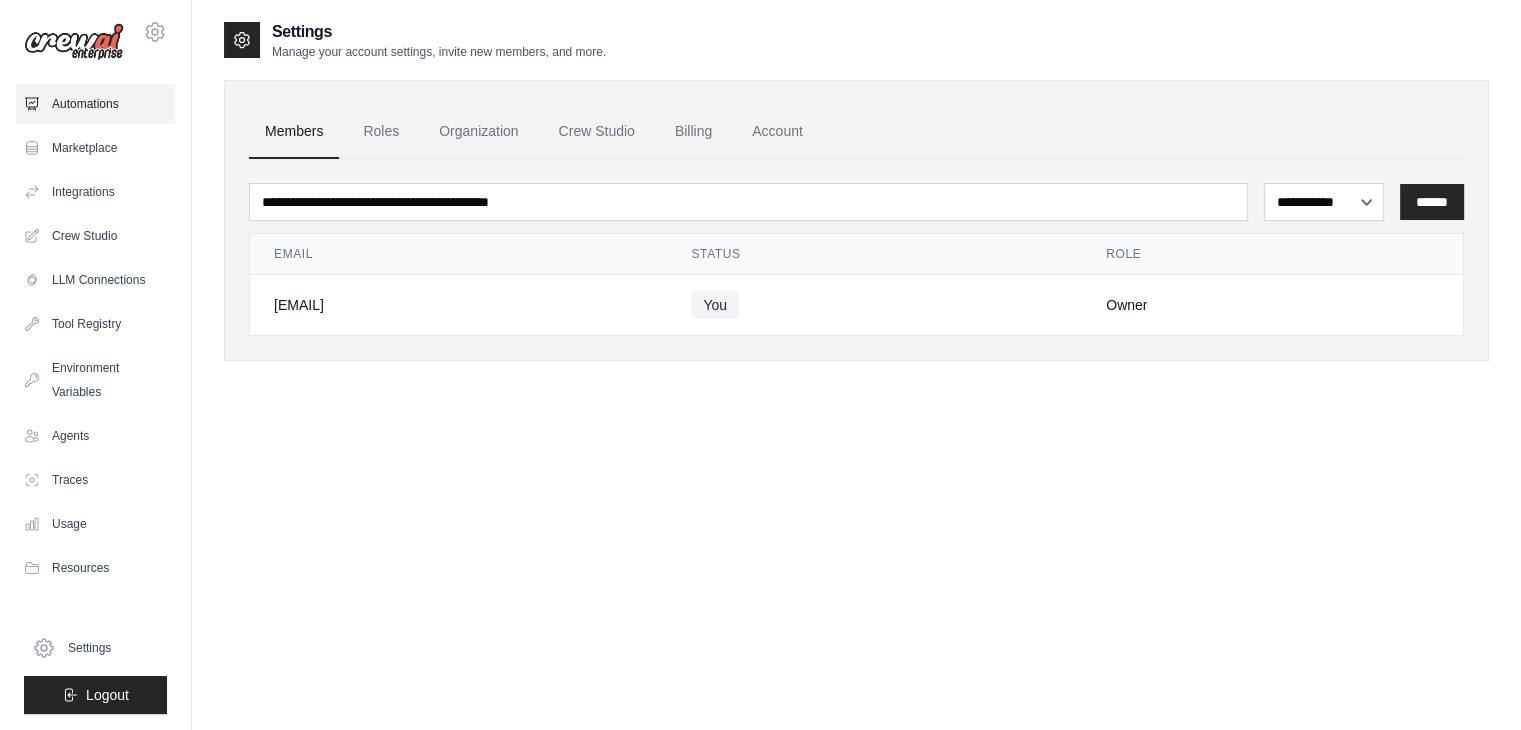 click on "Automations" at bounding box center [95, 104] 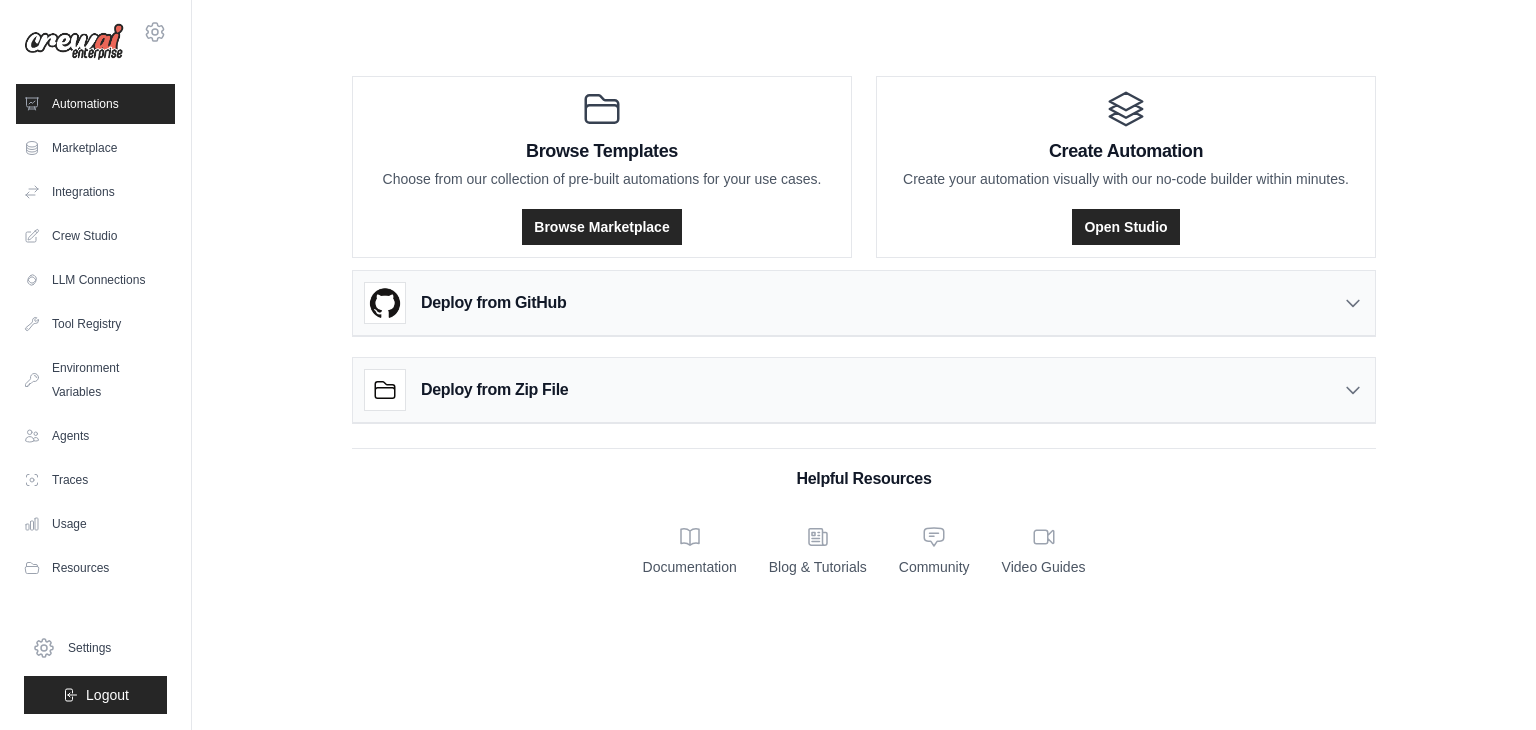 click 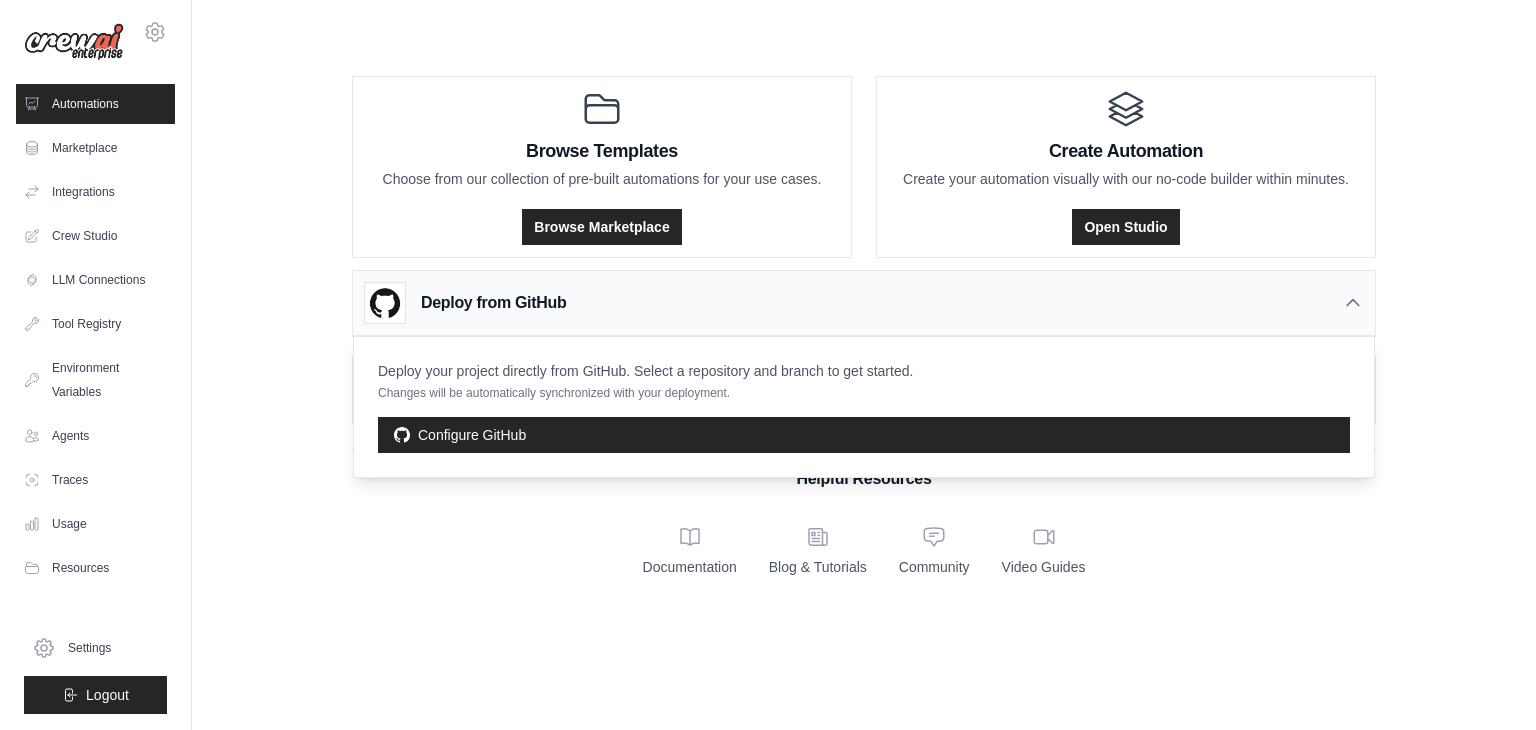 click 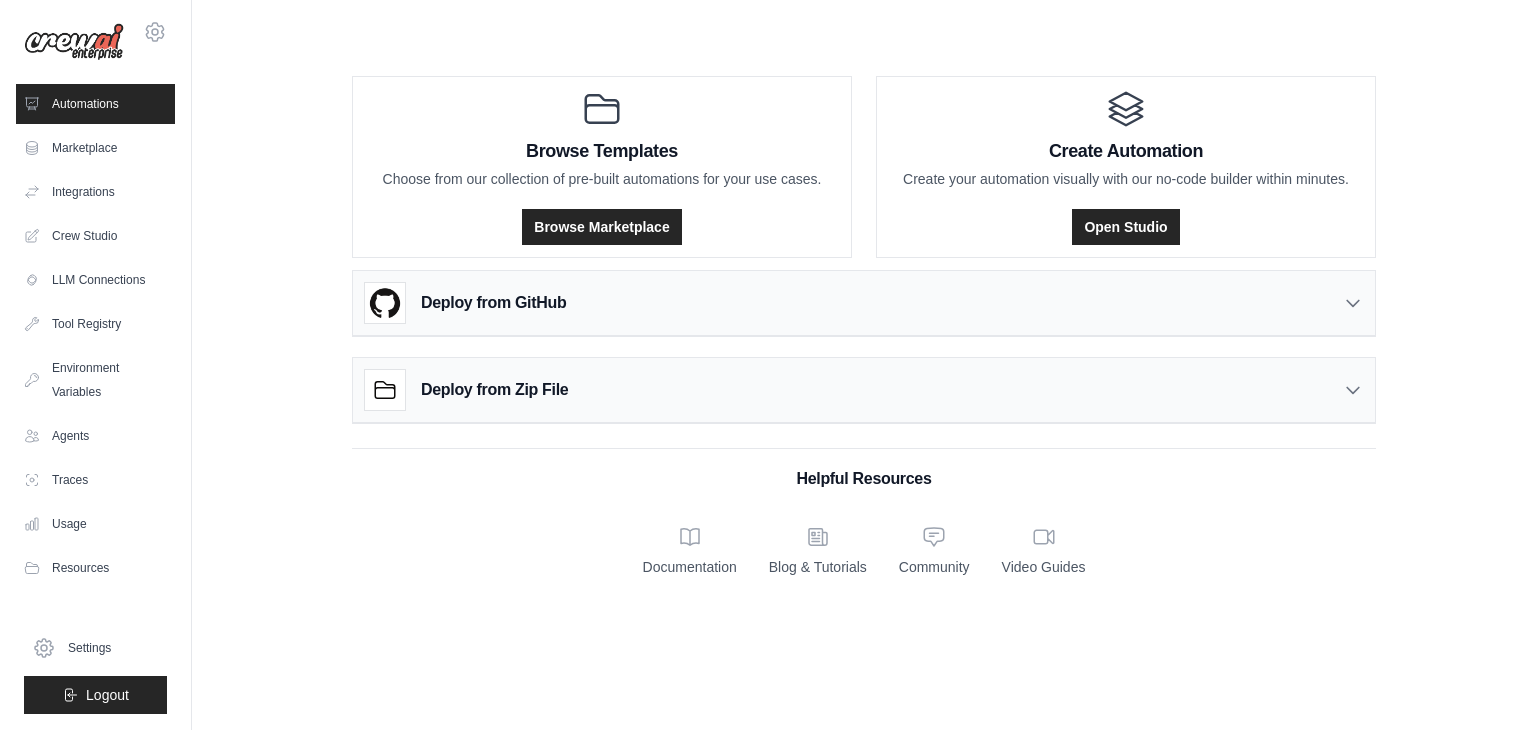 click 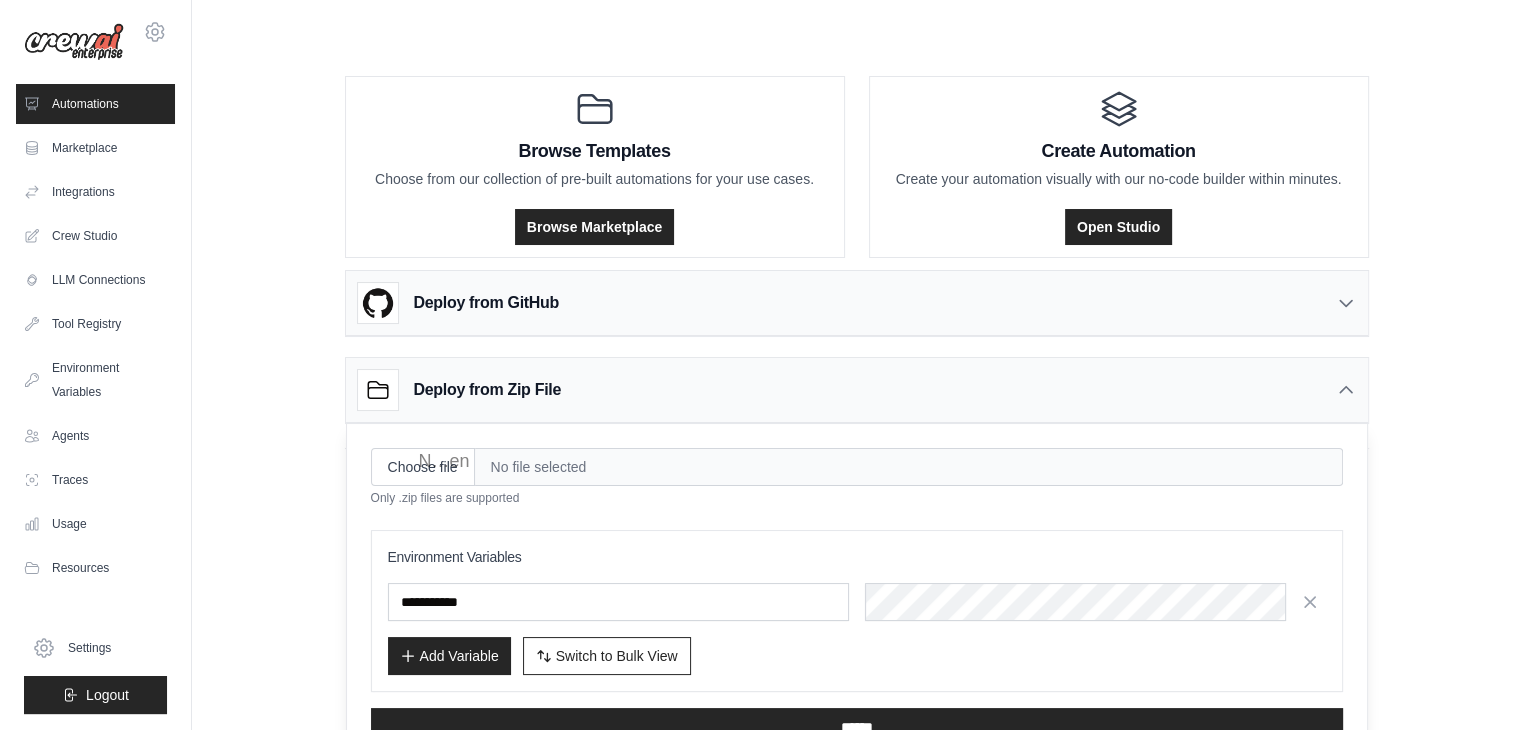 click 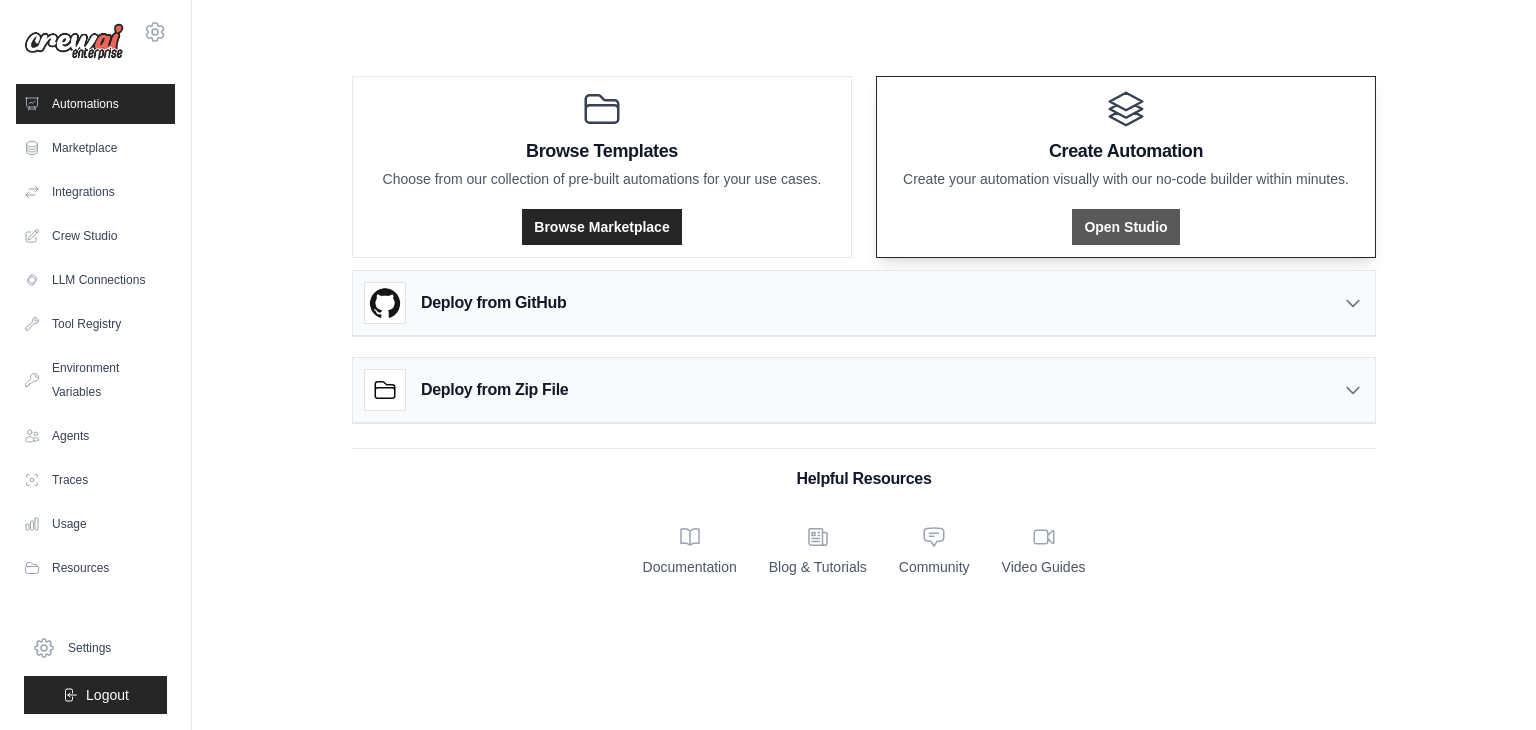 click on "Open Studio" at bounding box center [1125, 227] 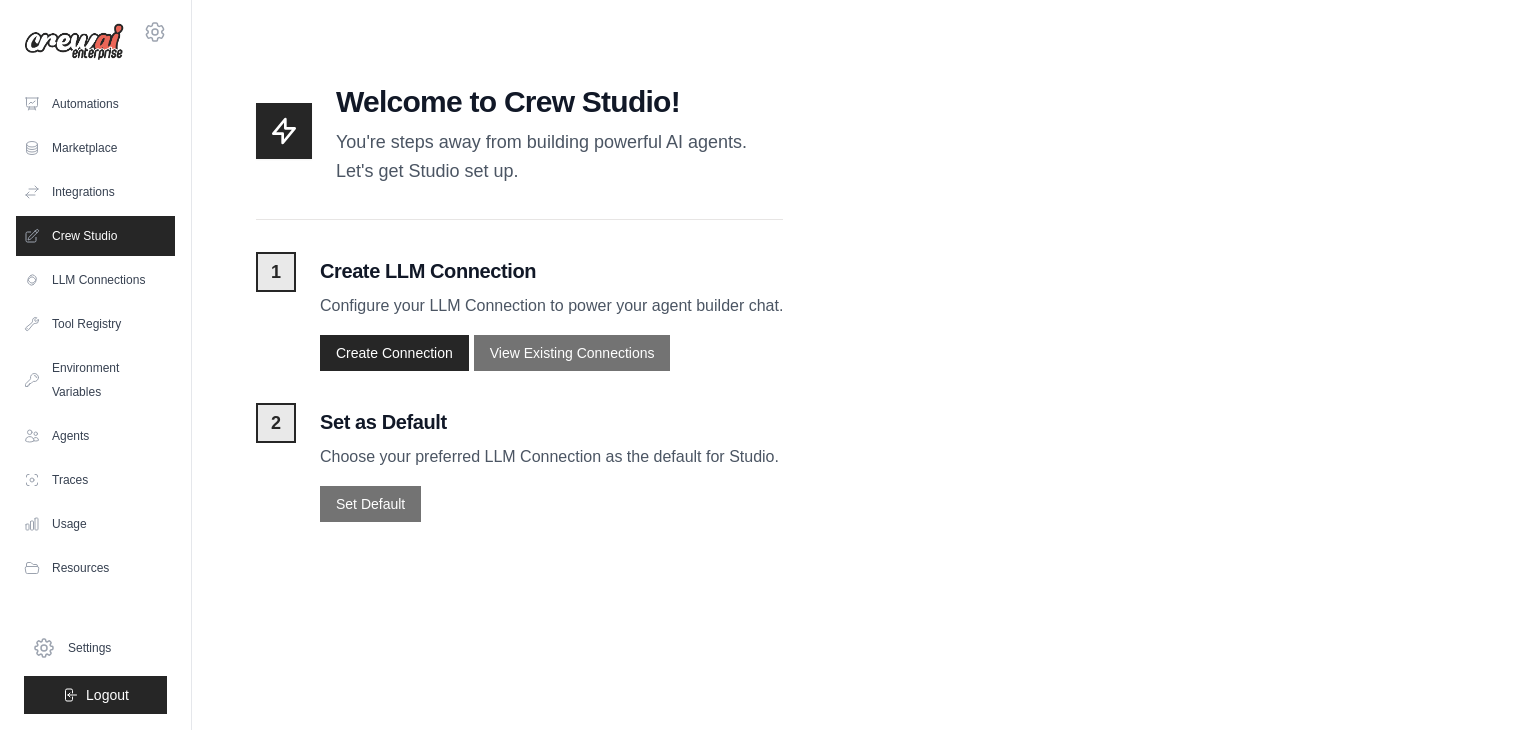 click 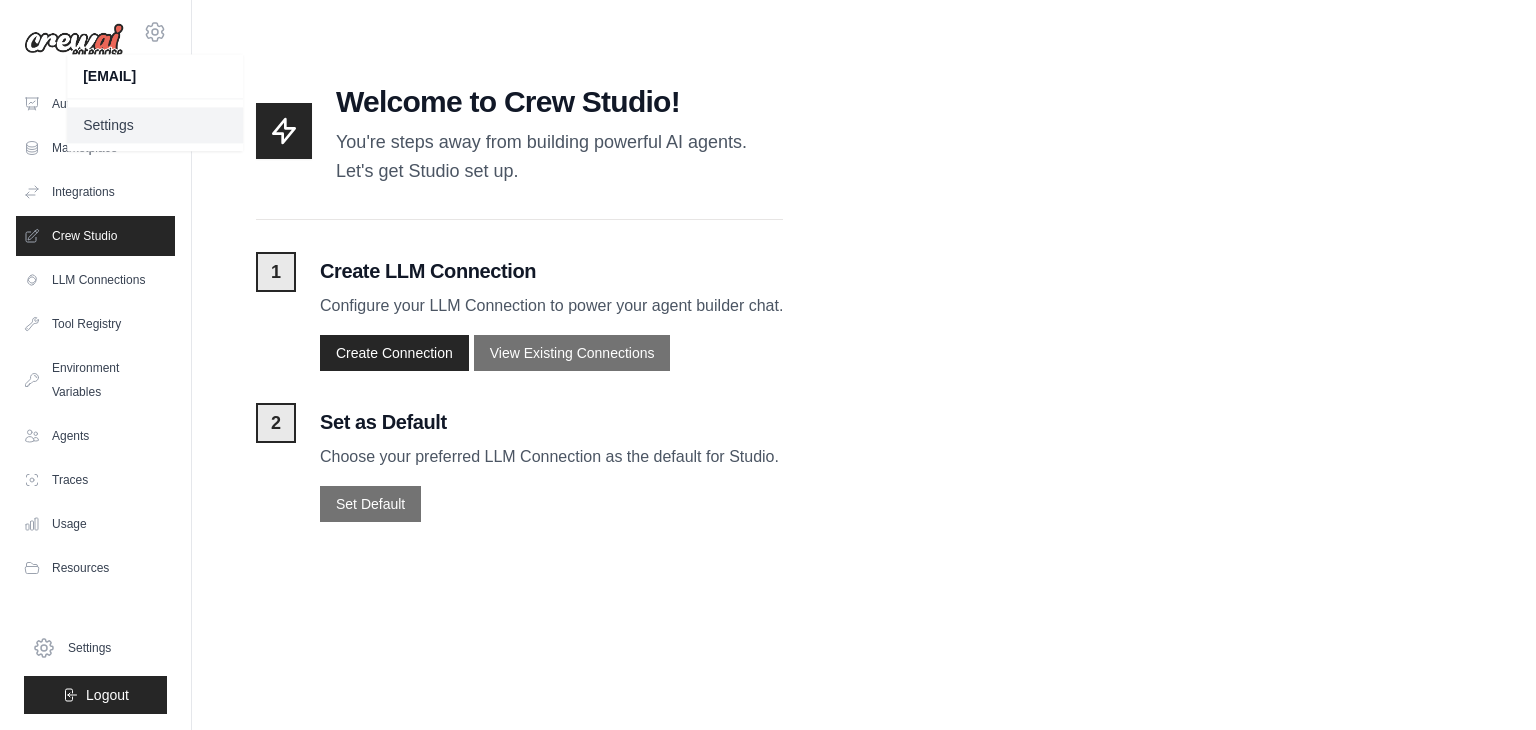 click on "Settings" at bounding box center [155, 125] 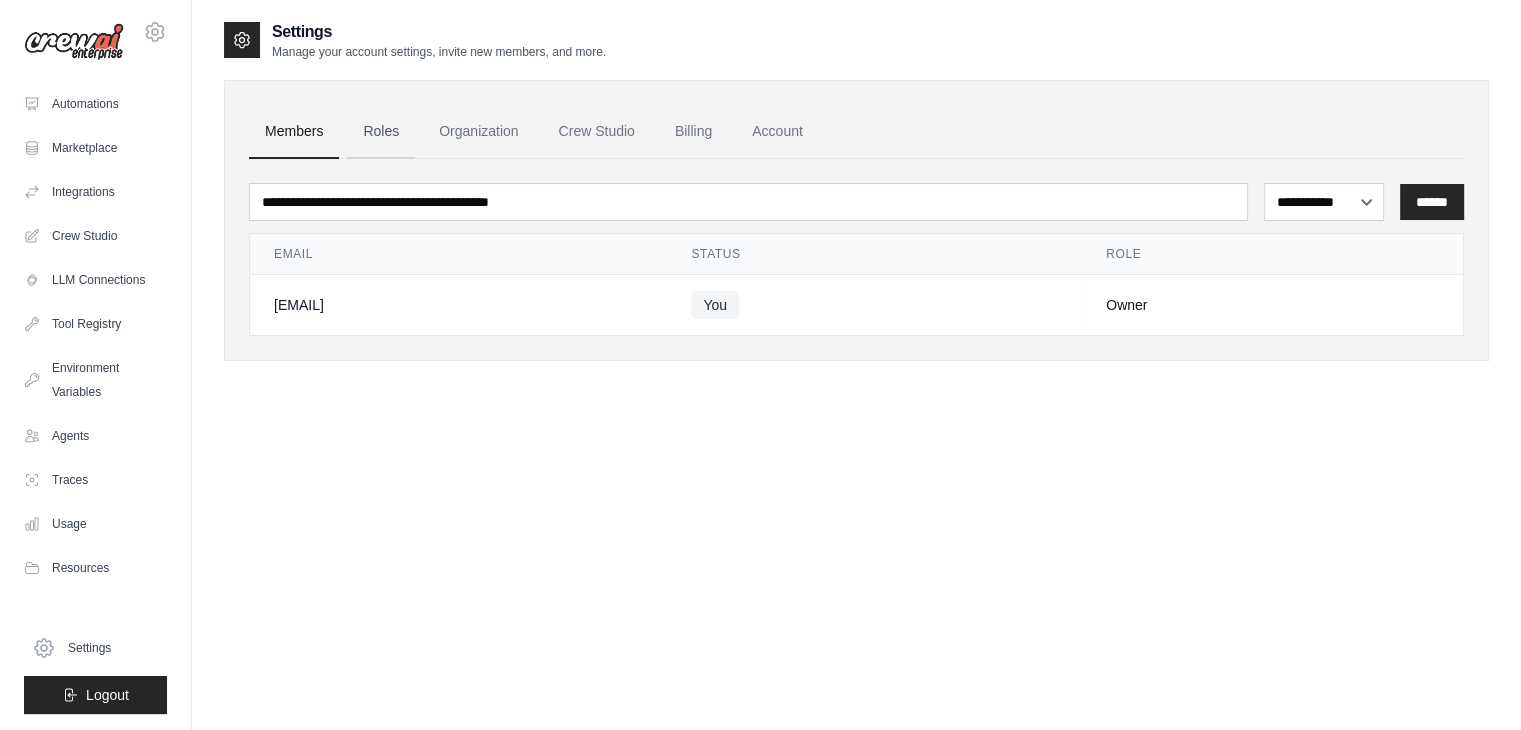click on "Roles" at bounding box center (381, 132) 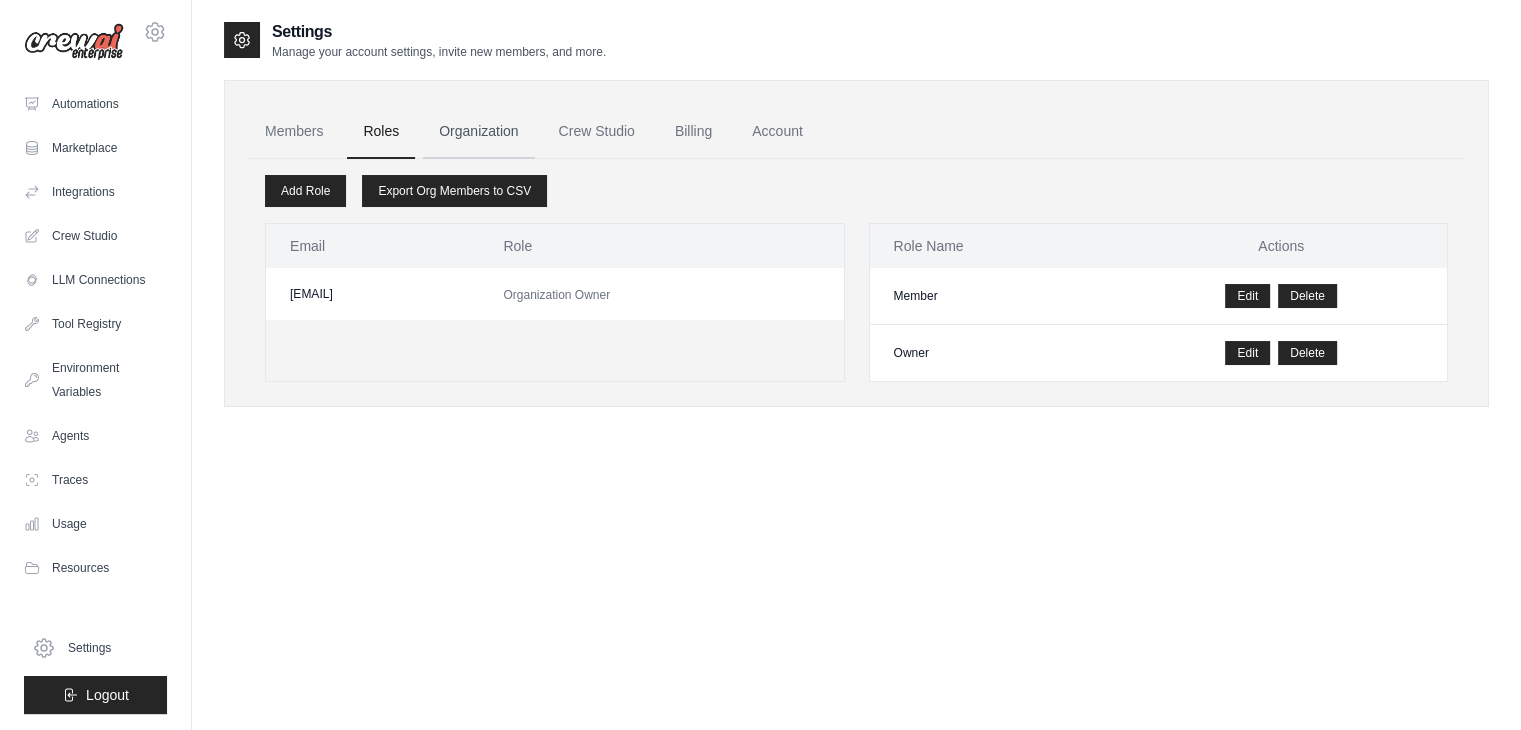 click on "Organization" at bounding box center [478, 132] 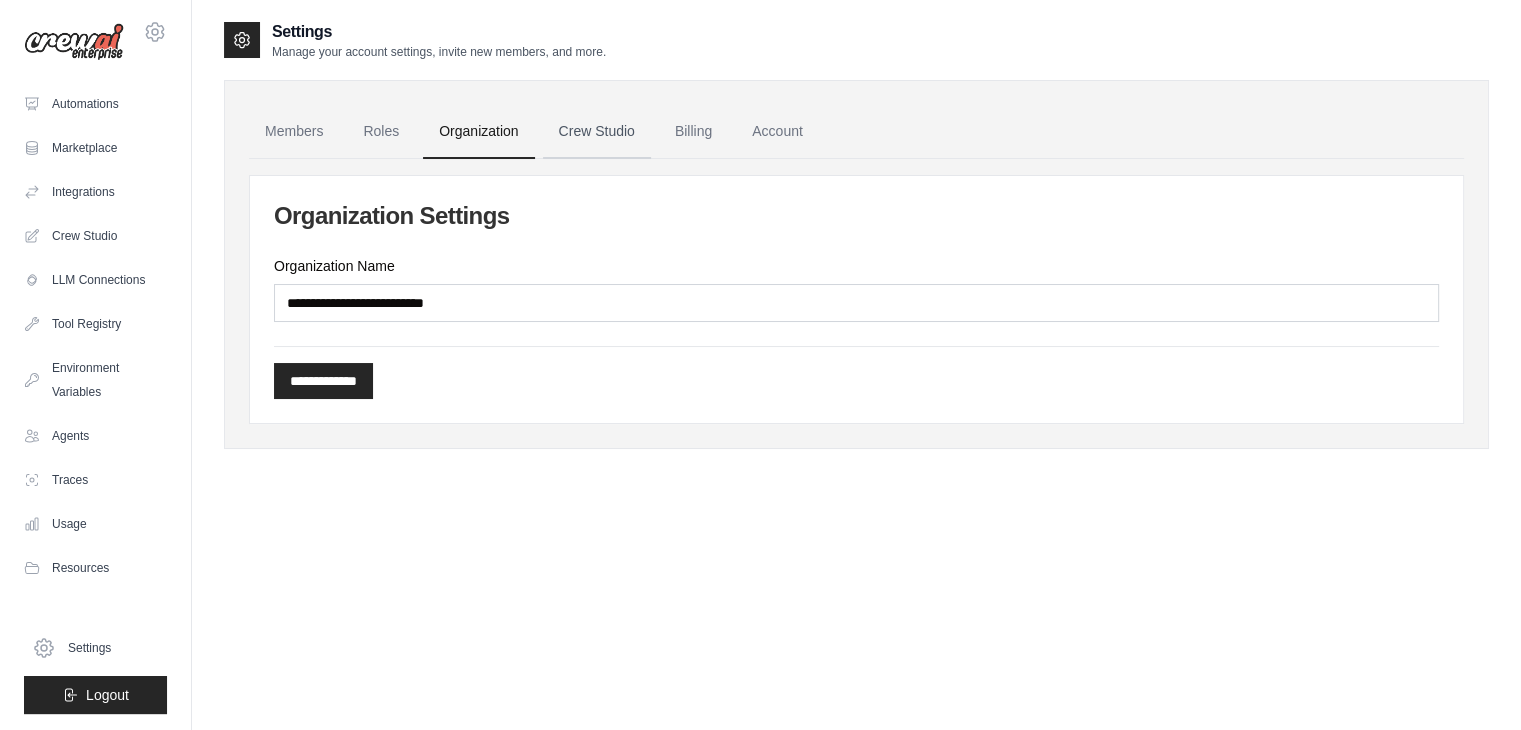 click on "Crew Studio" at bounding box center (597, 132) 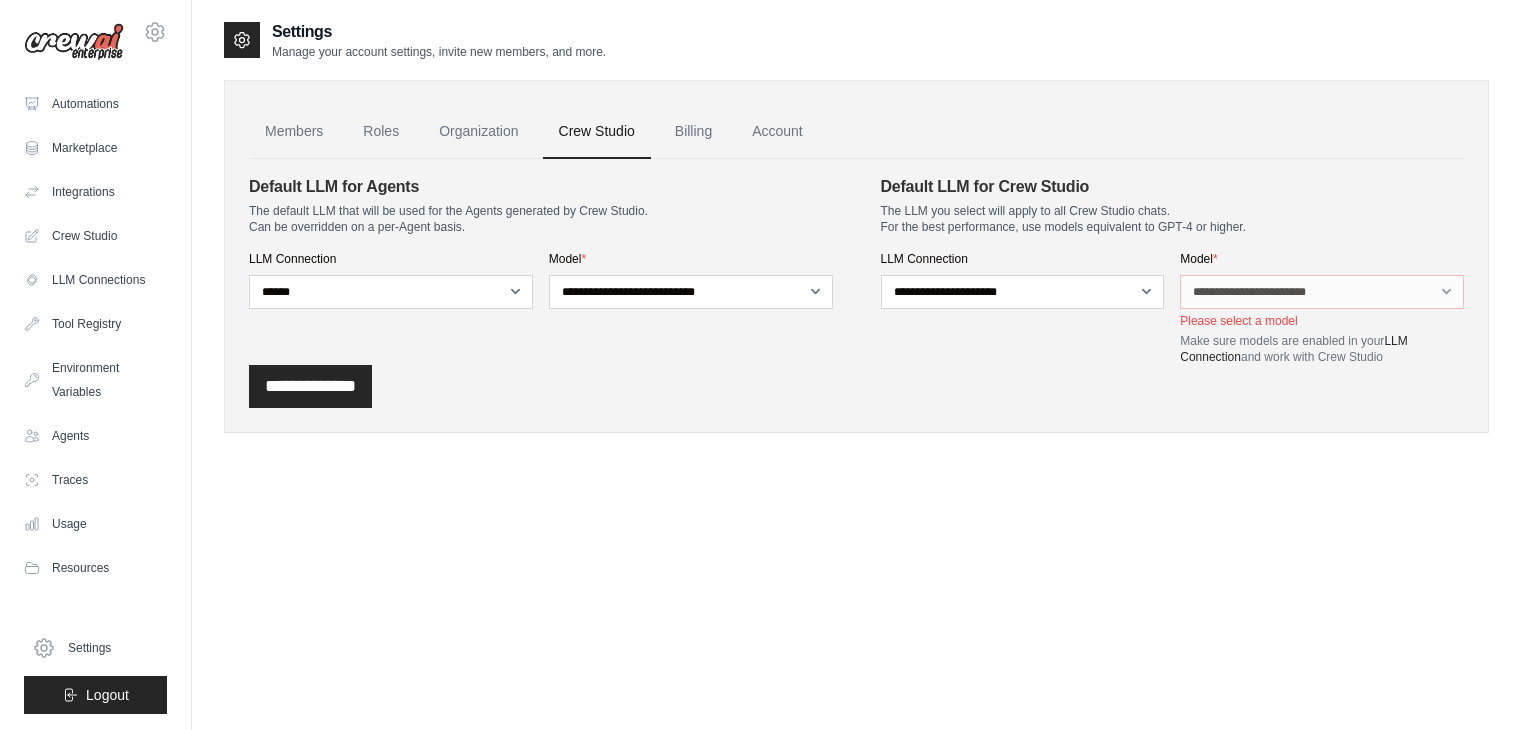 scroll, scrollTop: 0, scrollLeft: 0, axis: both 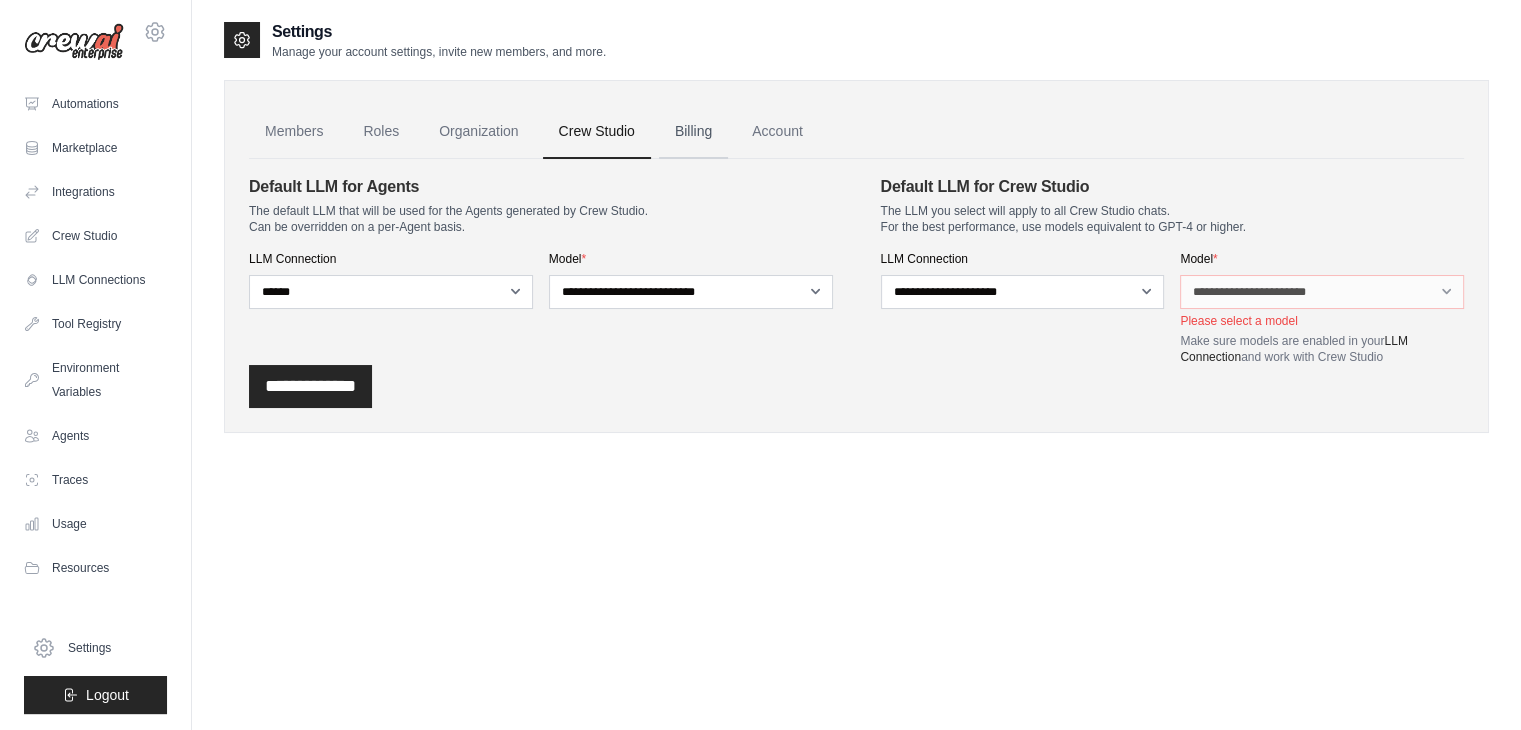 click on "Billing" at bounding box center (693, 132) 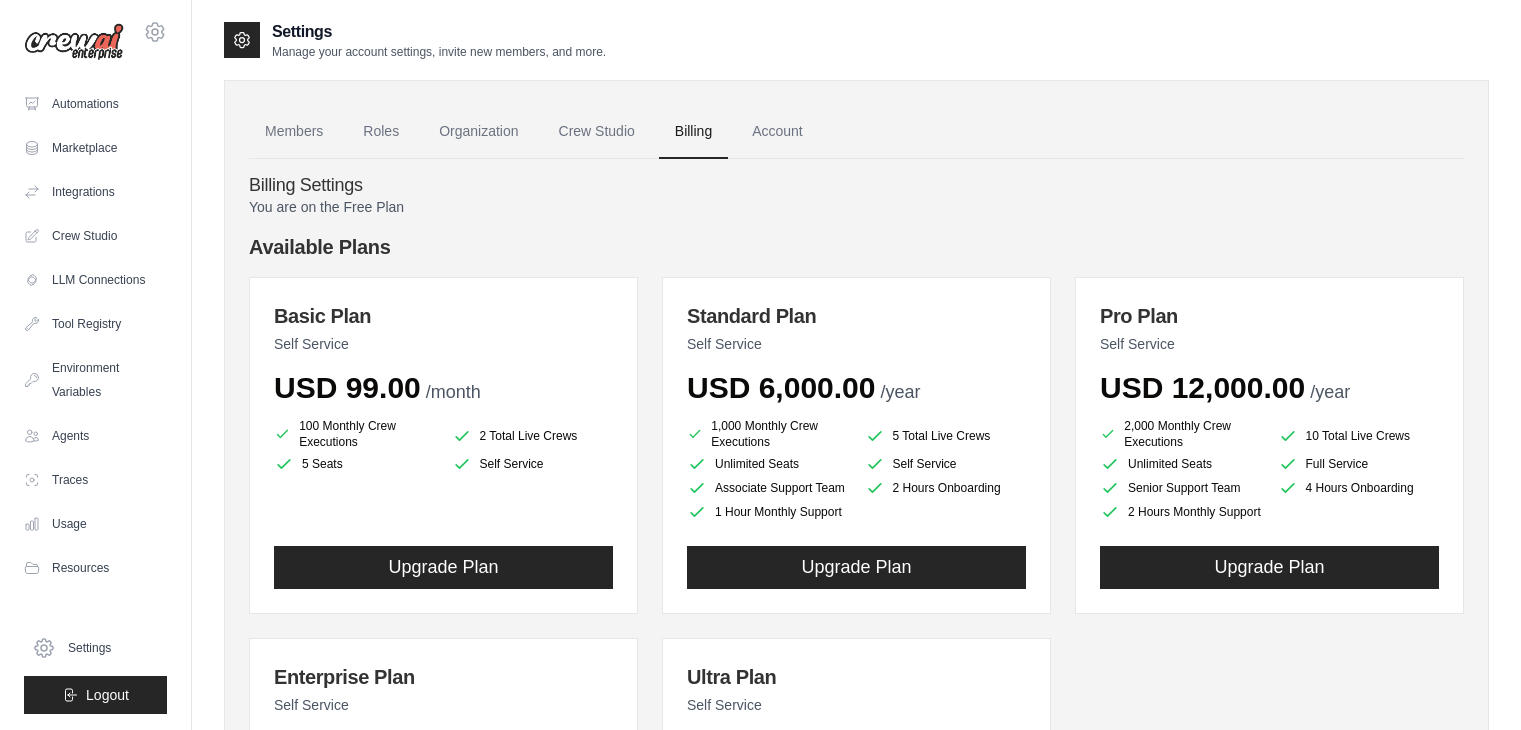 scroll, scrollTop: 0, scrollLeft: 0, axis: both 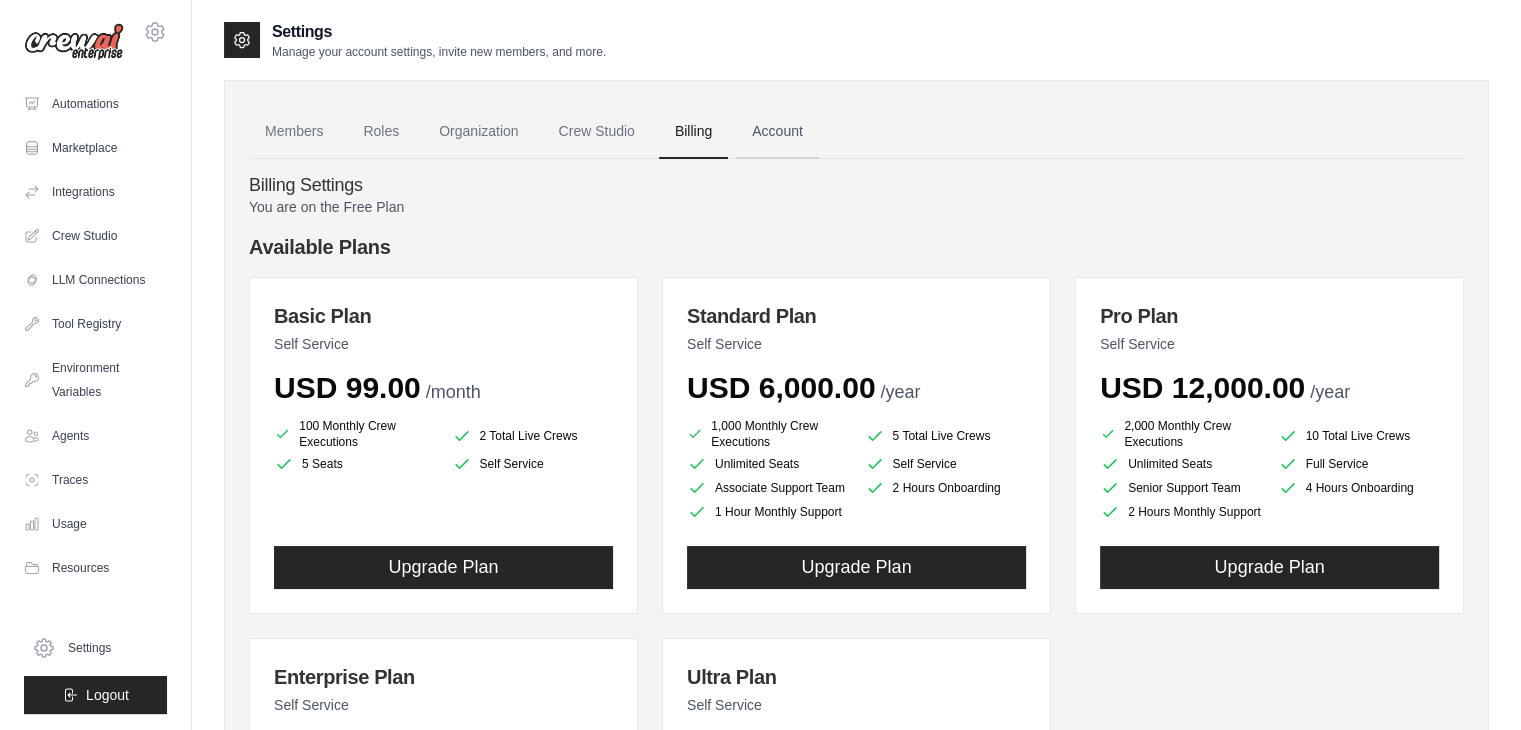 click on "Account" at bounding box center [777, 132] 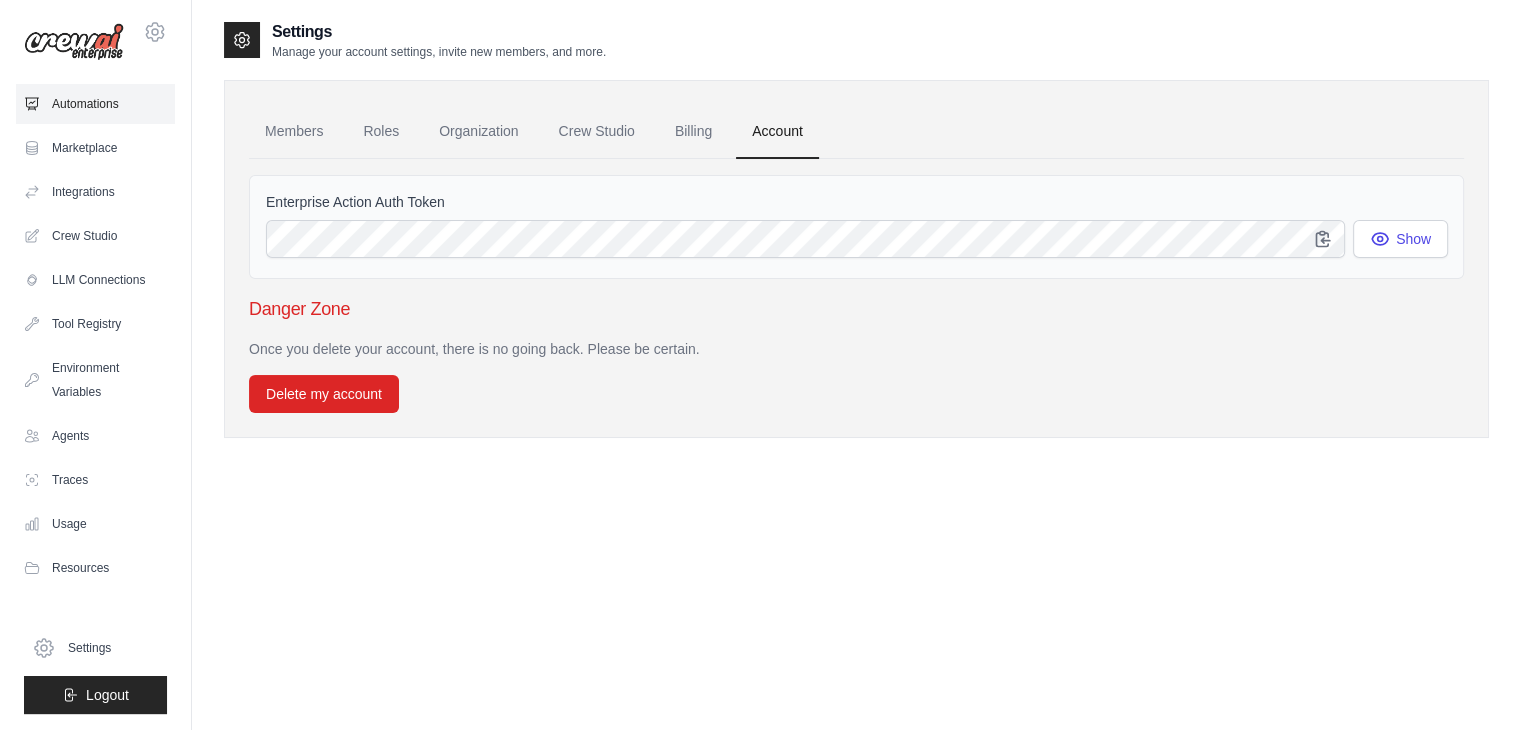 click on "Automations" at bounding box center (95, 104) 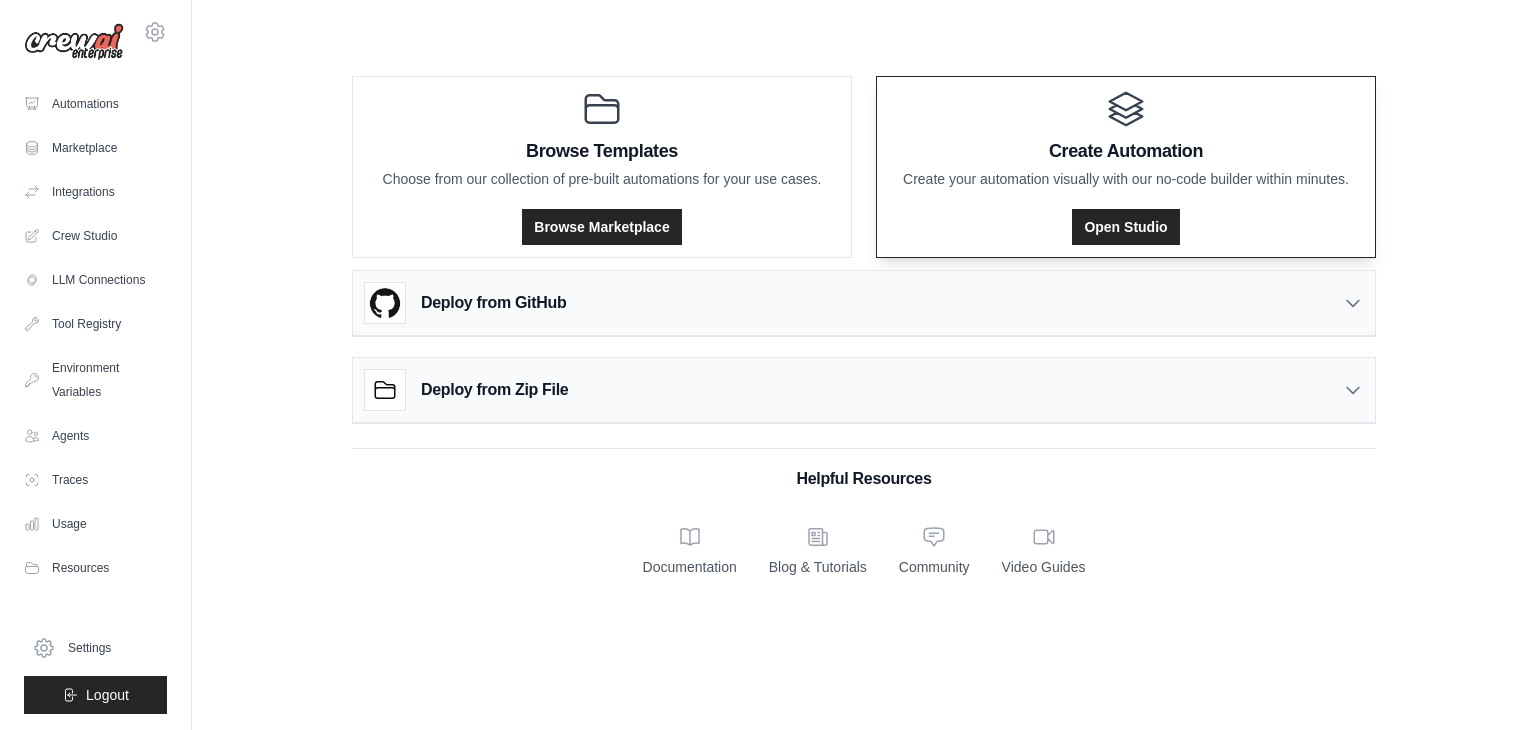 scroll, scrollTop: 0, scrollLeft: 0, axis: both 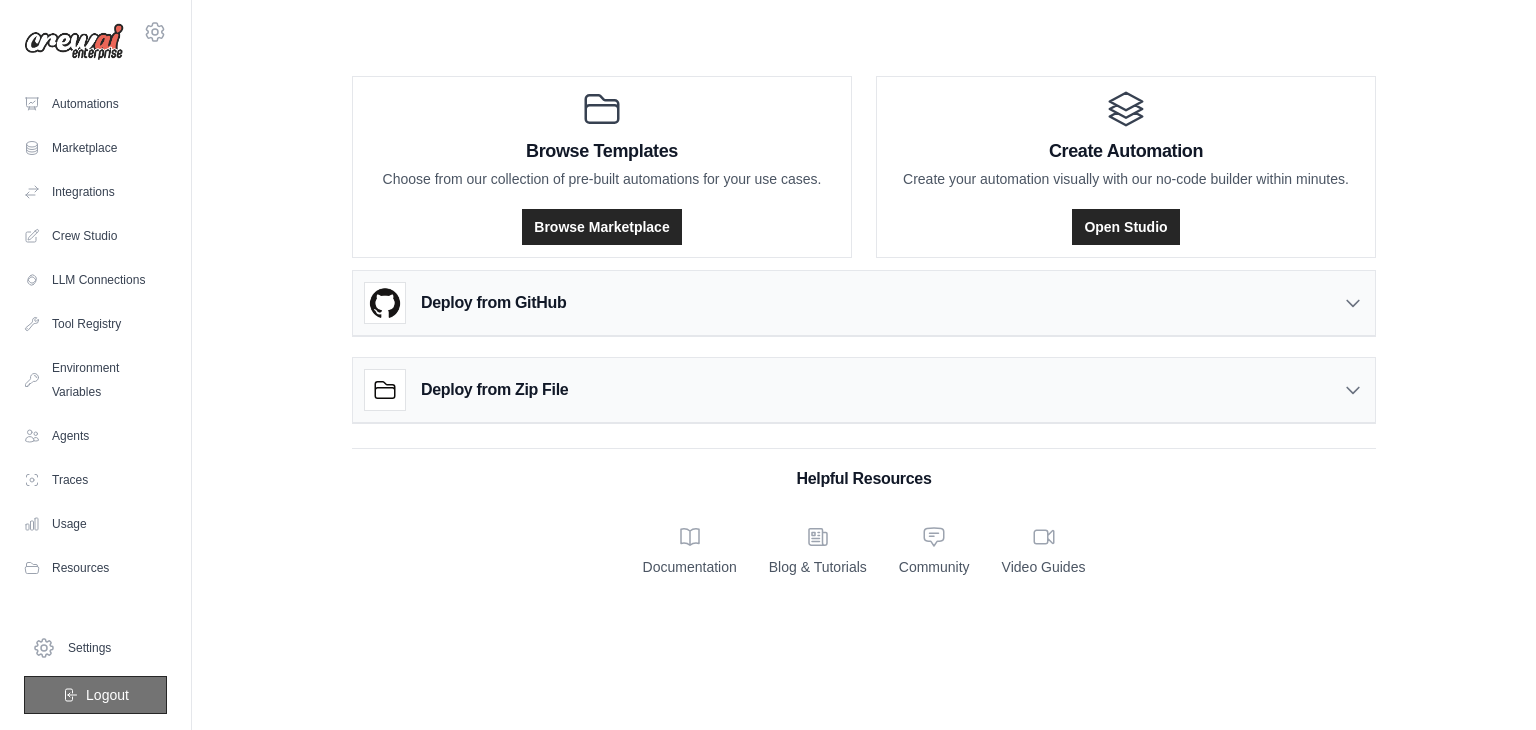 click on "Logout" at bounding box center [95, 695] 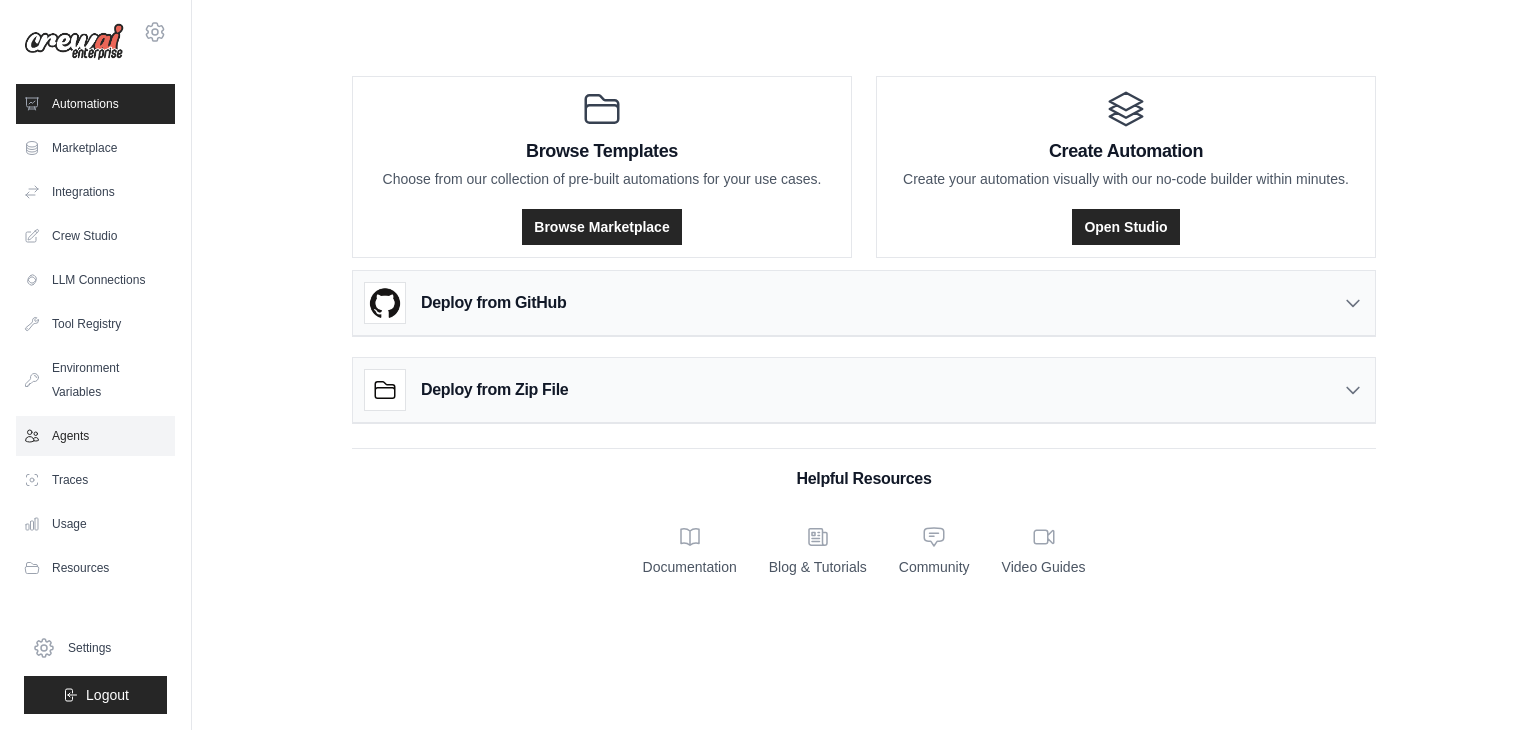 scroll, scrollTop: 0, scrollLeft: 0, axis: both 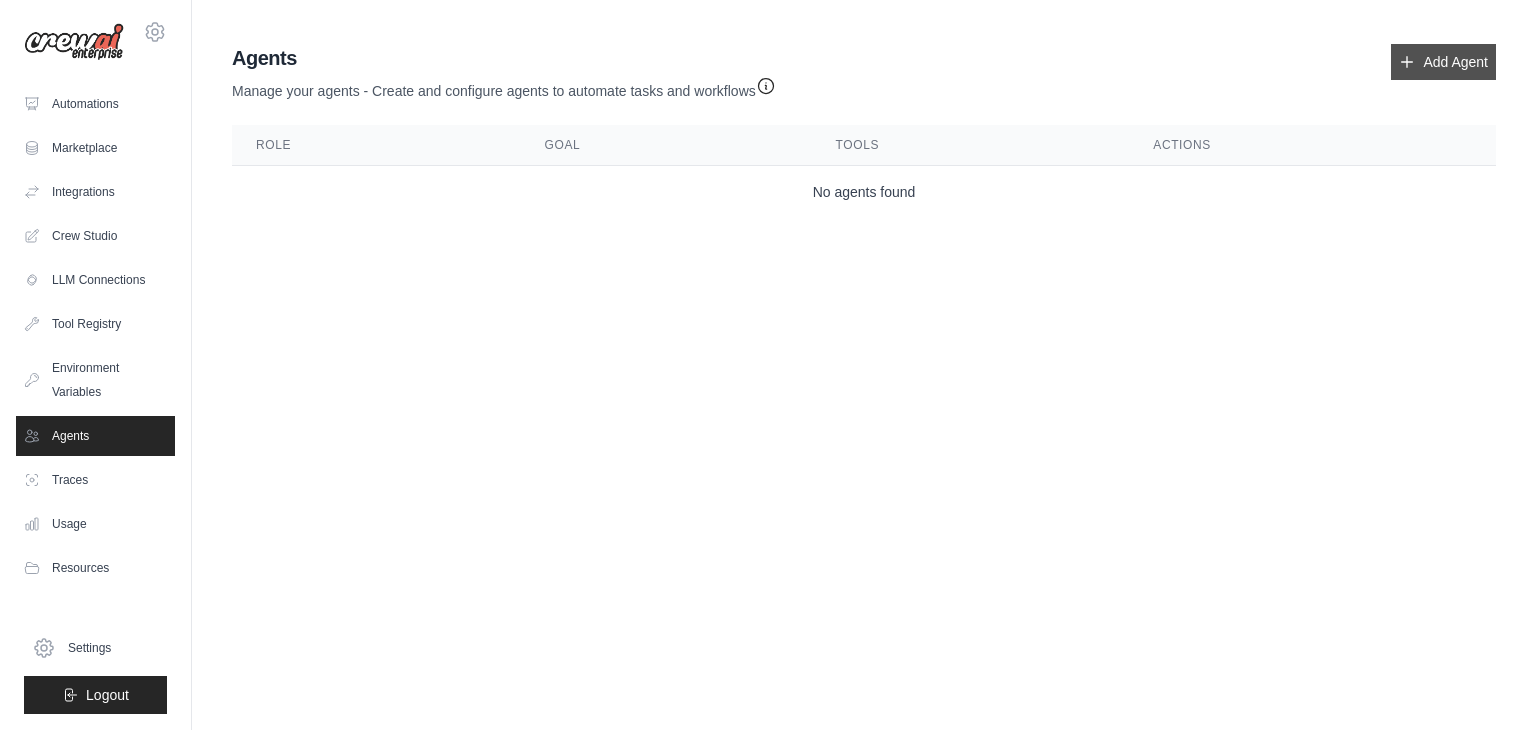 click on "Add Agent" at bounding box center [1443, 62] 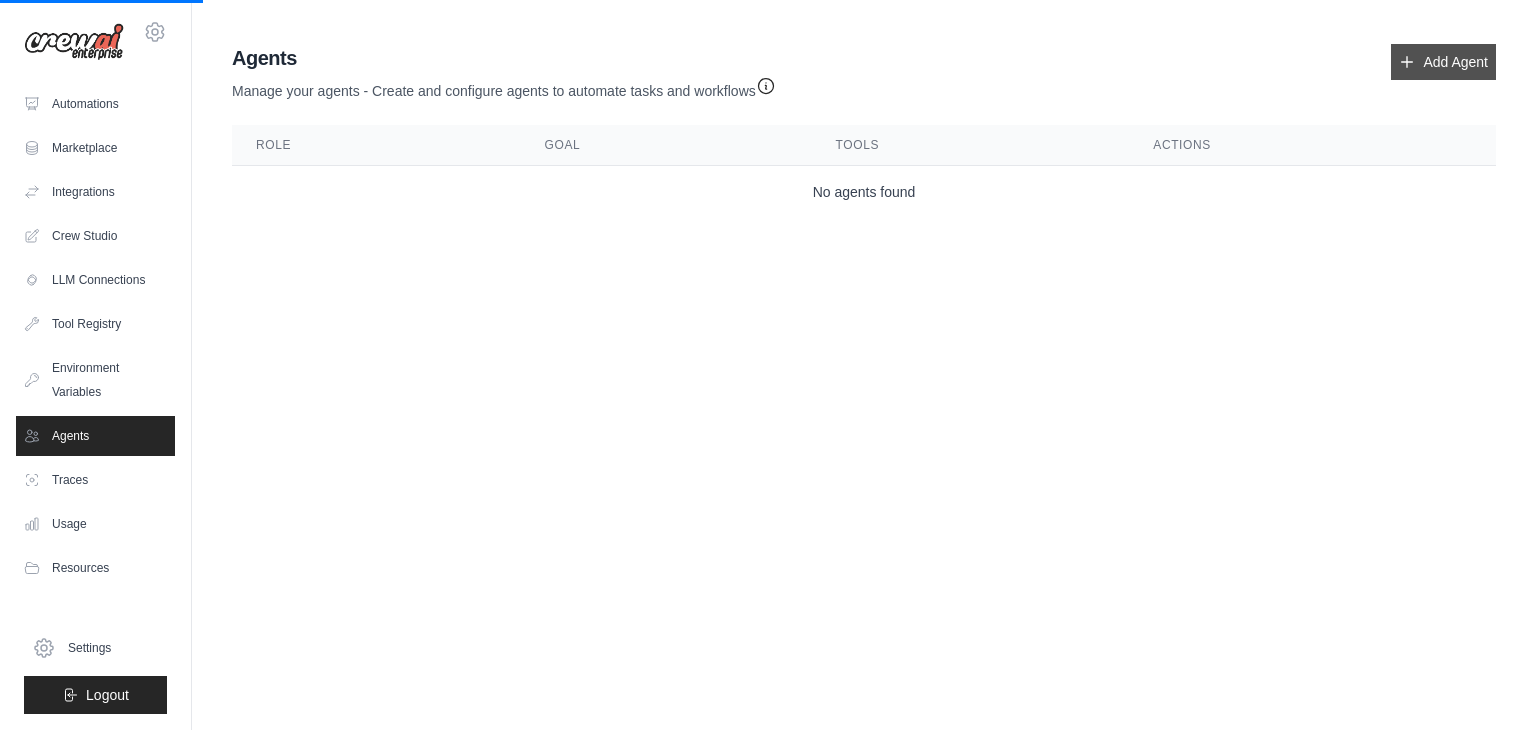 click on "Add Agent" at bounding box center (1443, 62) 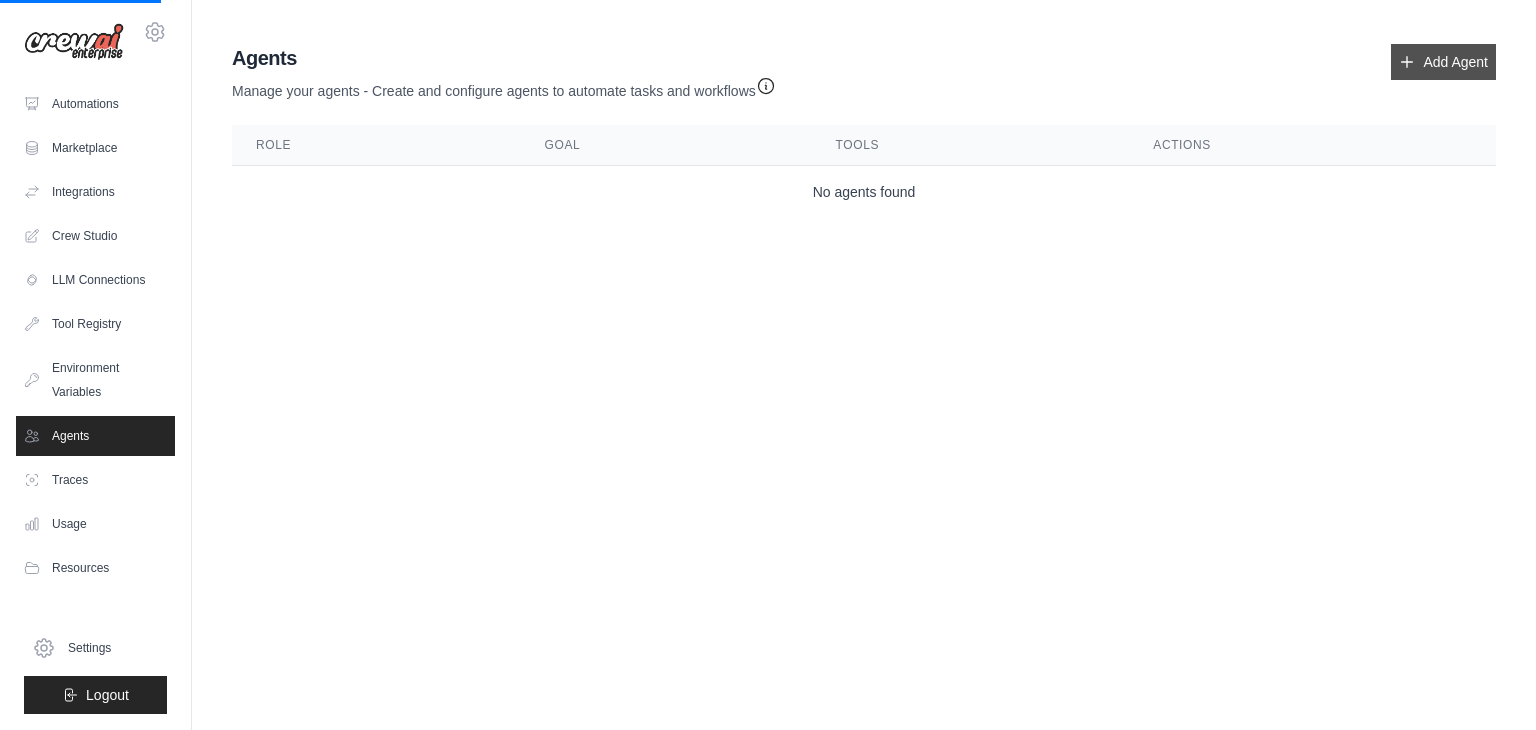 click on "Add Agent" at bounding box center [1443, 62] 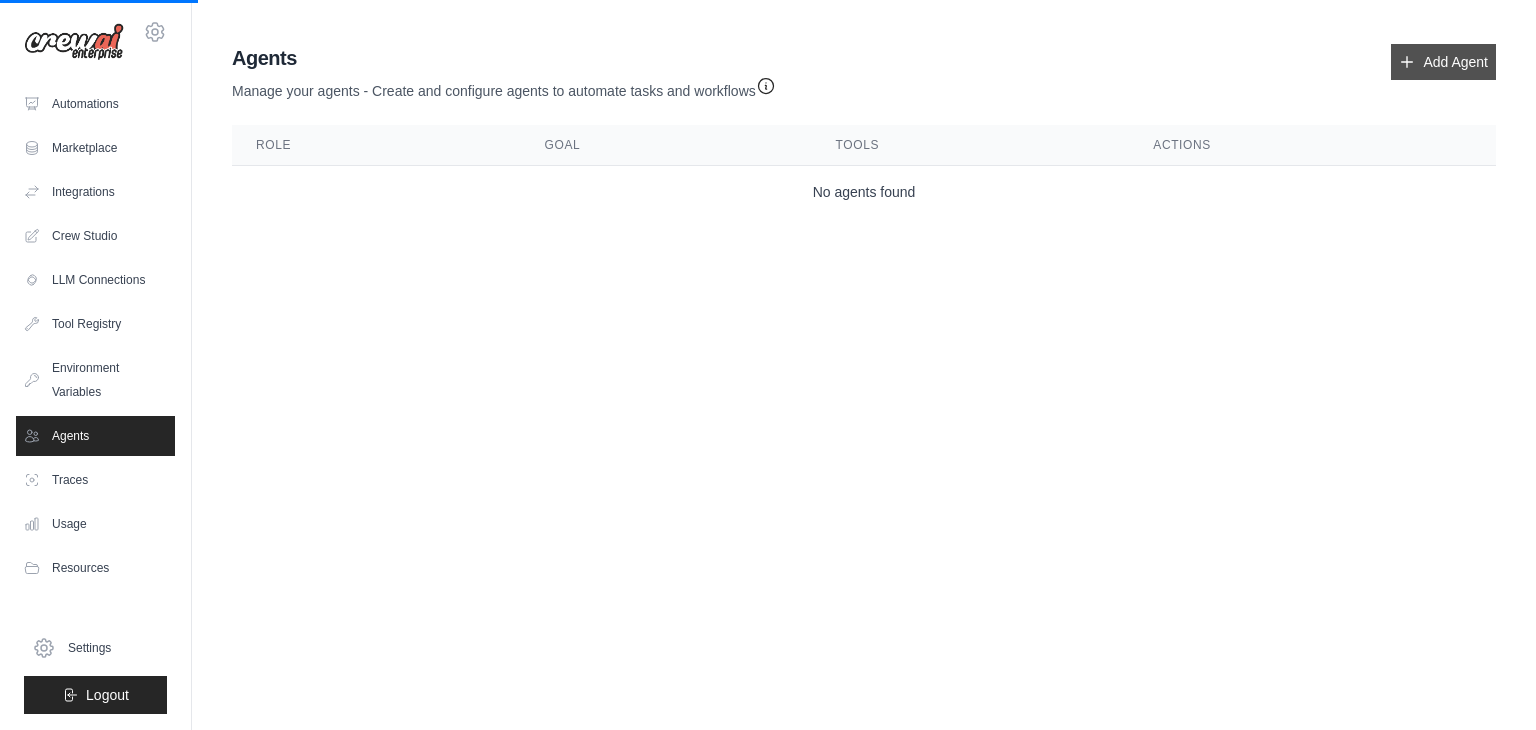 click on "Add Agent" at bounding box center (1443, 62) 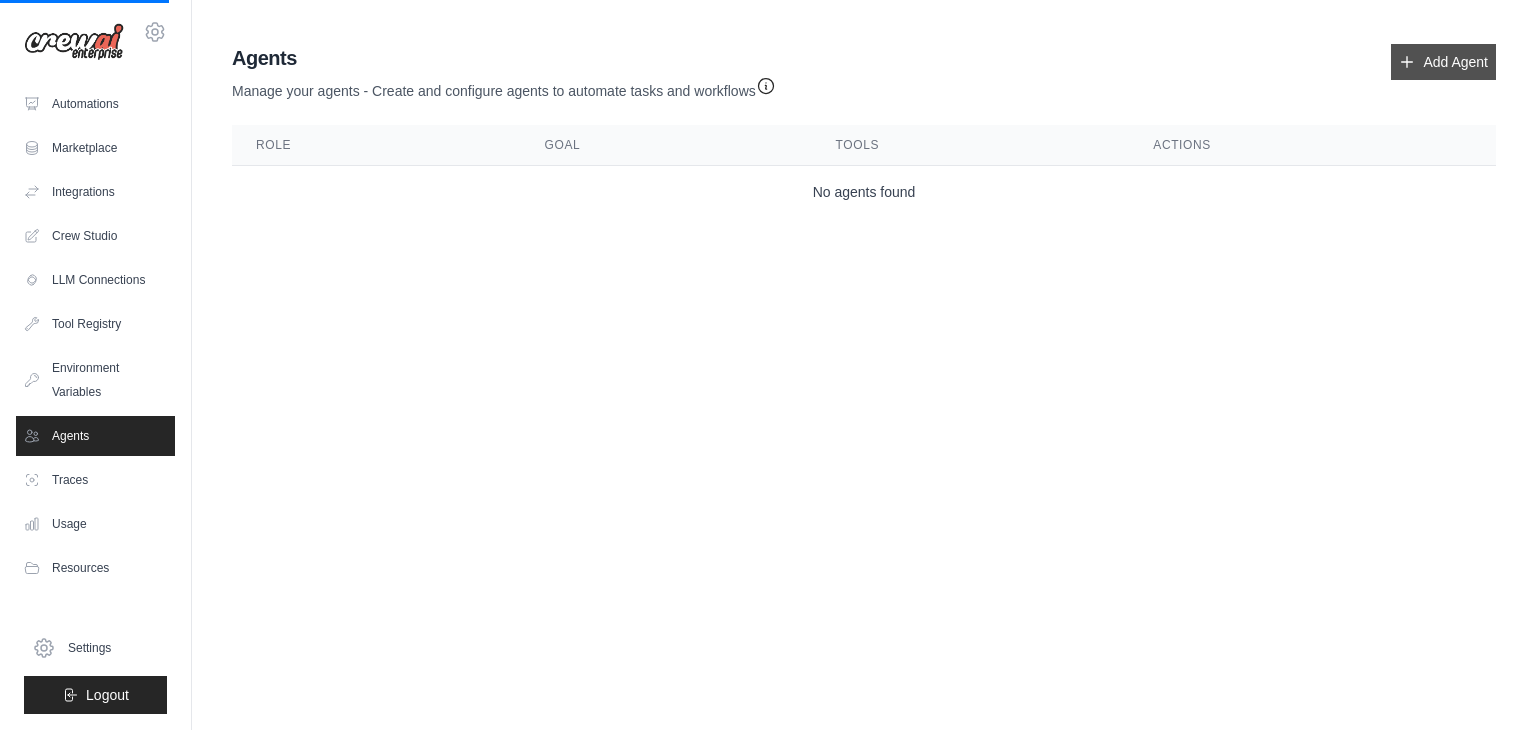click on "Add Agent" at bounding box center (1443, 62) 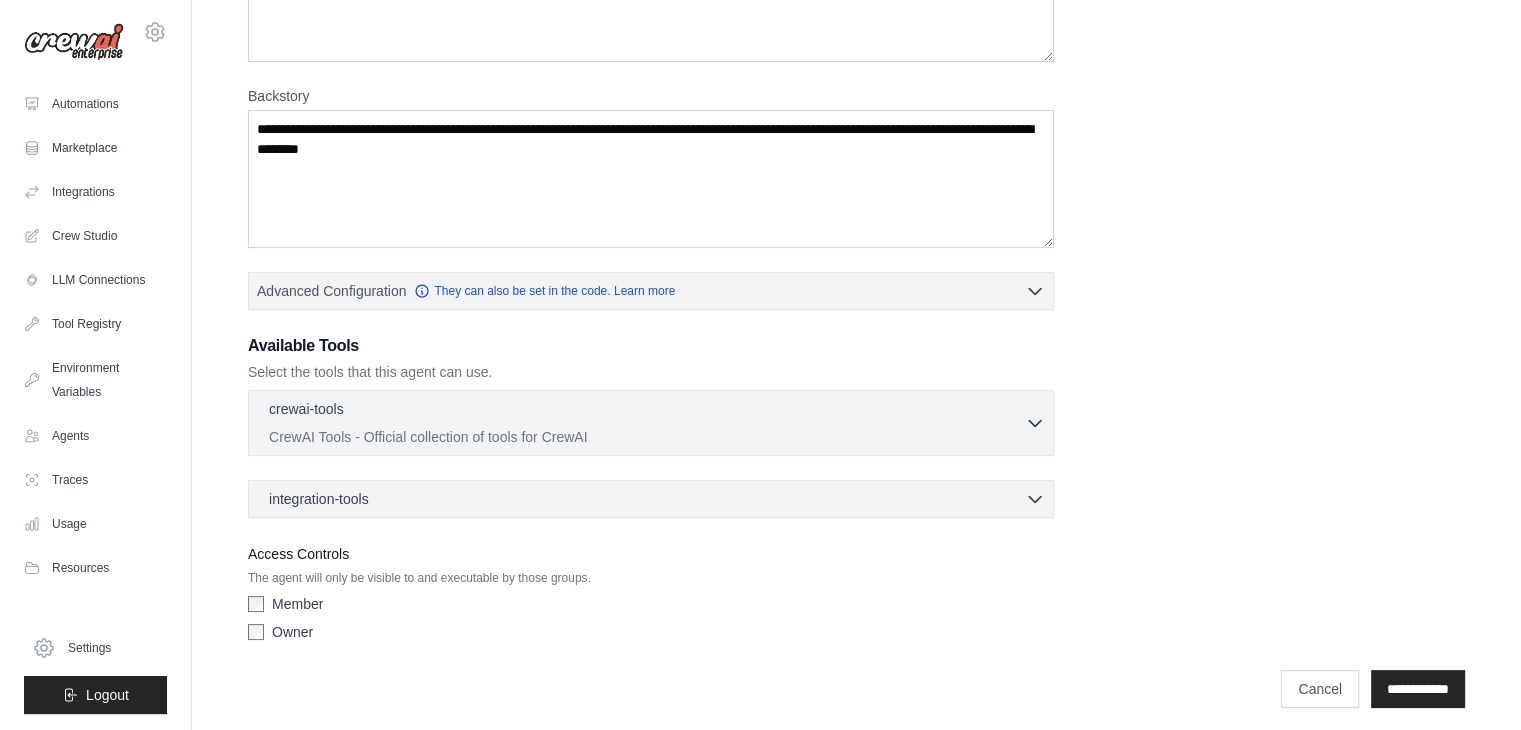scroll, scrollTop: 248, scrollLeft: 0, axis: vertical 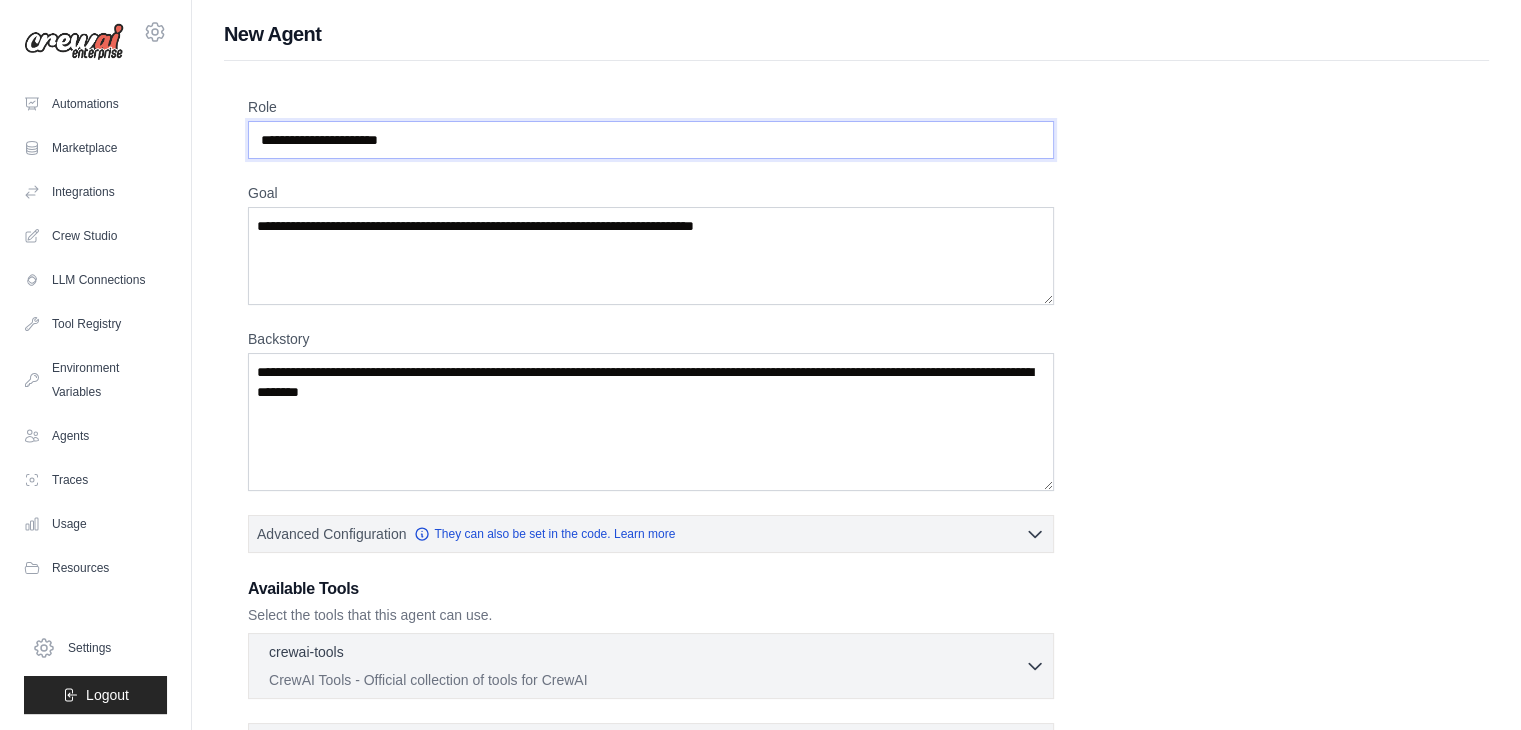 drag, startPoint x: 428, startPoint y: 141, endPoint x: 237, endPoint y: 123, distance: 191.8463 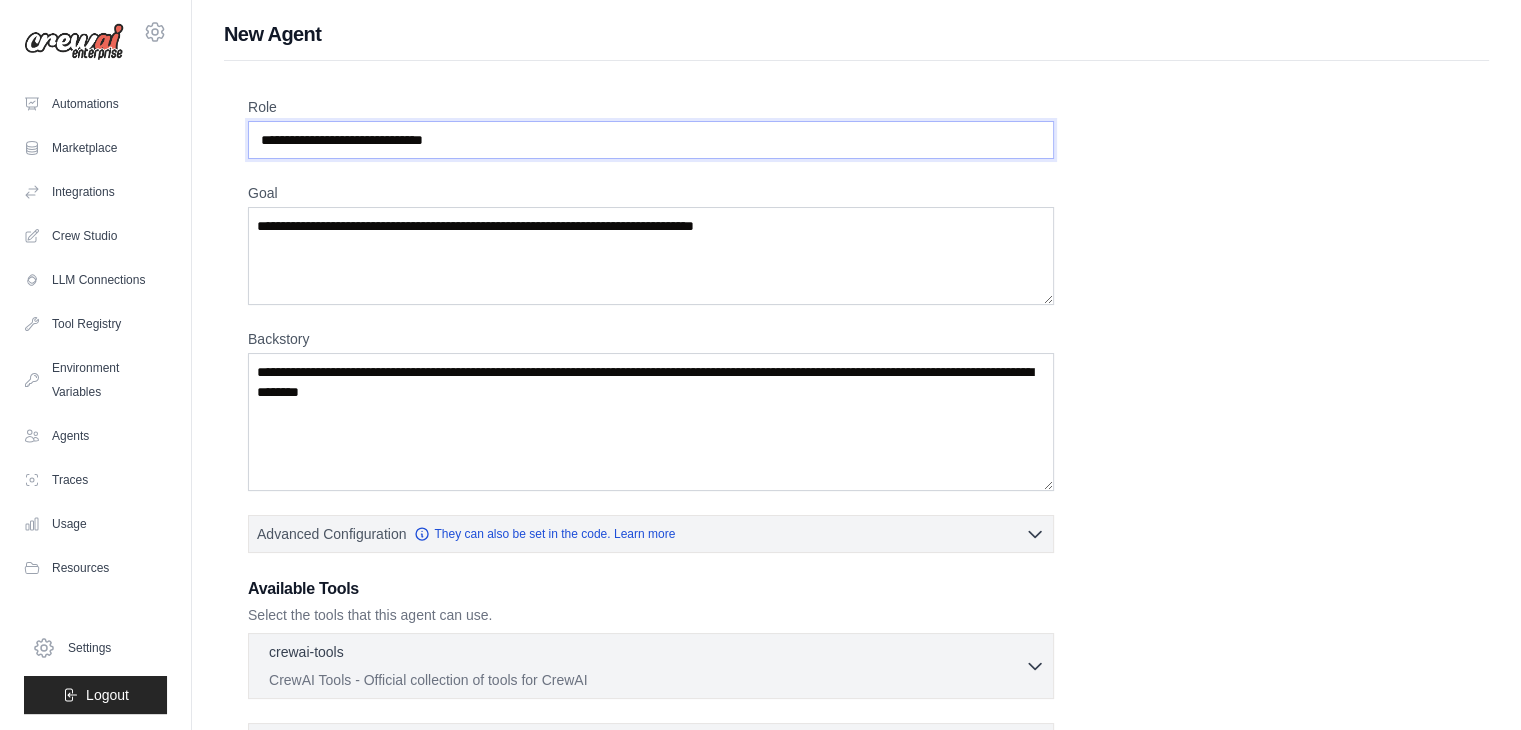 click on "**********" at bounding box center (651, 140) 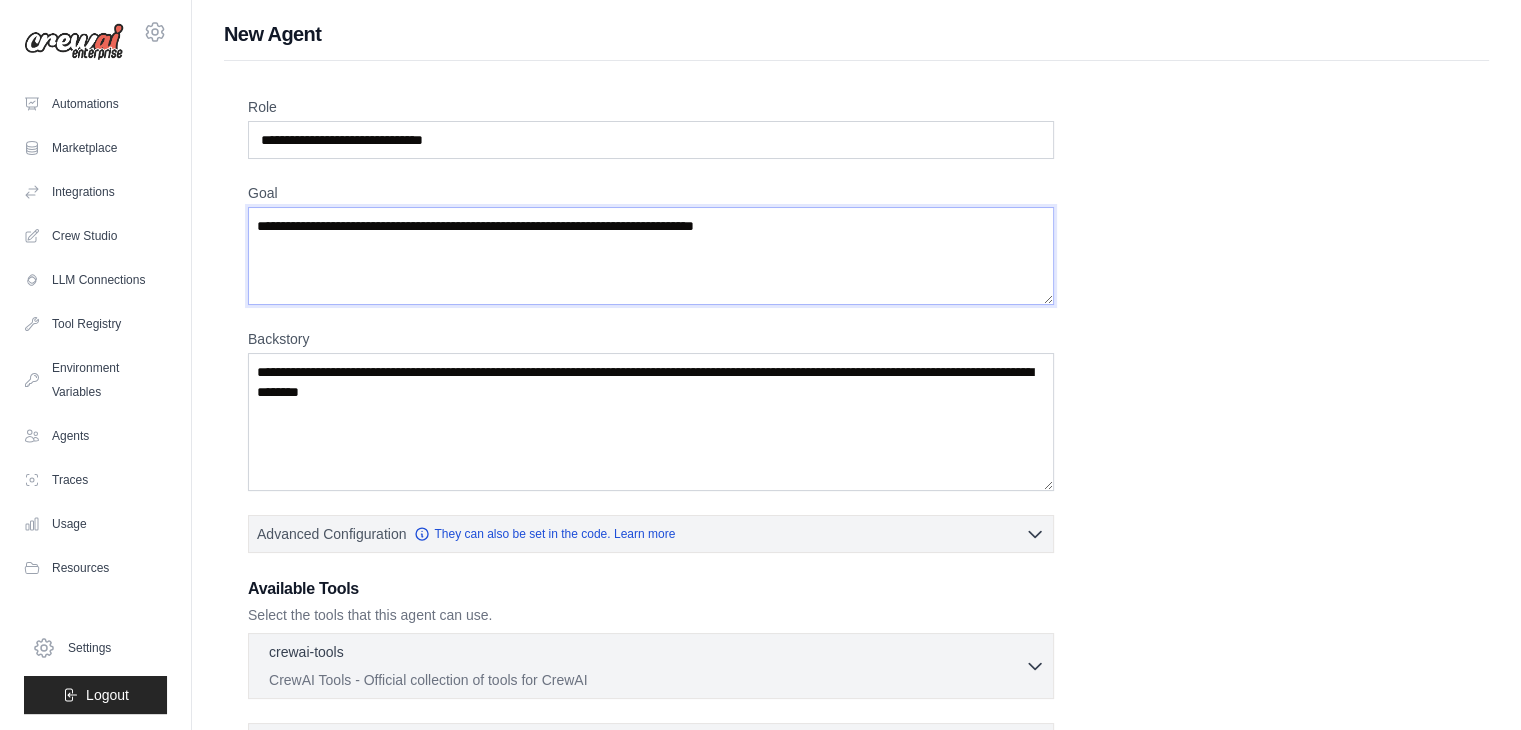 drag, startPoint x: 813, startPoint y: 232, endPoint x: 228, endPoint y: 225, distance: 585.0419 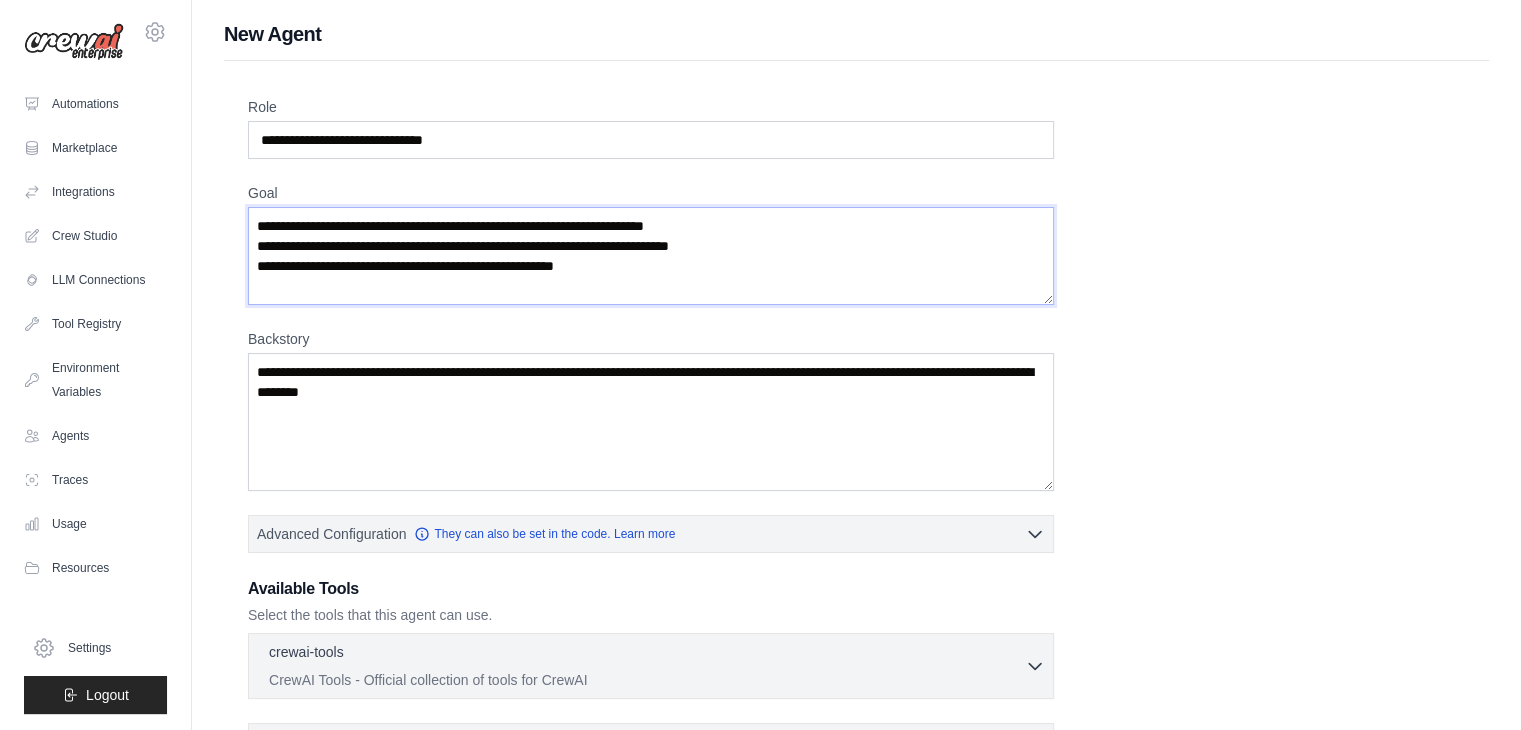 click on "**********" at bounding box center [651, 256] 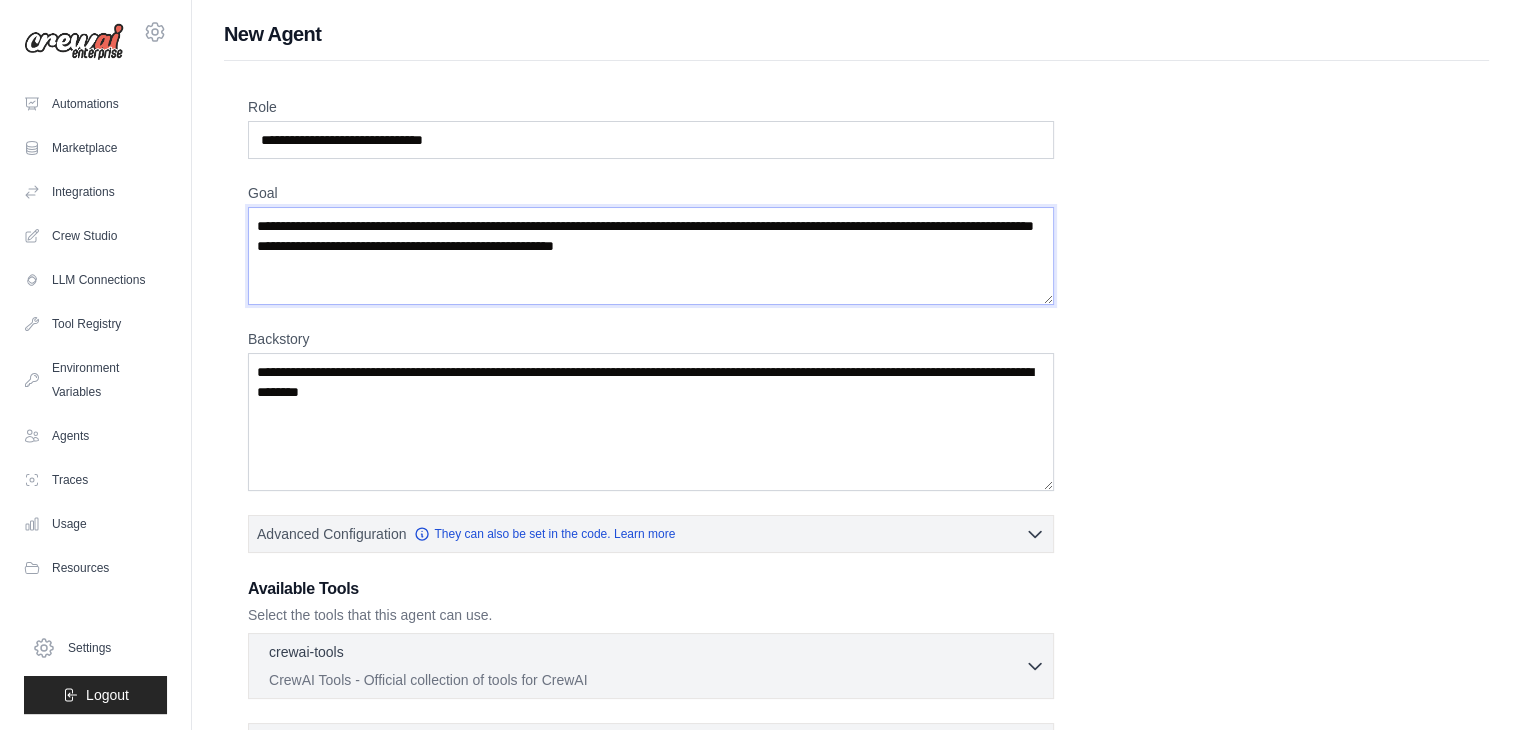 click on "**********" at bounding box center [651, 256] 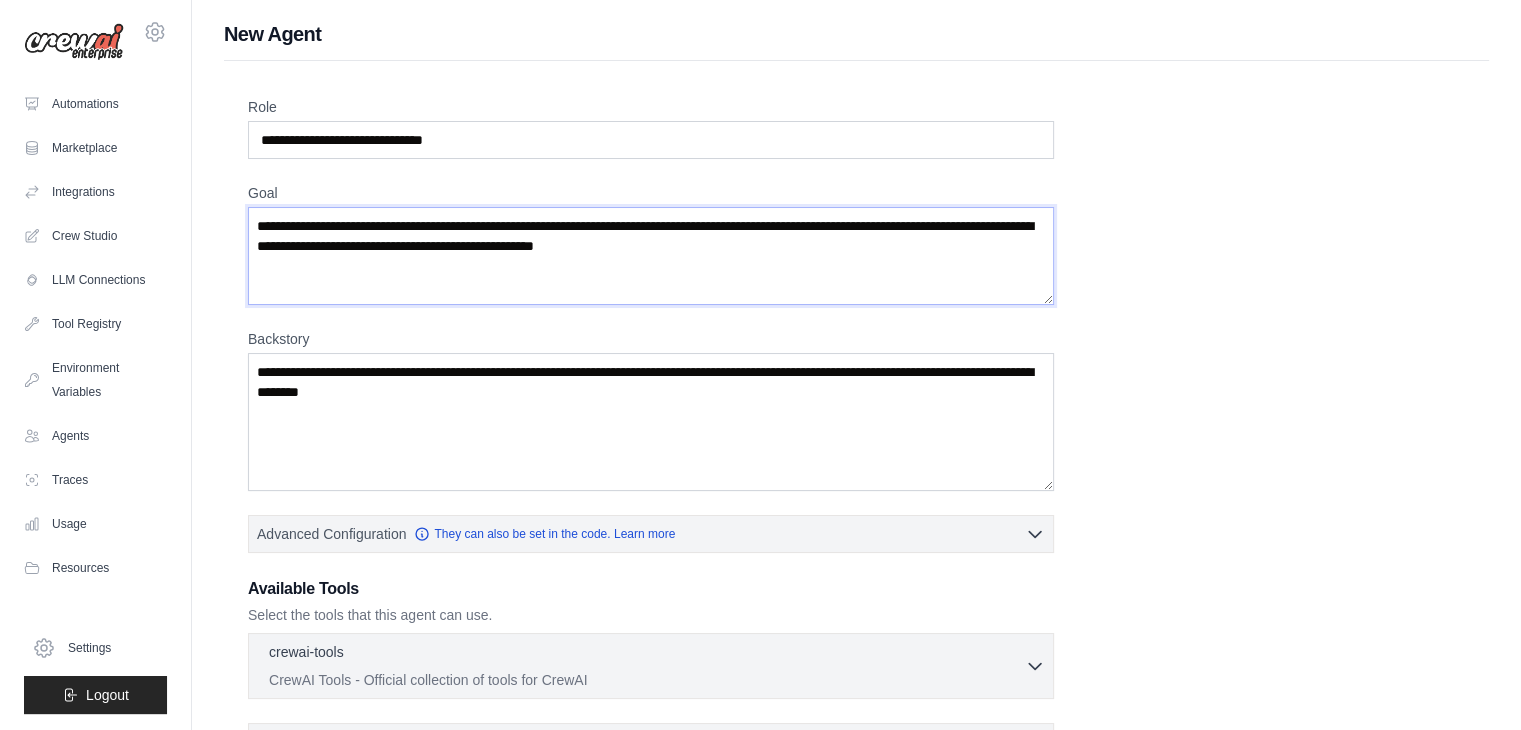 click on "**********" at bounding box center [651, 256] 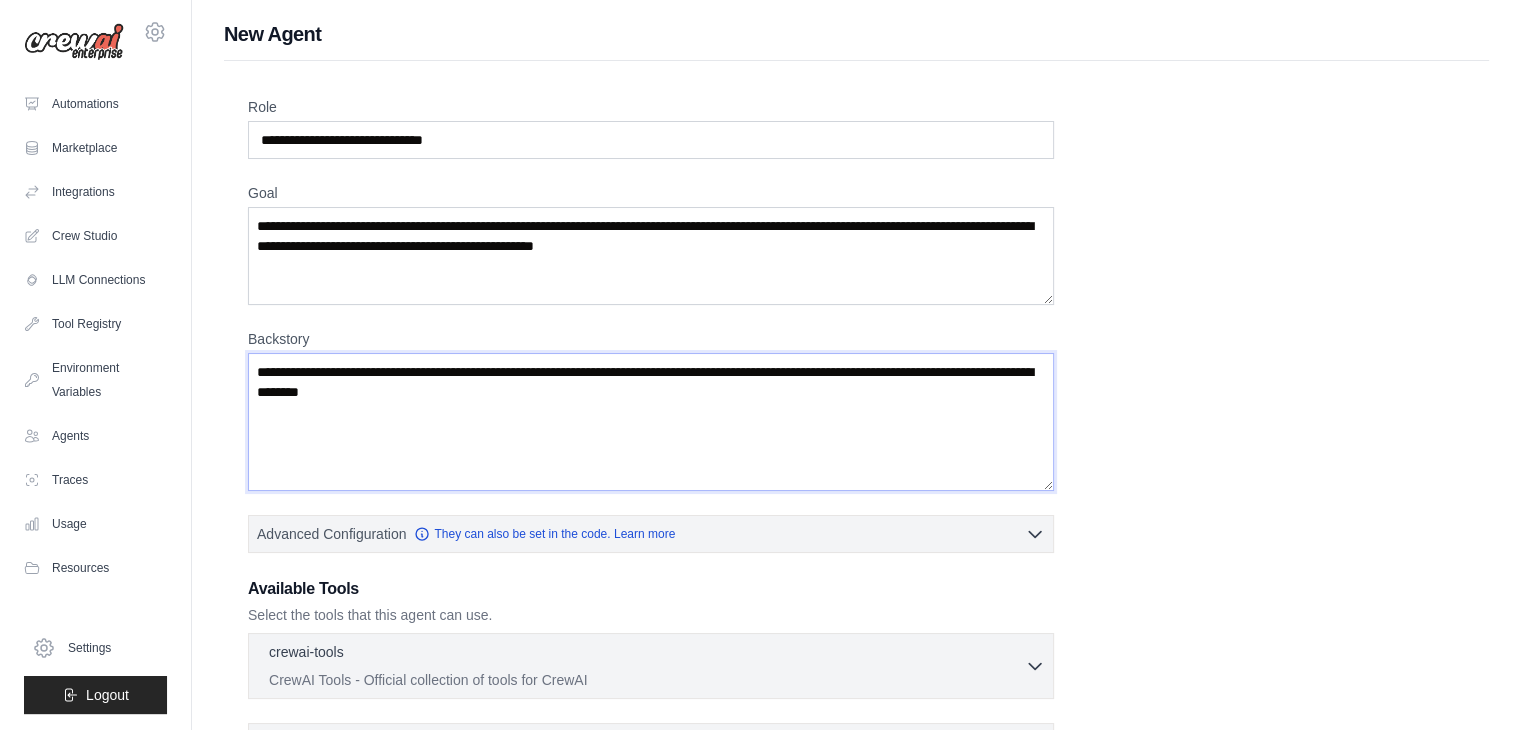 drag, startPoint x: 535, startPoint y: 389, endPoint x: 494, endPoint y: 389, distance: 41 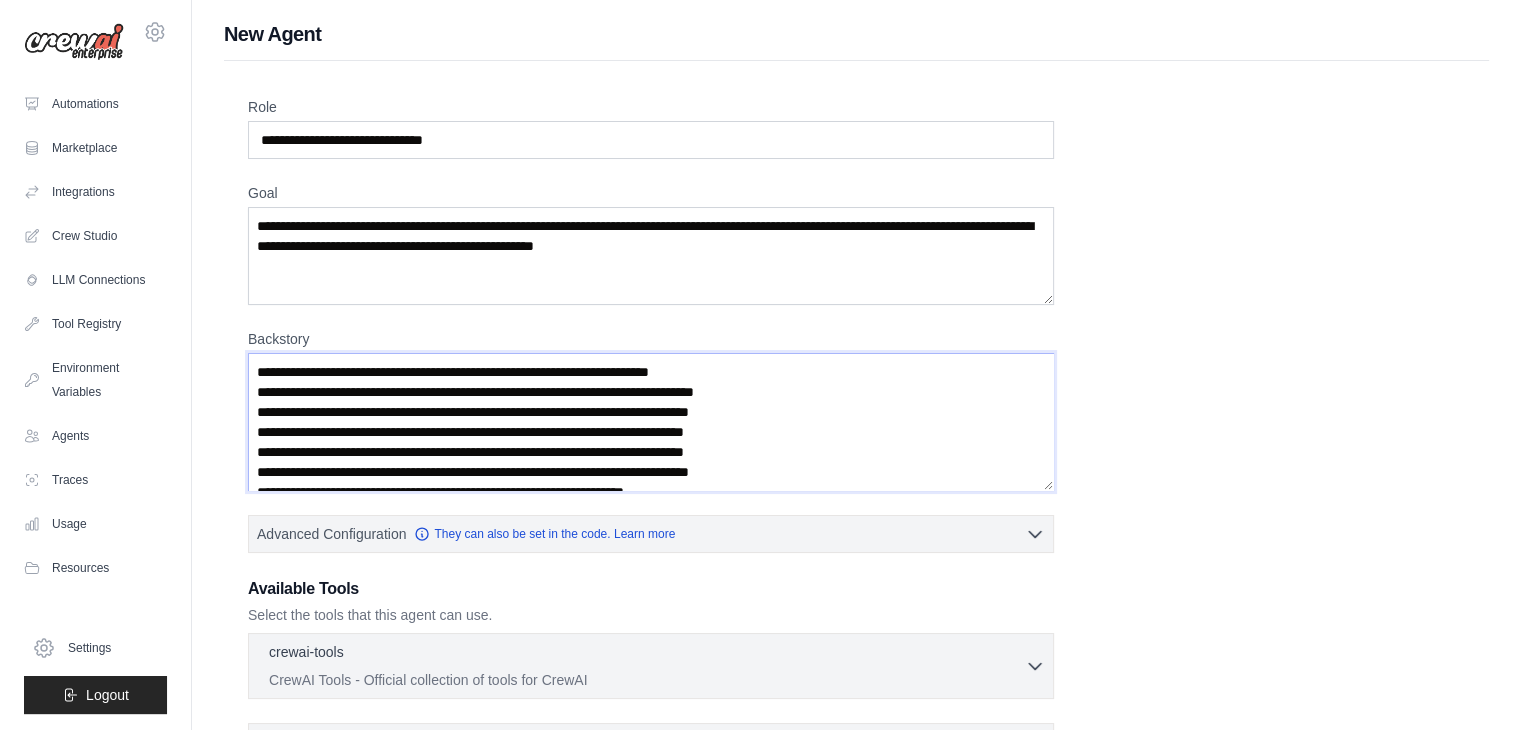 scroll, scrollTop: 9, scrollLeft: 0, axis: vertical 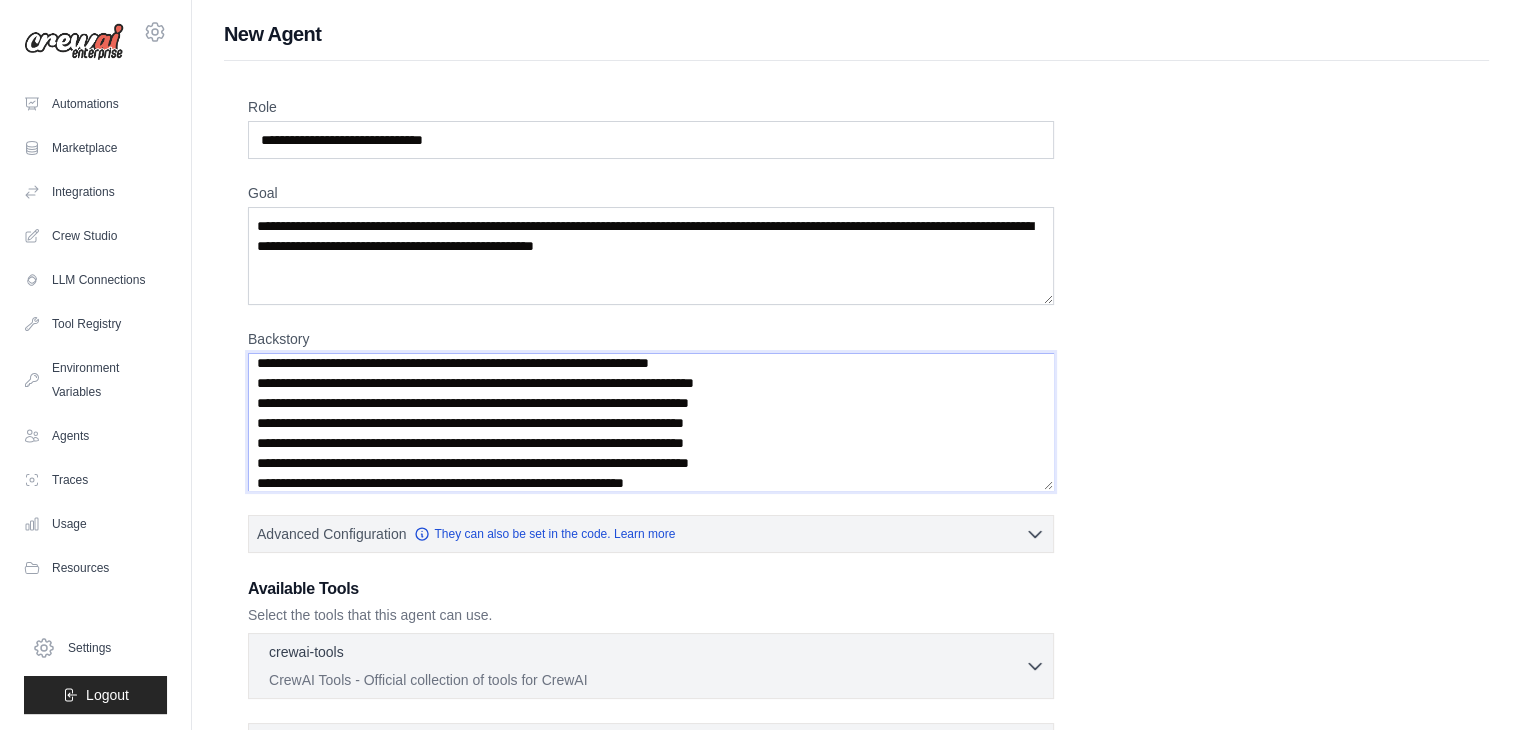 click on "**********" at bounding box center (651, 422) 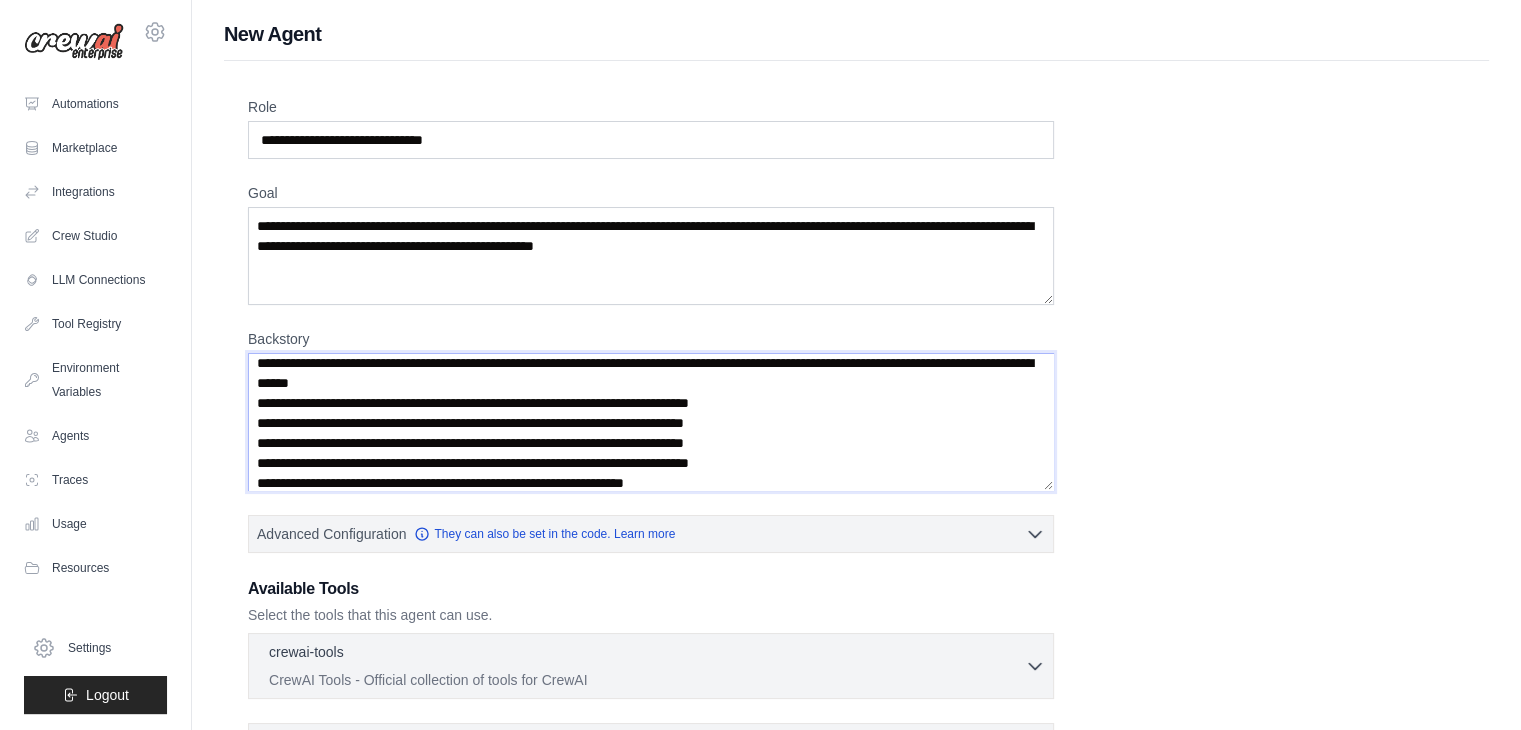 scroll, scrollTop: 0, scrollLeft: 0, axis: both 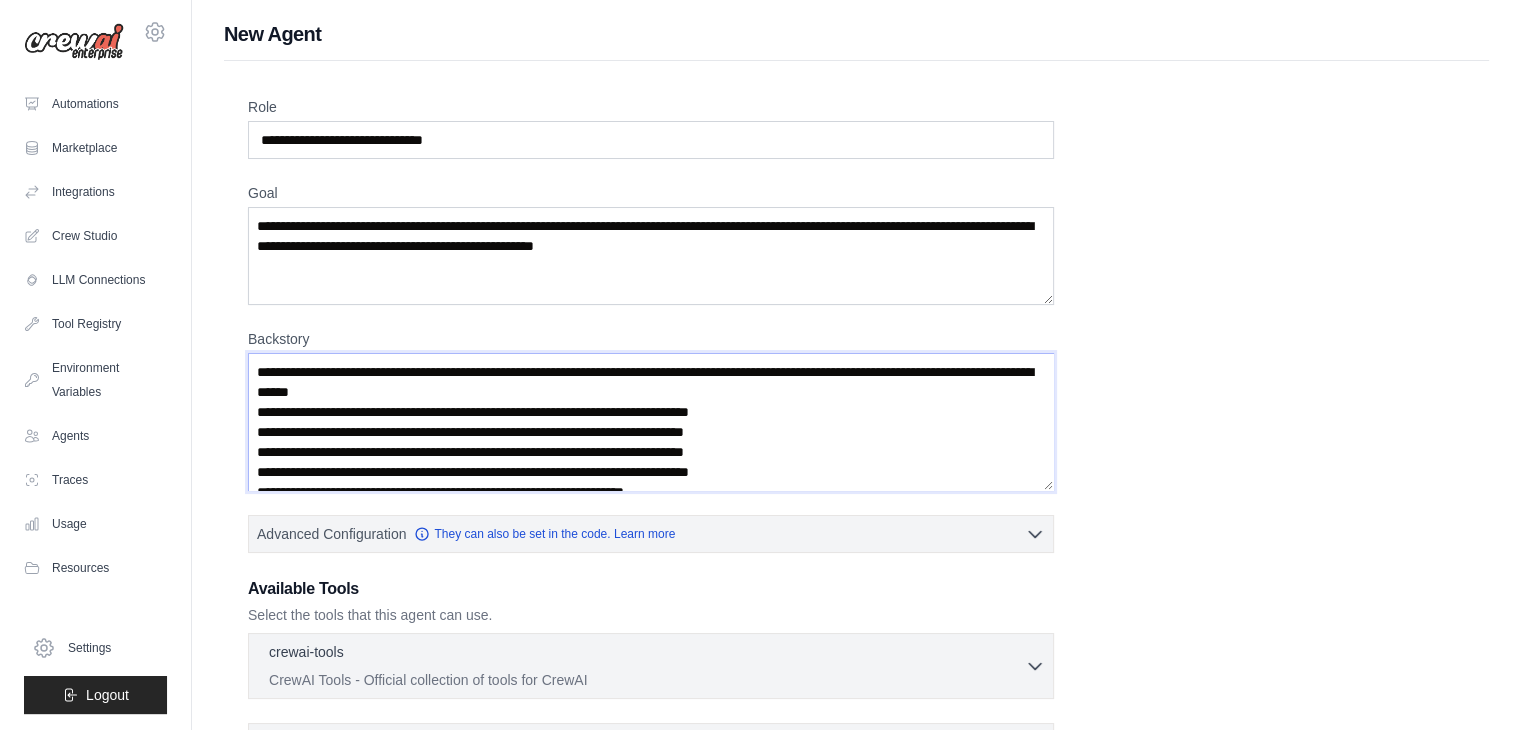 click on "**********" at bounding box center [651, 422] 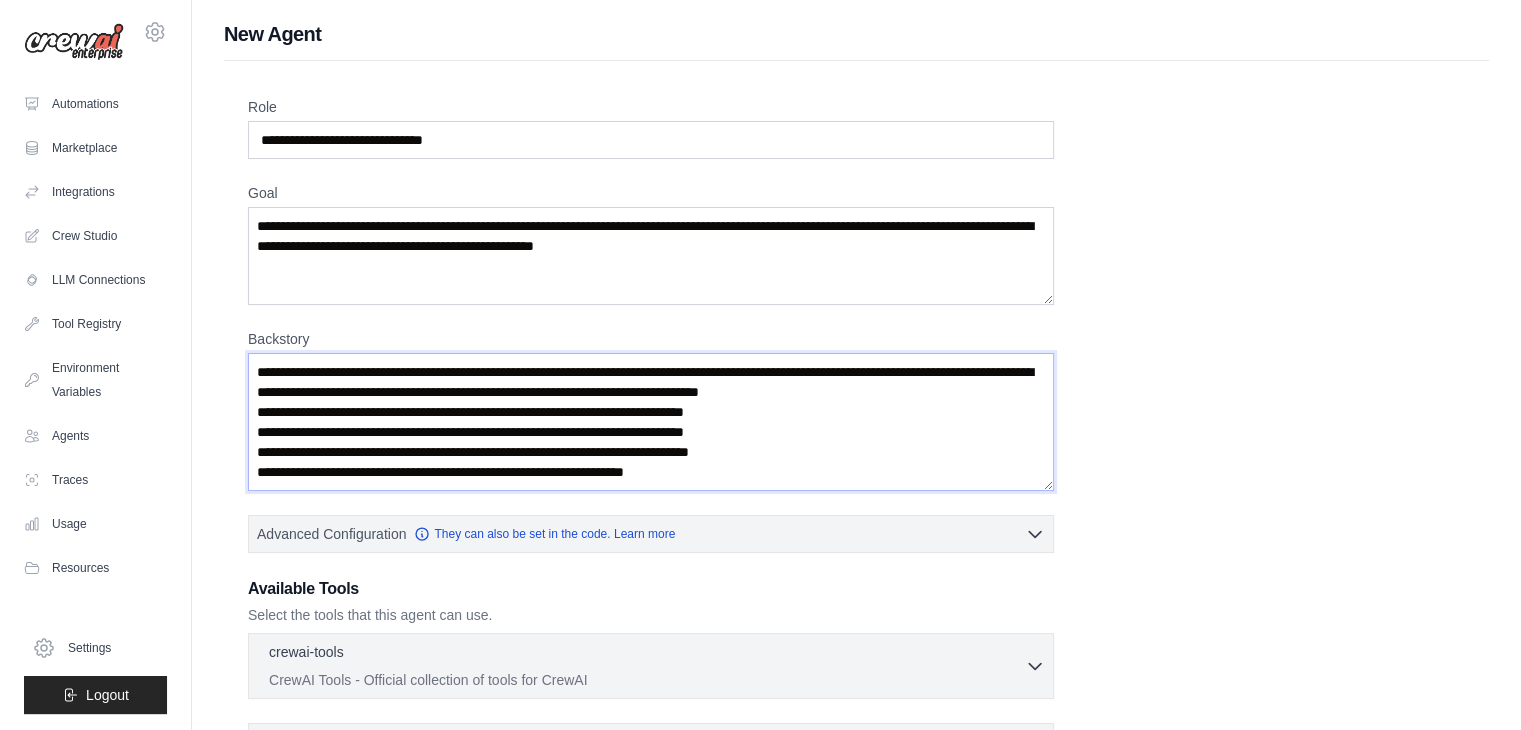 click on "**********" at bounding box center (651, 422) 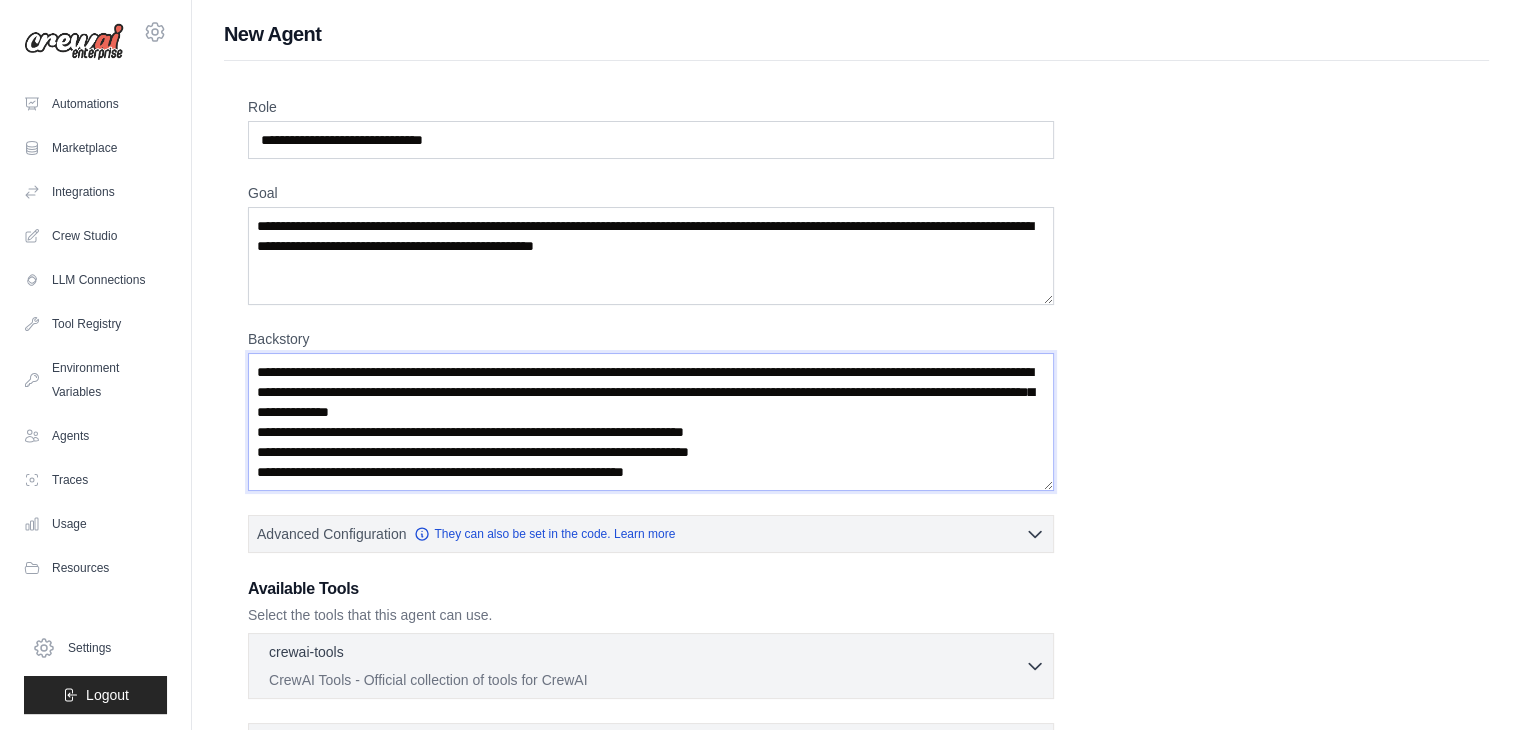 click on "**********" at bounding box center (651, 422) 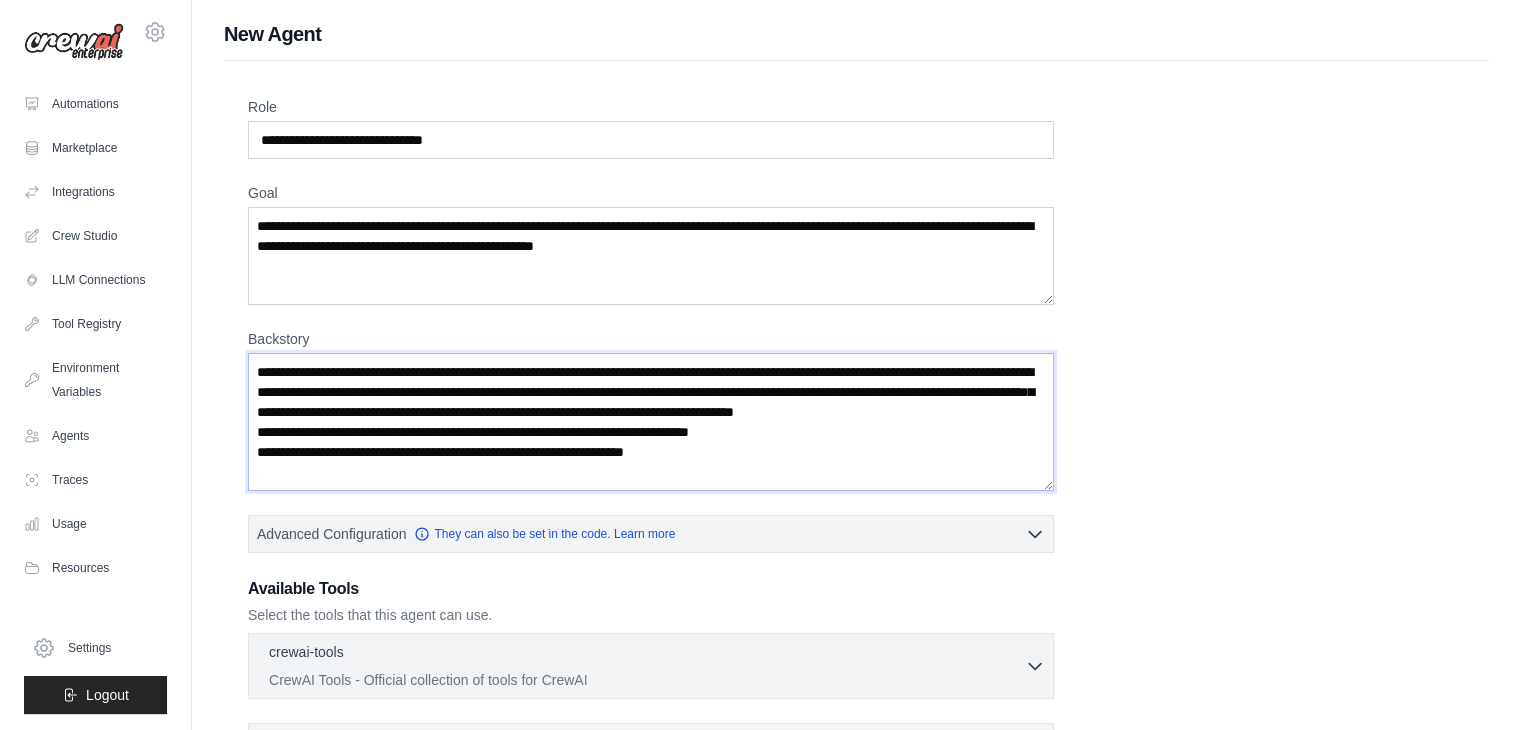 click on "**********" at bounding box center [651, 422] 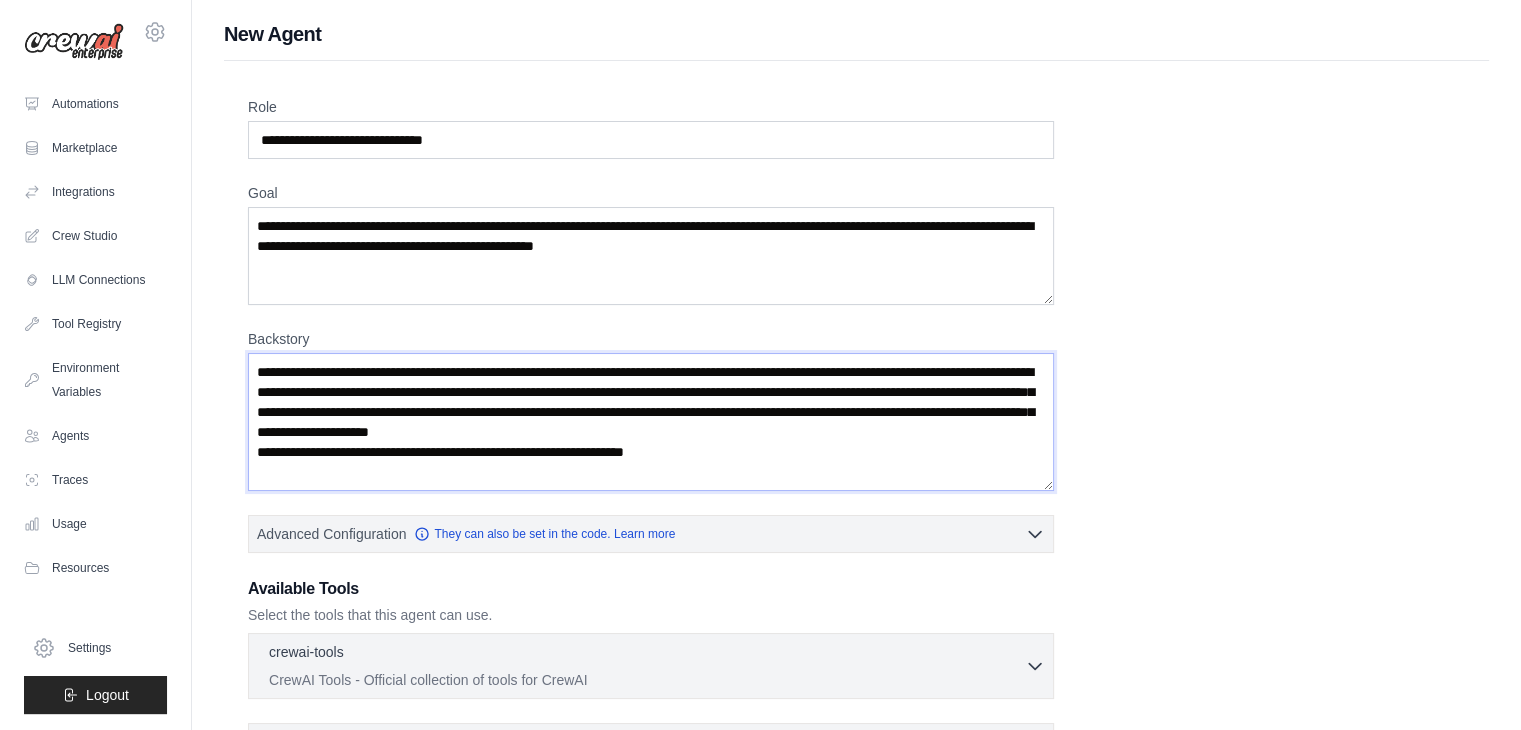 click on "**********" at bounding box center [651, 422] 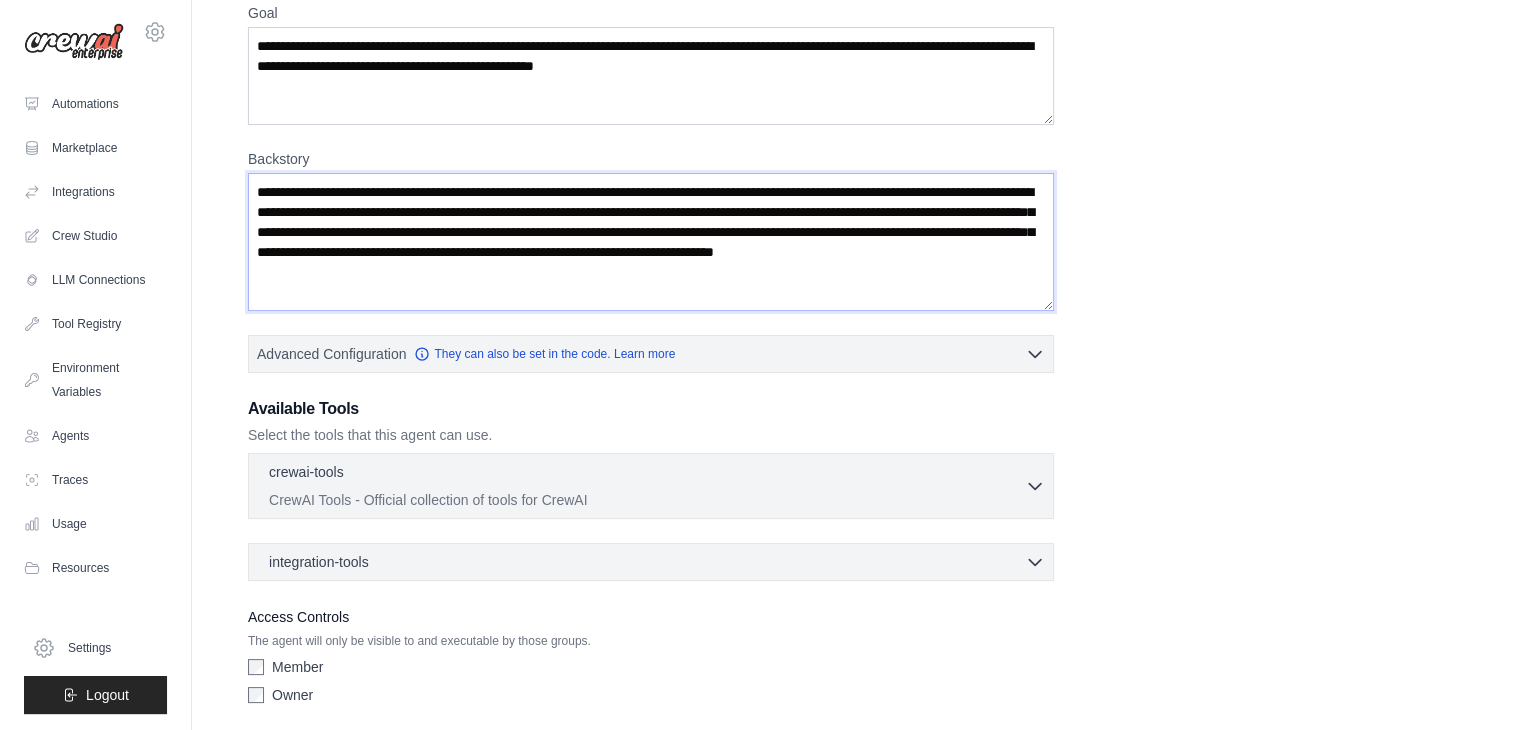 scroll, scrollTop: 186, scrollLeft: 0, axis: vertical 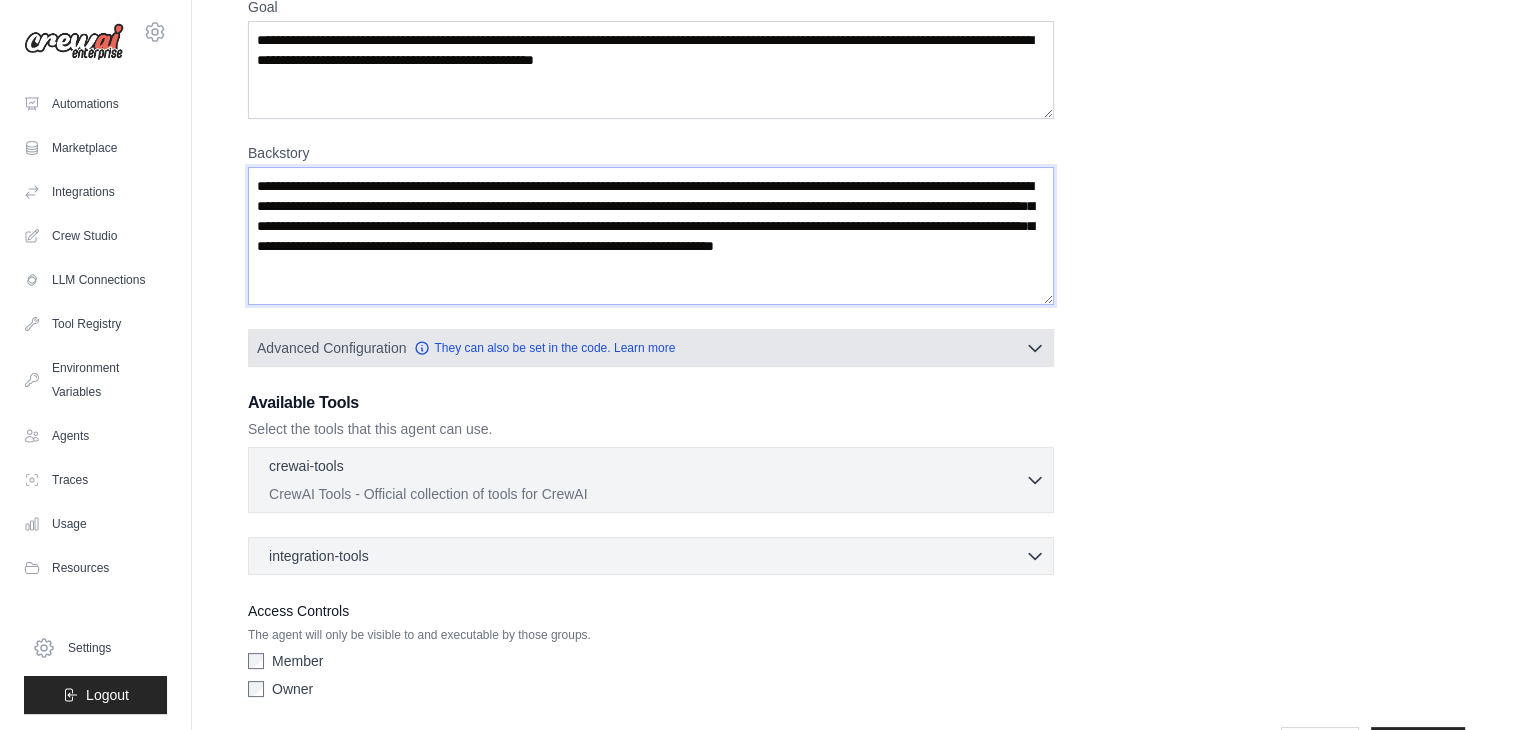 type on "**********" 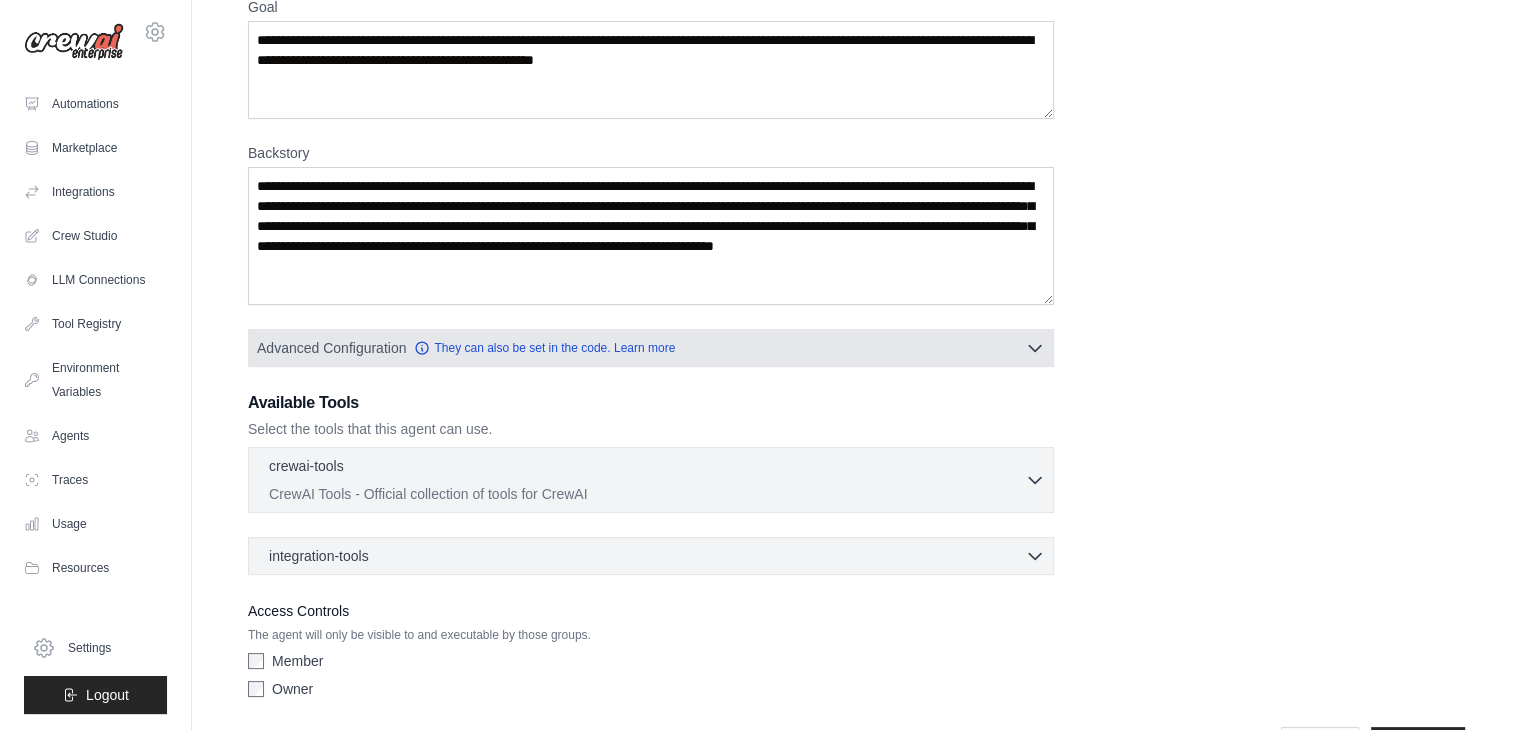 click 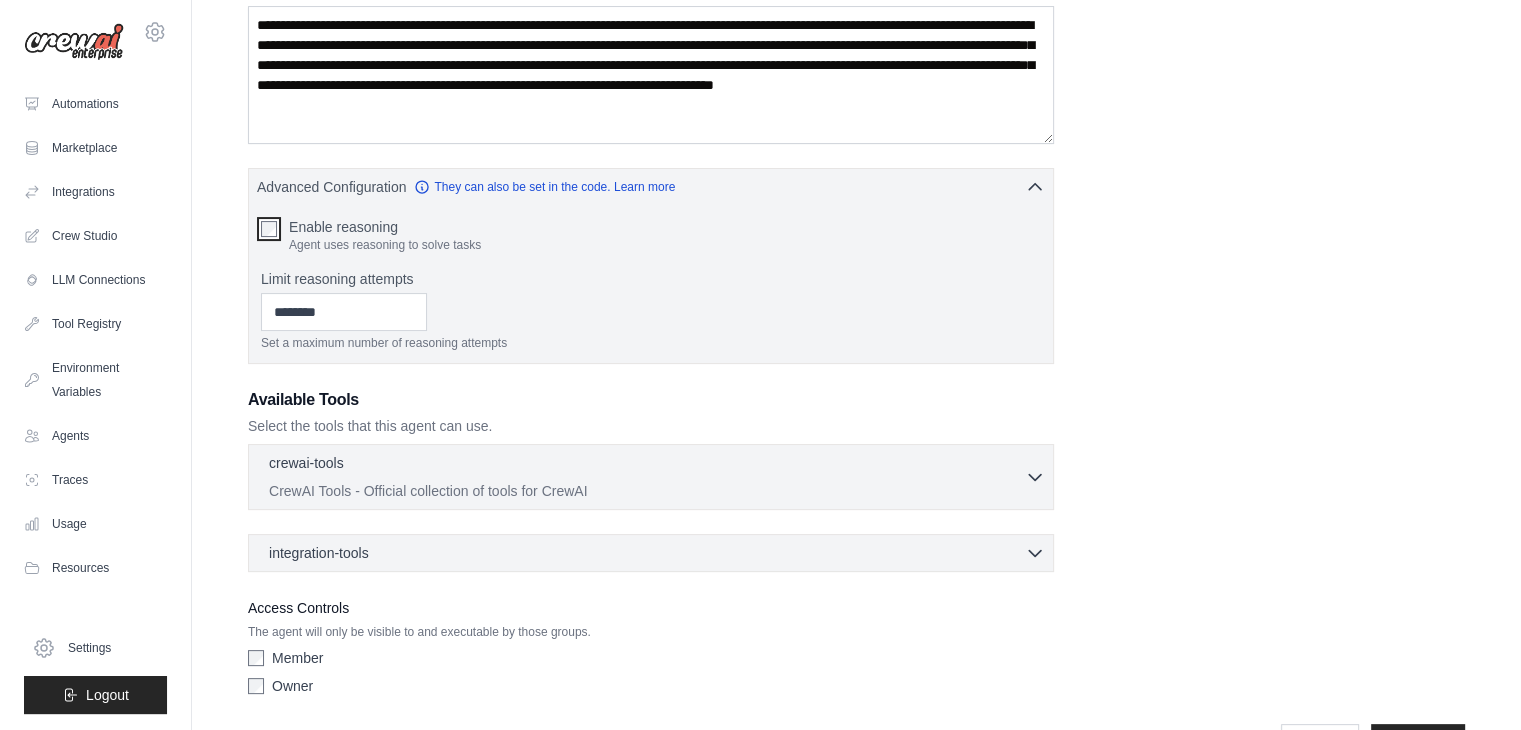 scroll, scrollTop: 408, scrollLeft: 0, axis: vertical 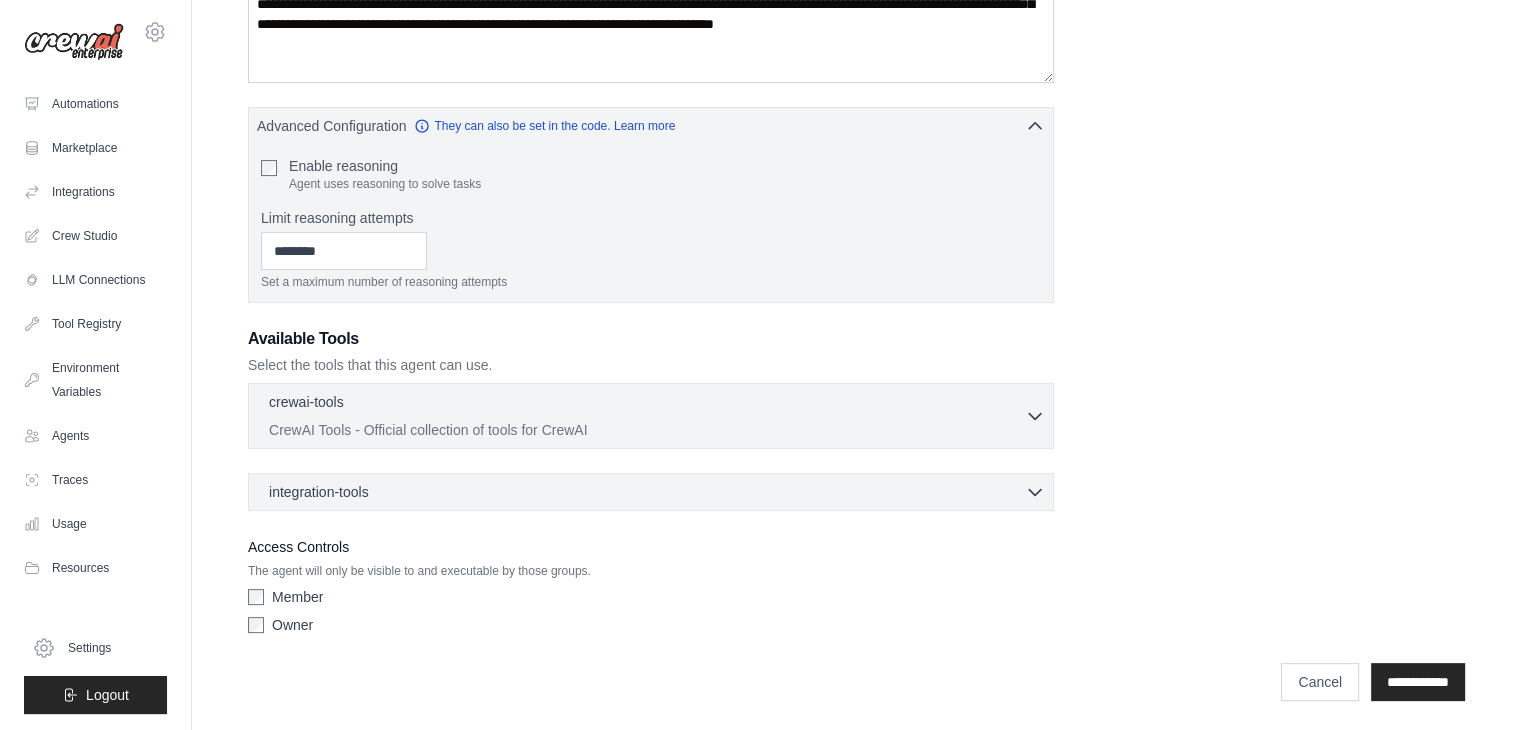 click 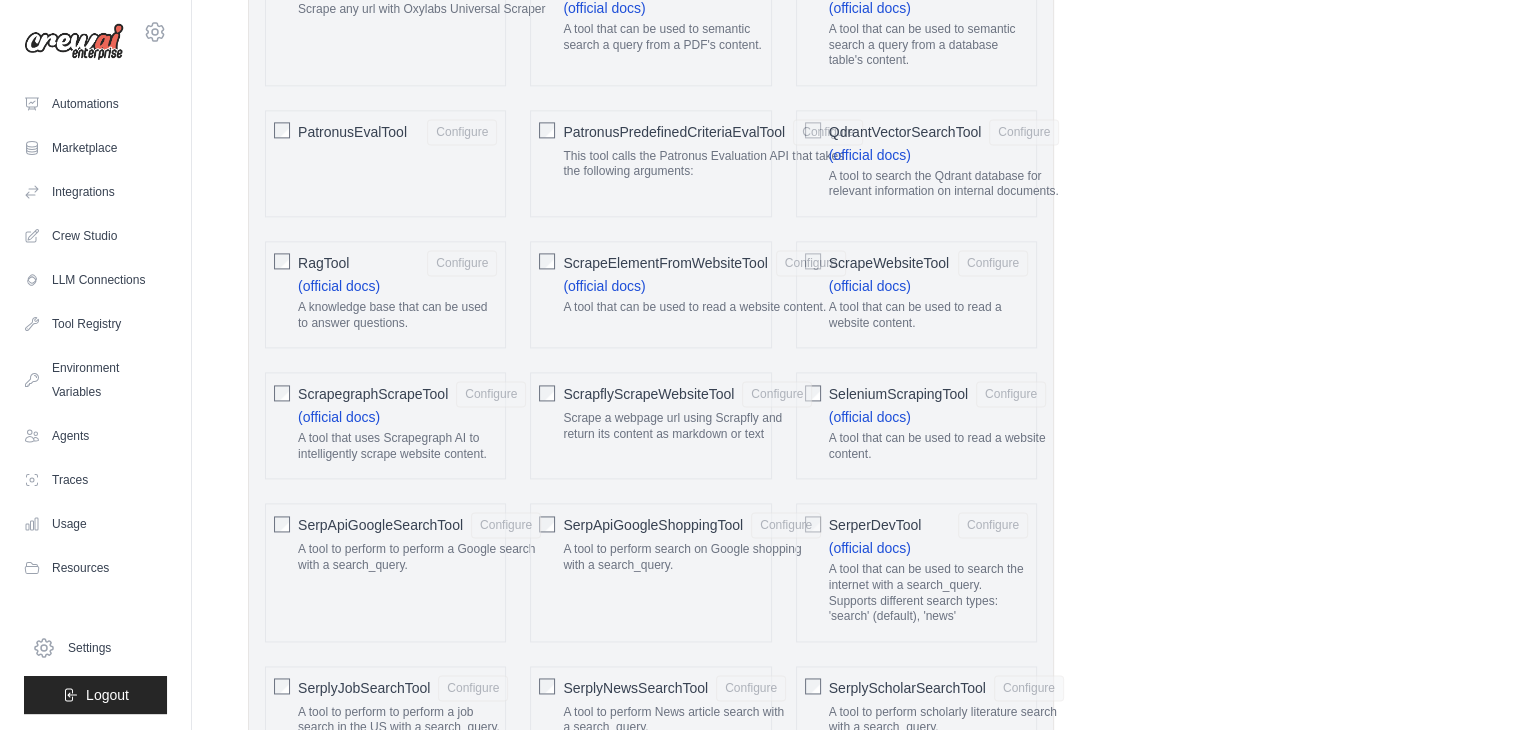 scroll, scrollTop: 2777, scrollLeft: 0, axis: vertical 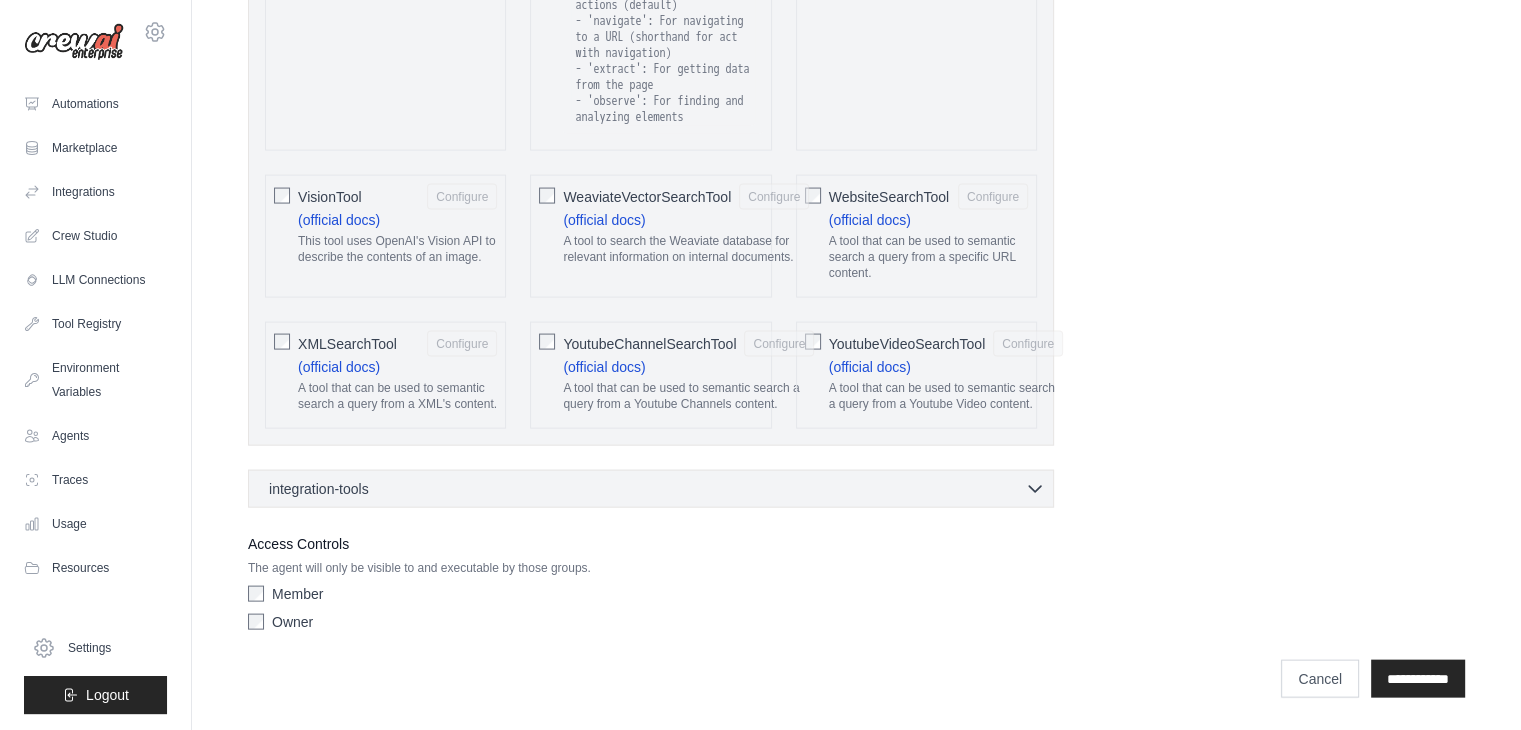 click on "integration-tools
0 selected
Gmail Google Sheets Notion" at bounding box center (651, 489) 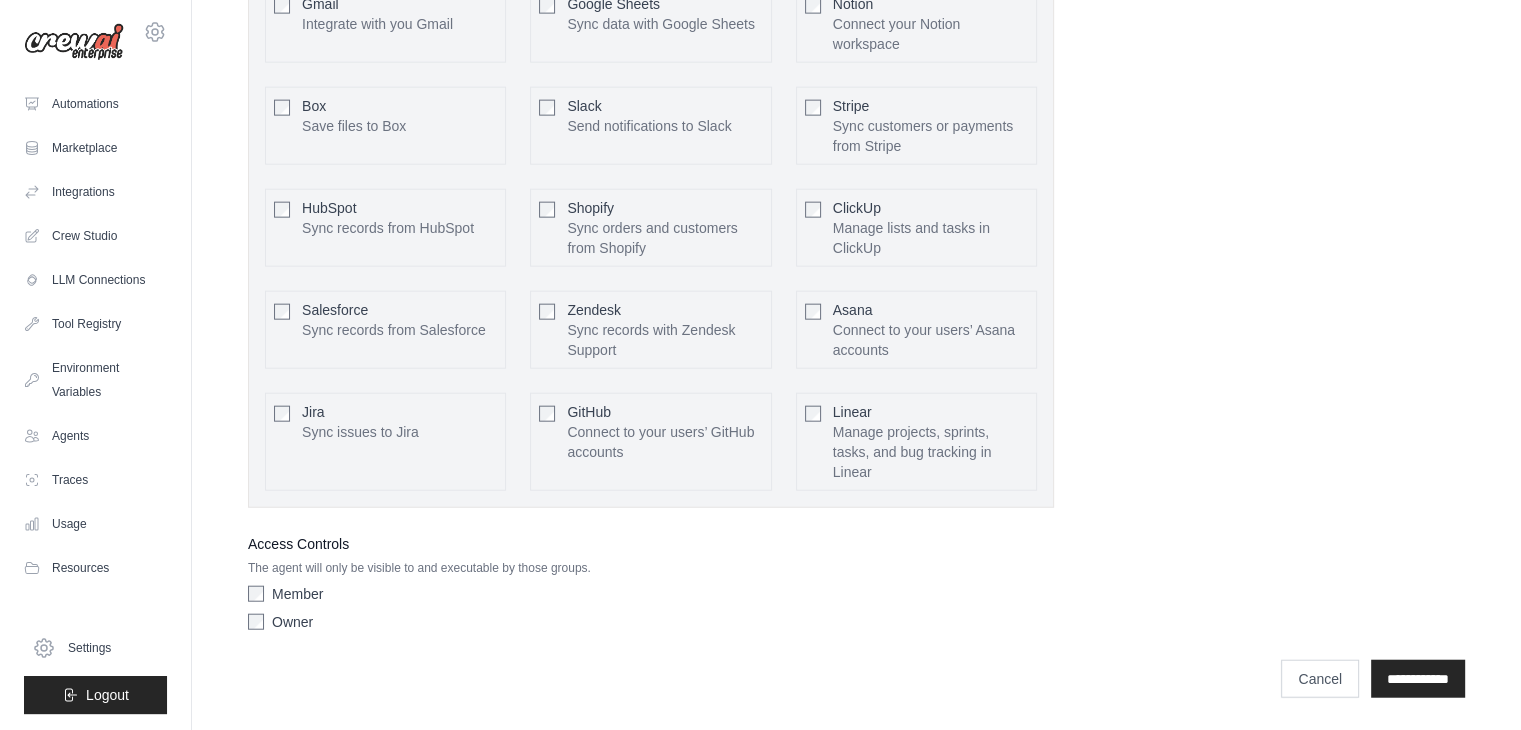 scroll, scrollTop: 4741, scrollLeft: 0, axis: vertical 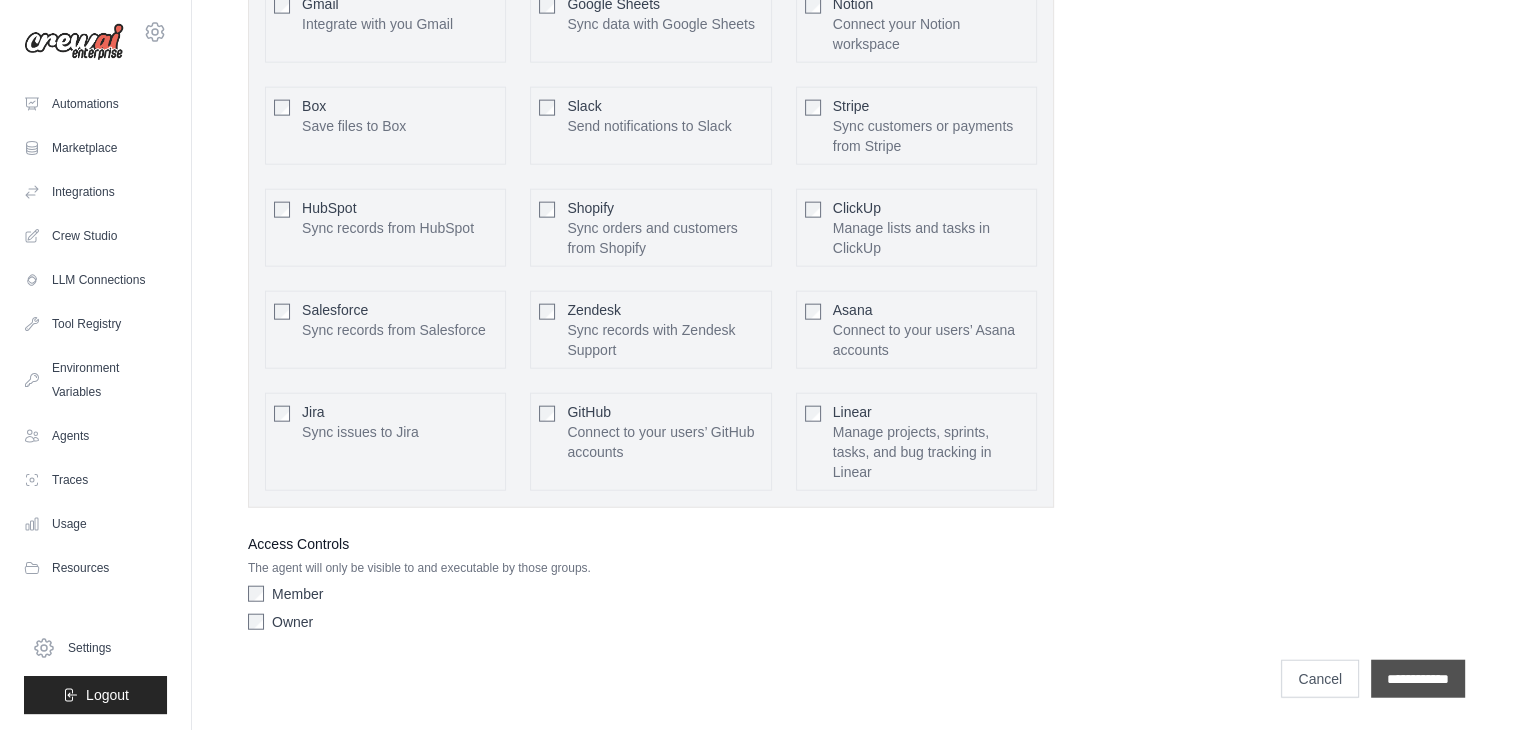 click on "**********" at bounding box center [1418, 679] 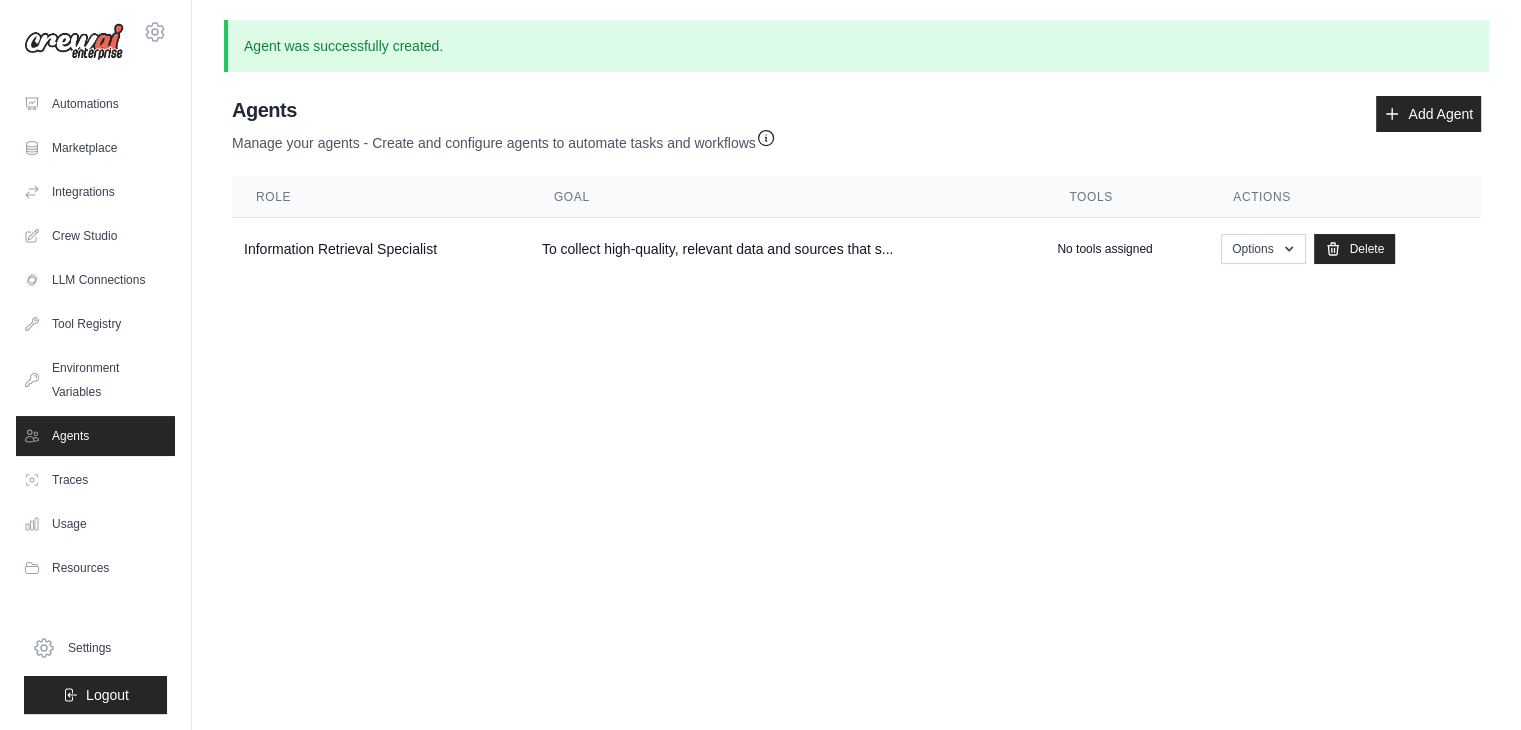 scroll, scrollTop: 0, scrollLeft: 0, axis: both 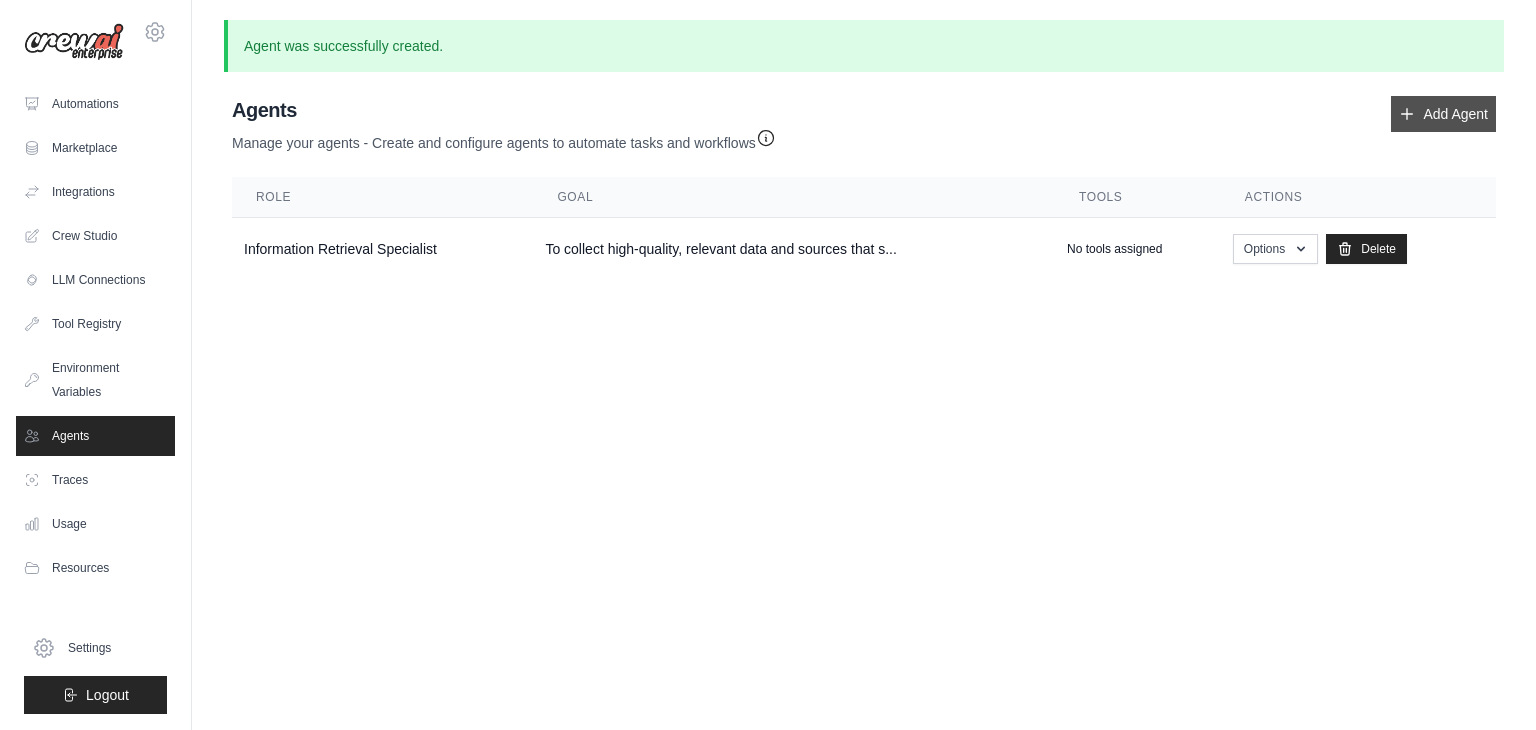 click on "Add Agent" at bounding box center [1443, 114] 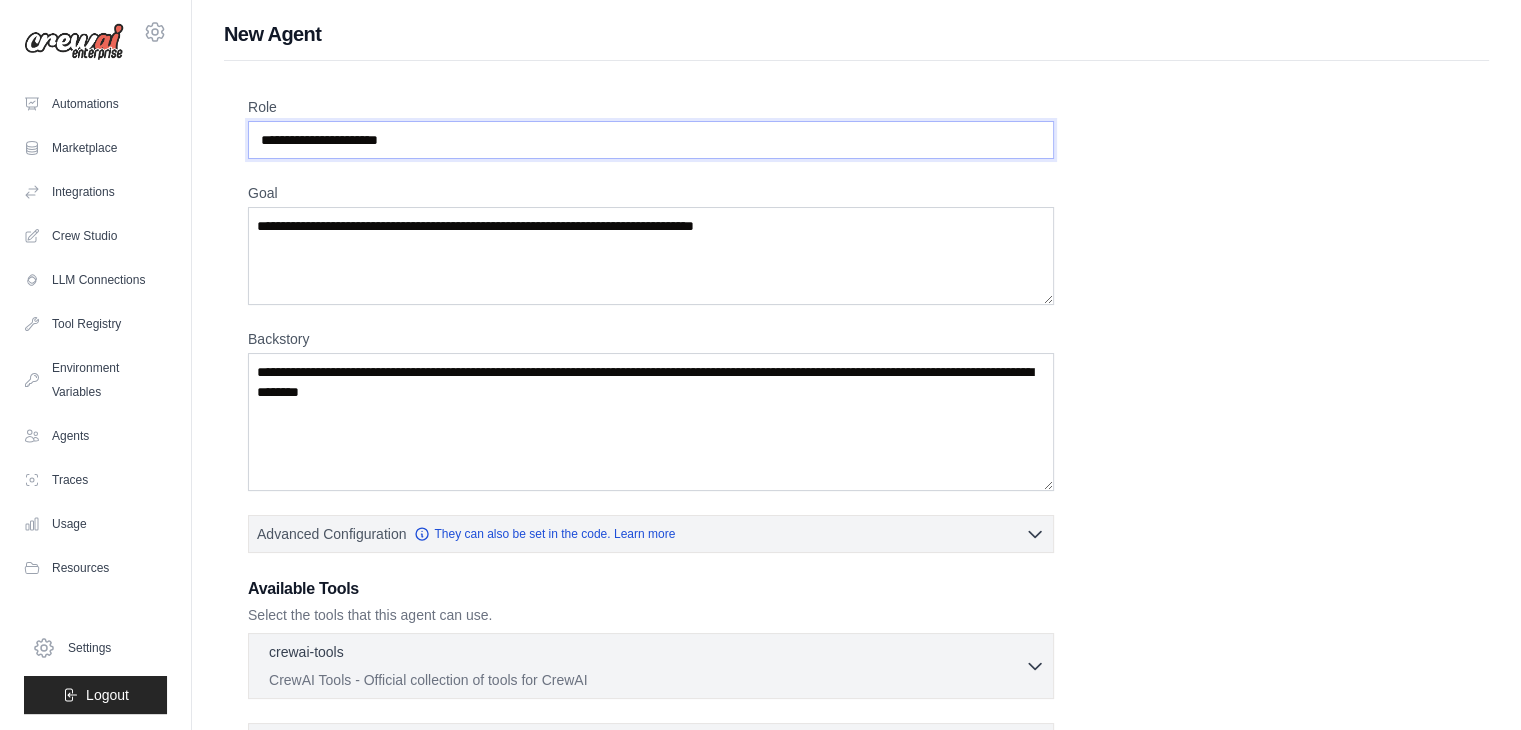 click on "Role" at bounding box center [651, 140] 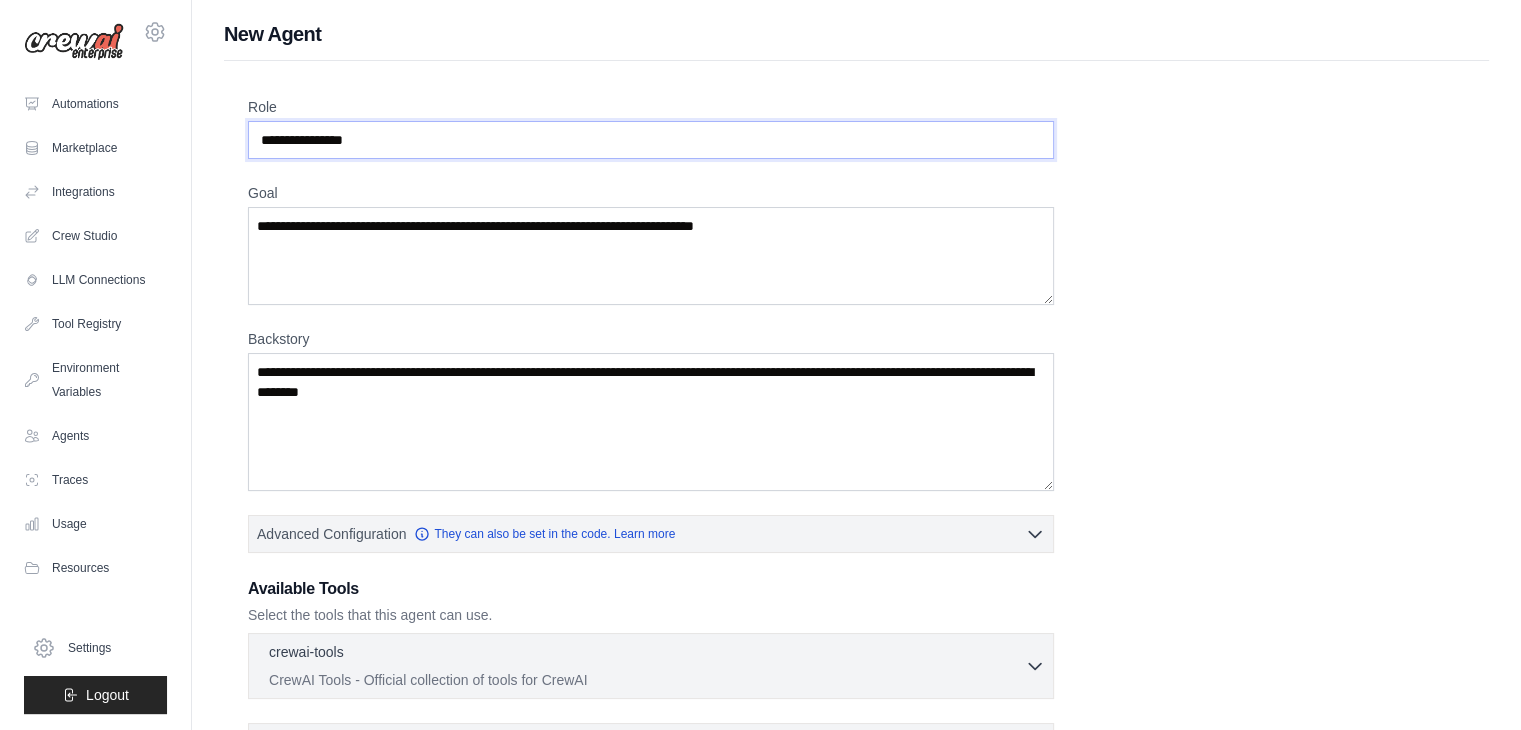 click on "**********" at bounding box center [651, 140] 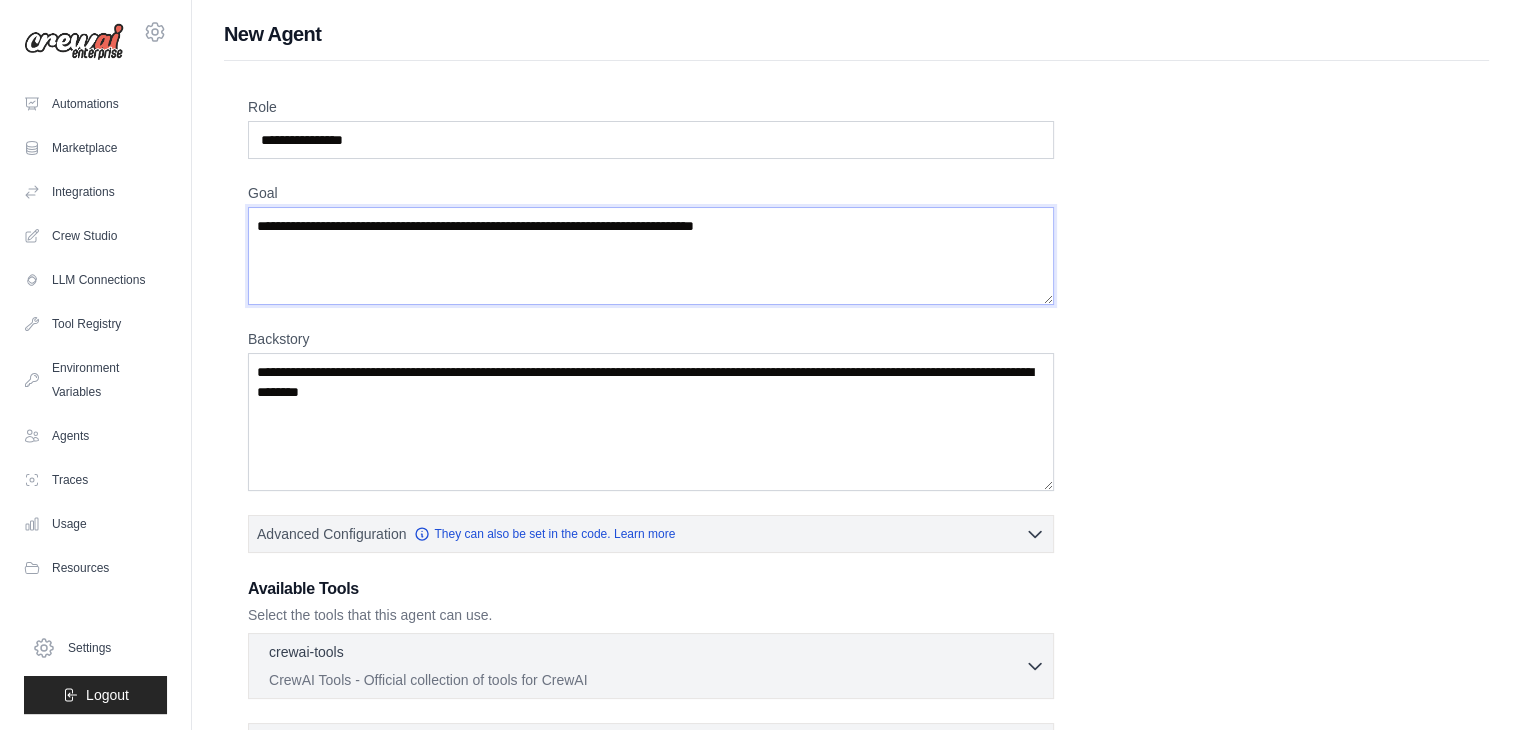 click on "Goal" at bounding box center [651, 256] 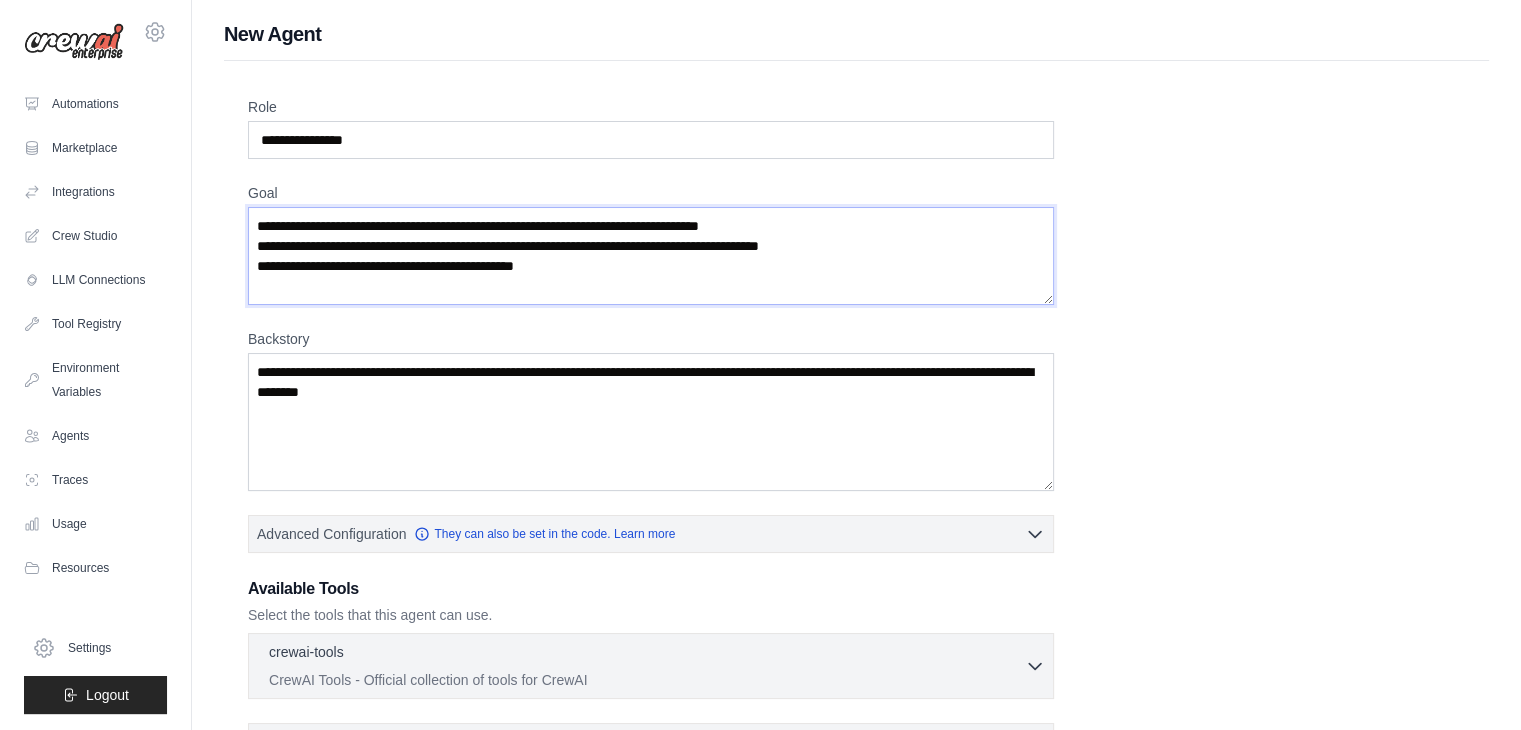 click on "**********" at bounding box center [651, 256] 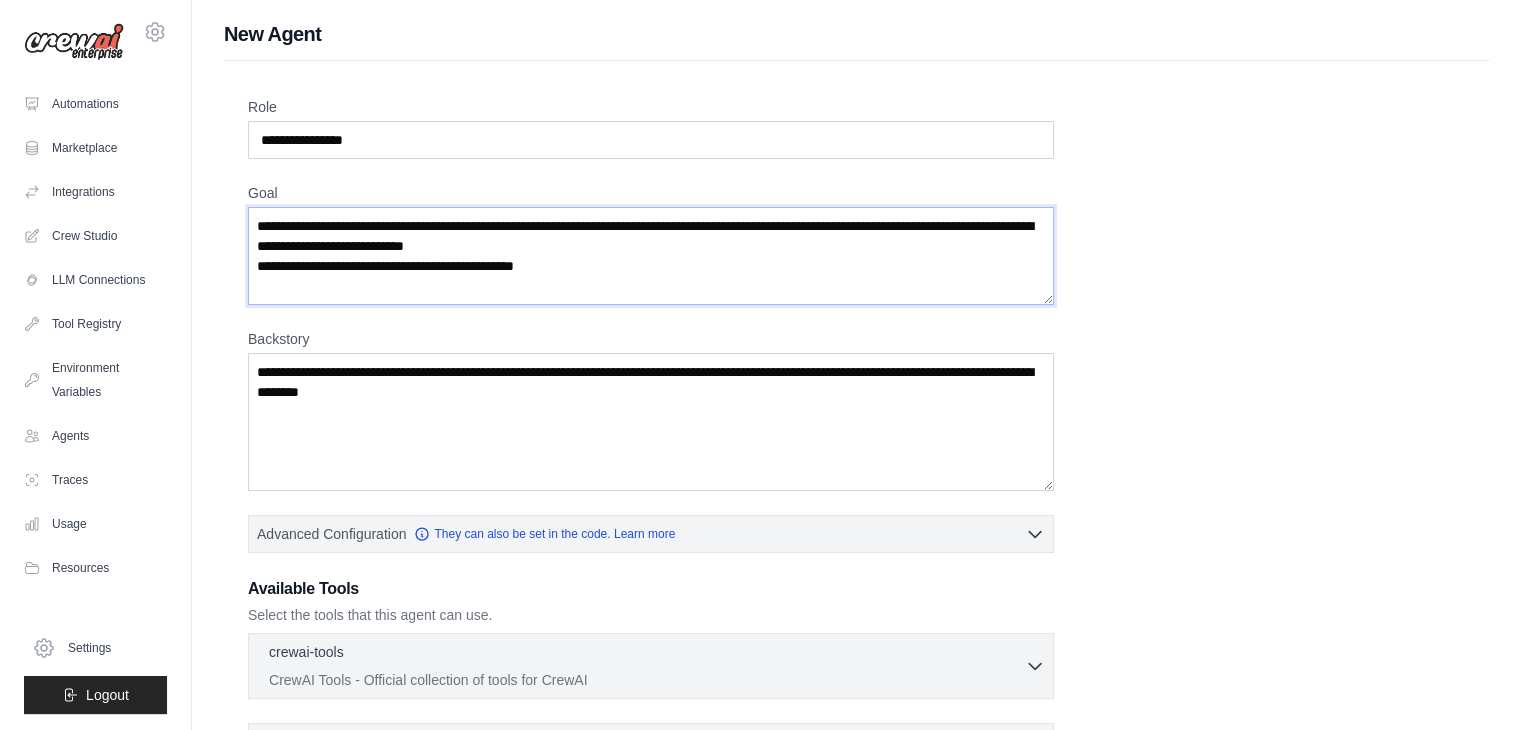click on "**********" at bounding box center [651, 256] 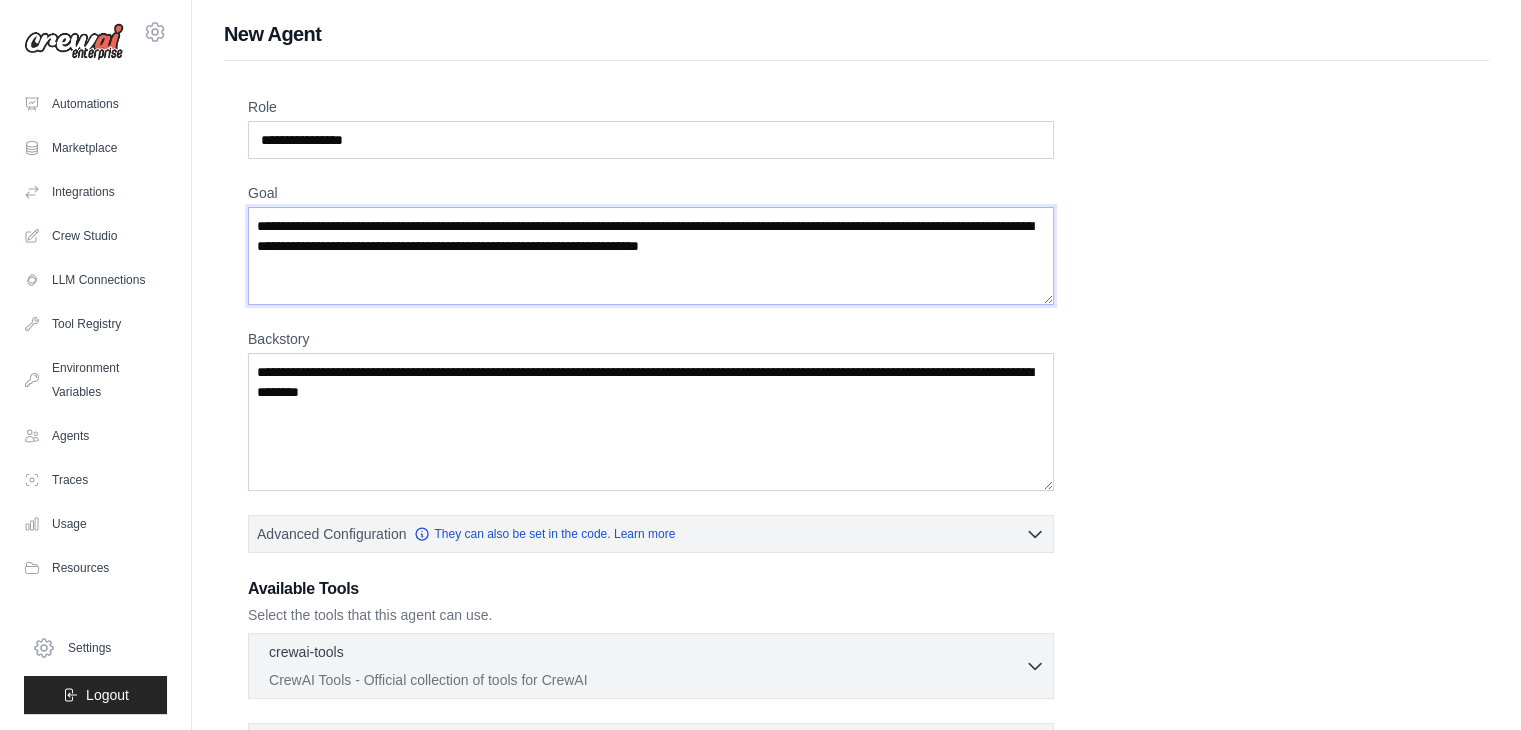 type on "**********" 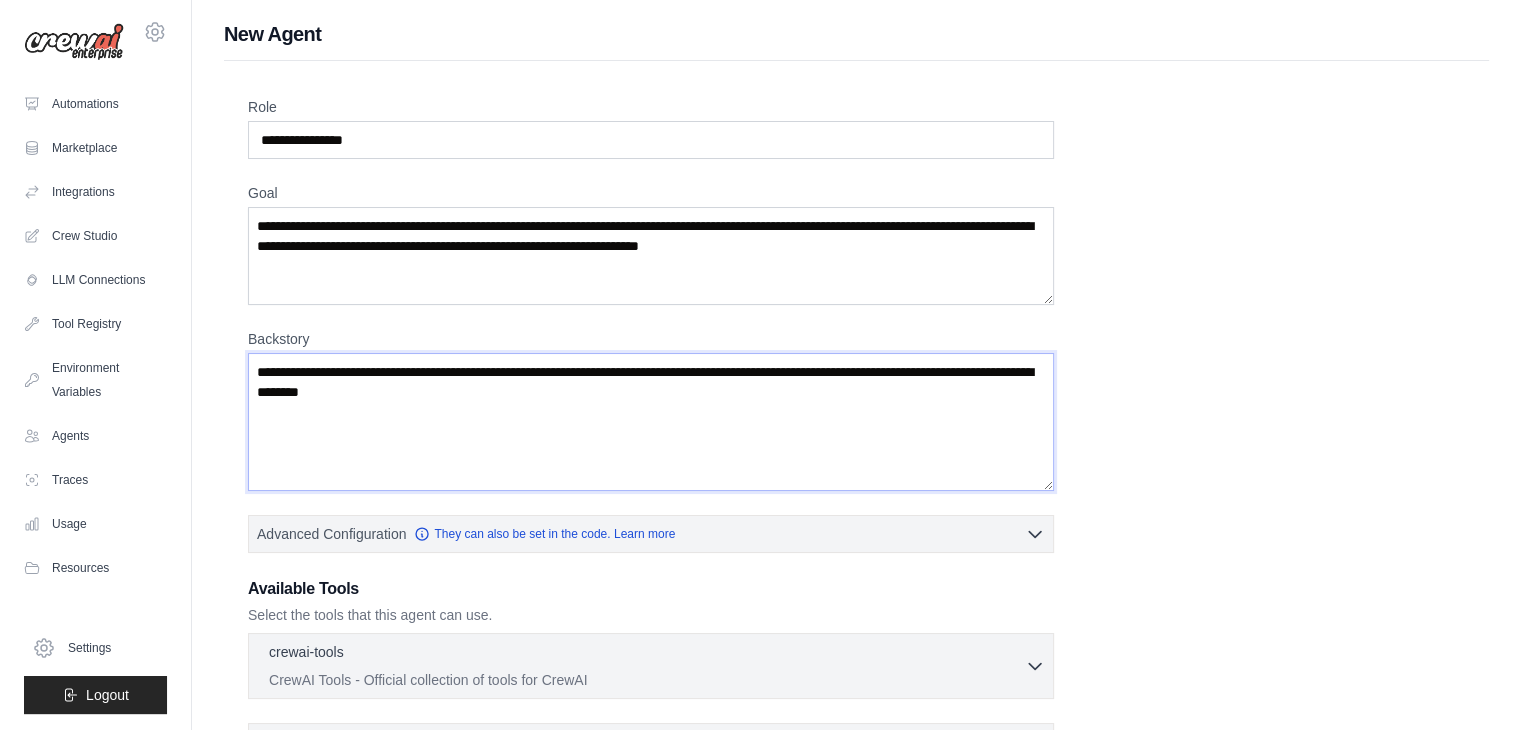 click on "Backstory" at bounding box center [651, 422] 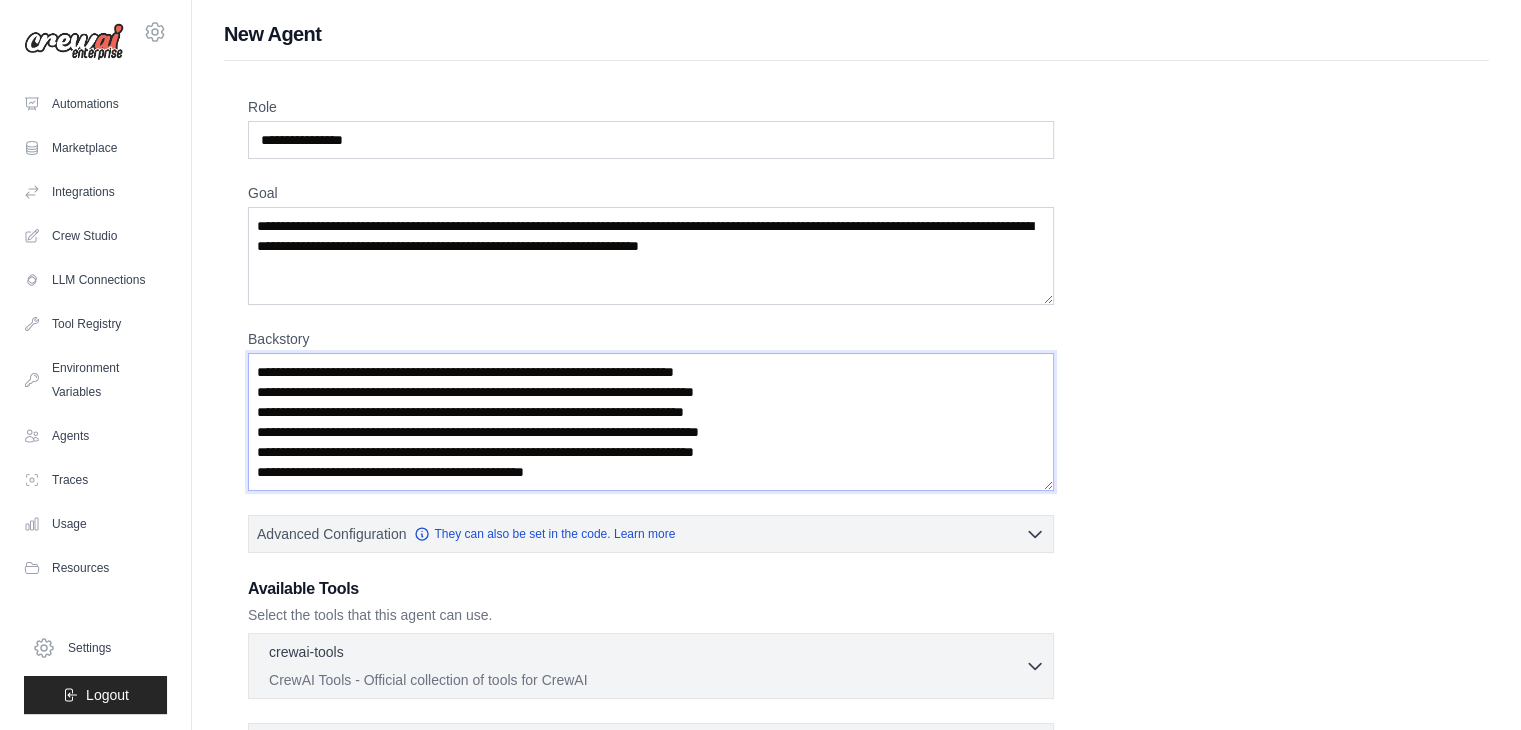 click on "**********" at bounding box center [651, 422] 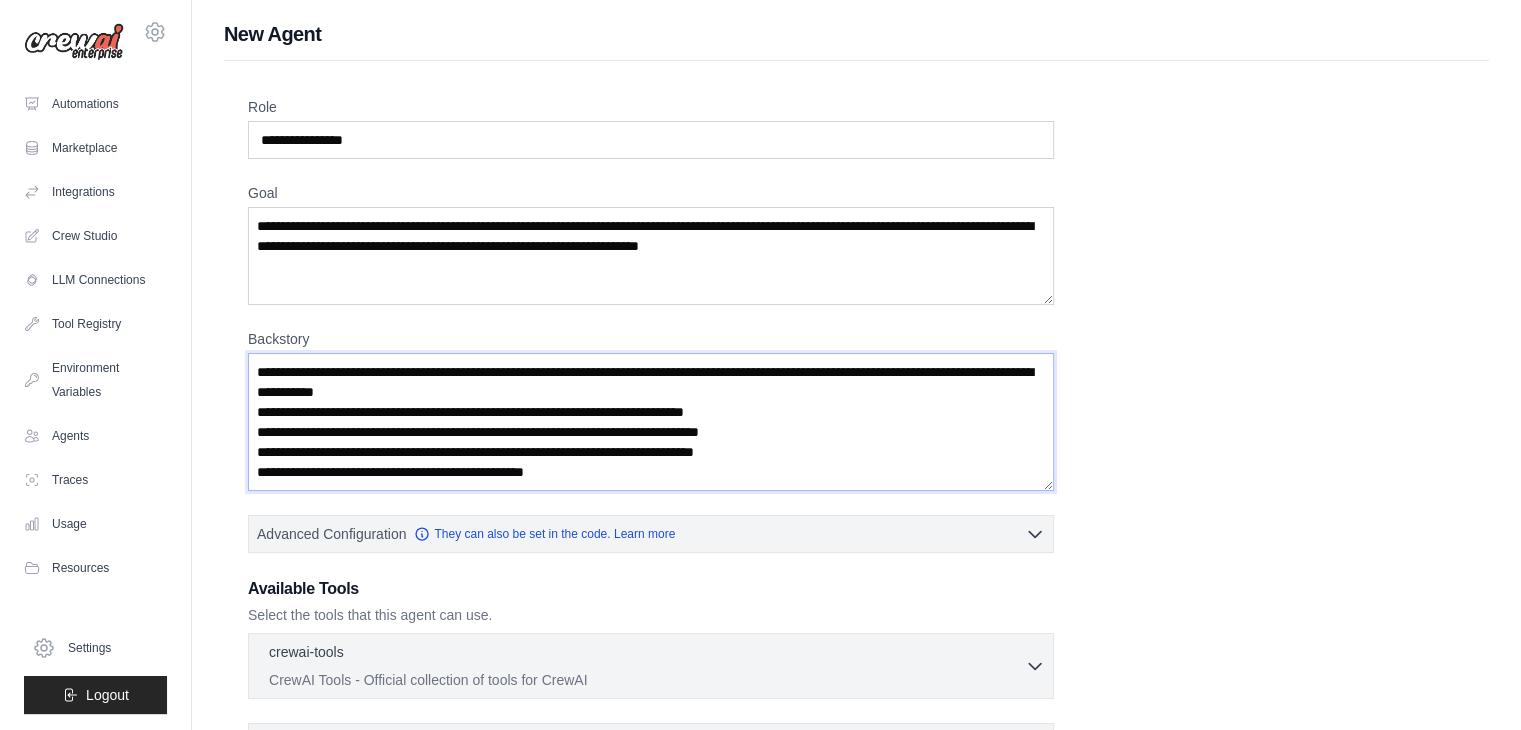 click on "**********" at bounding box center [651, 422] 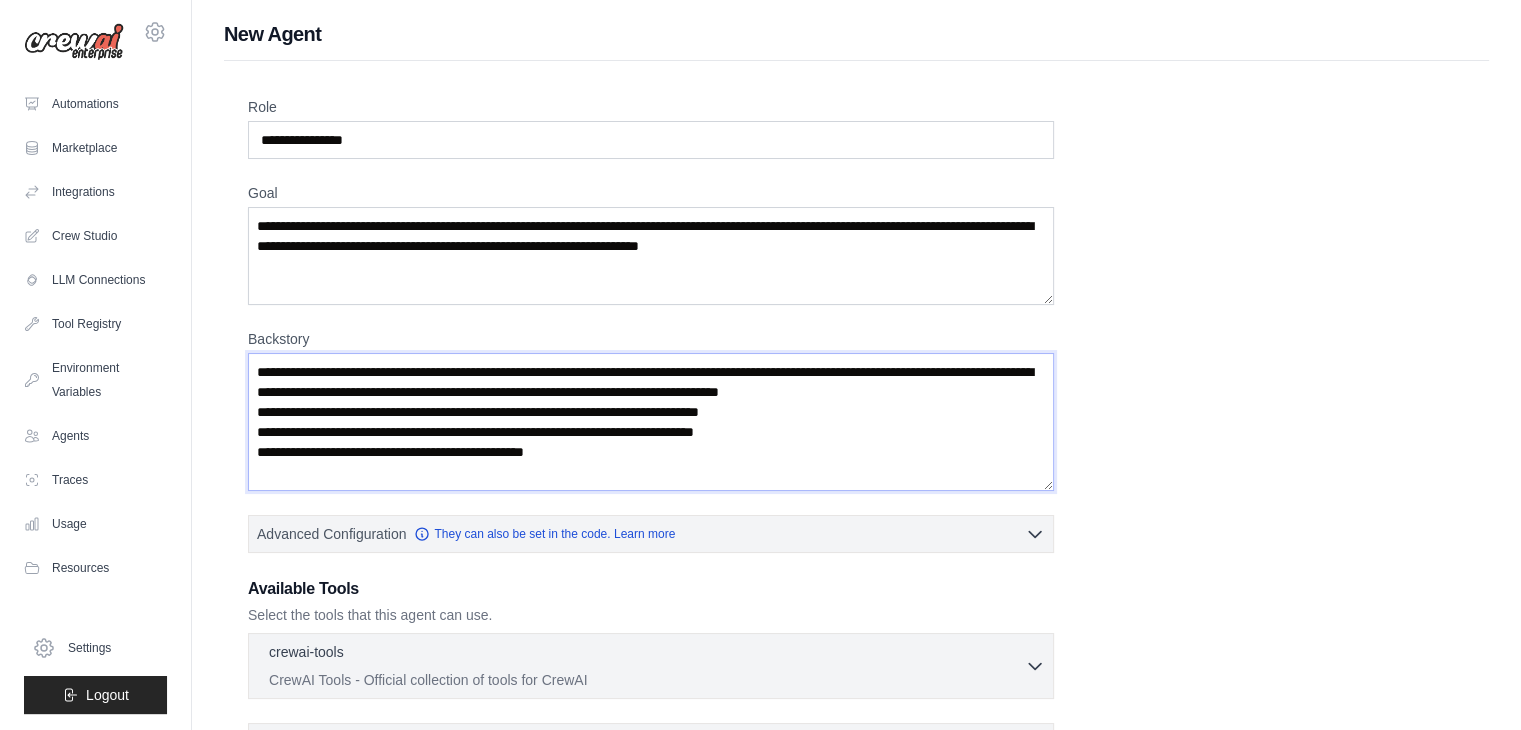 click on "**********" at bounding box center [651, 422] 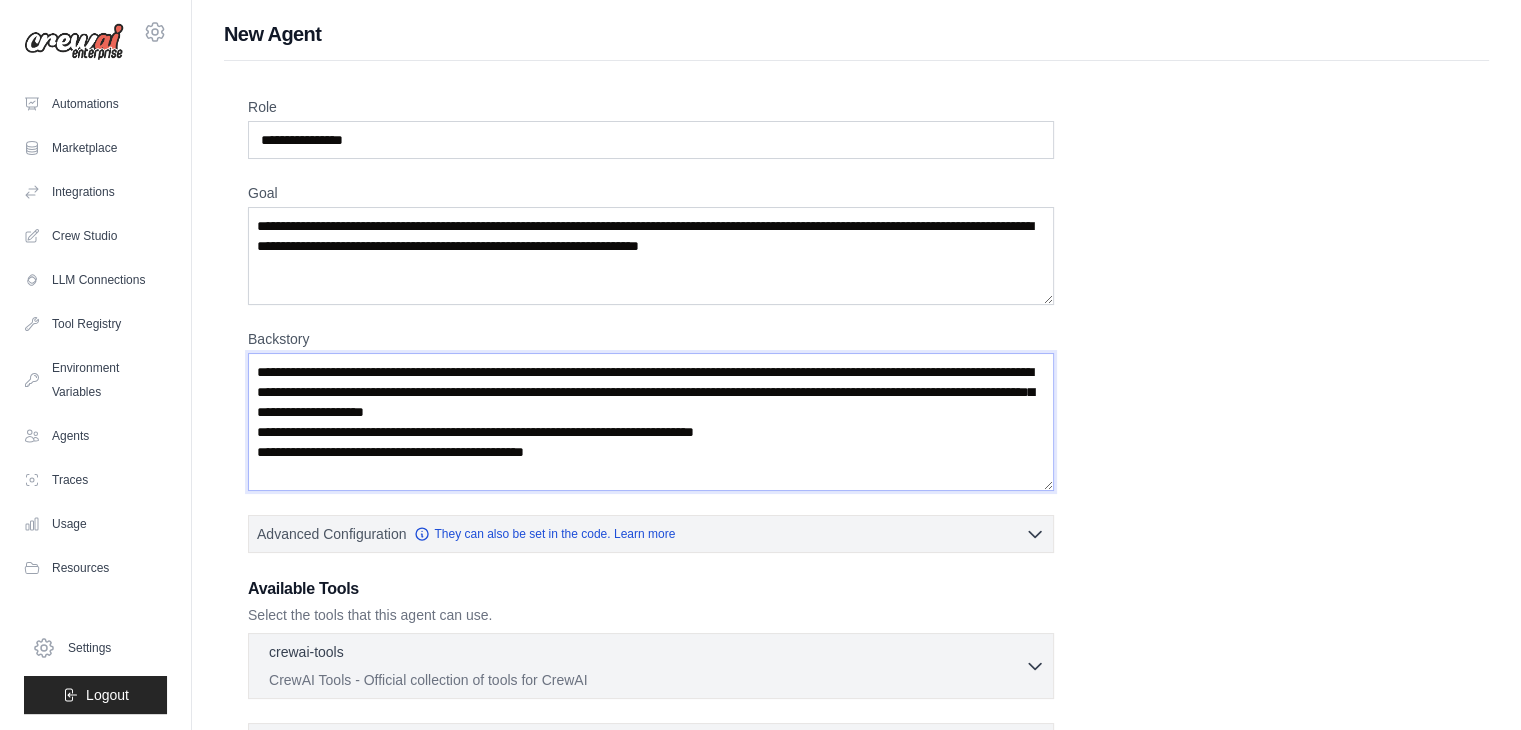 click on "**********" at bounding box center [651, 422] 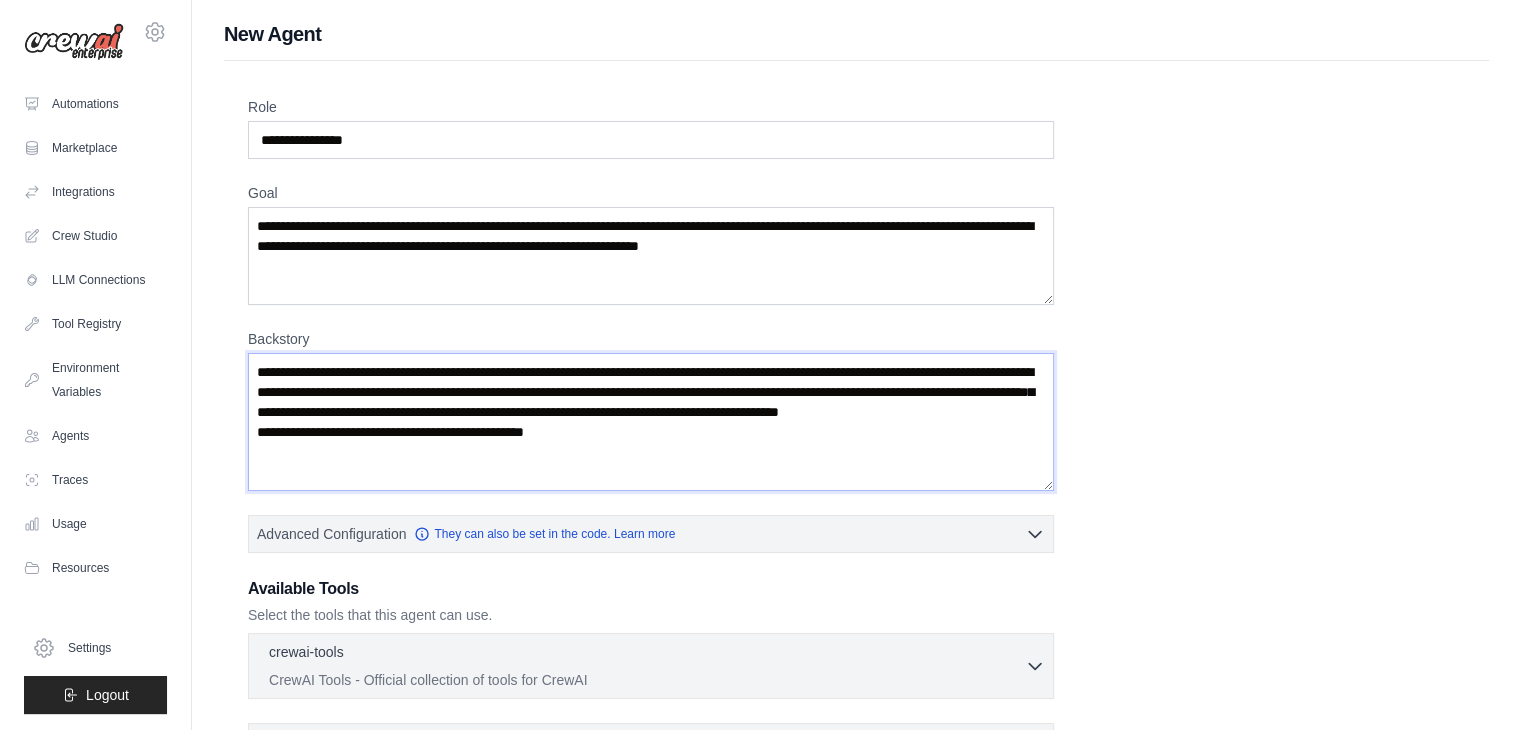 click on "**********" at bounding box center (651, 422) 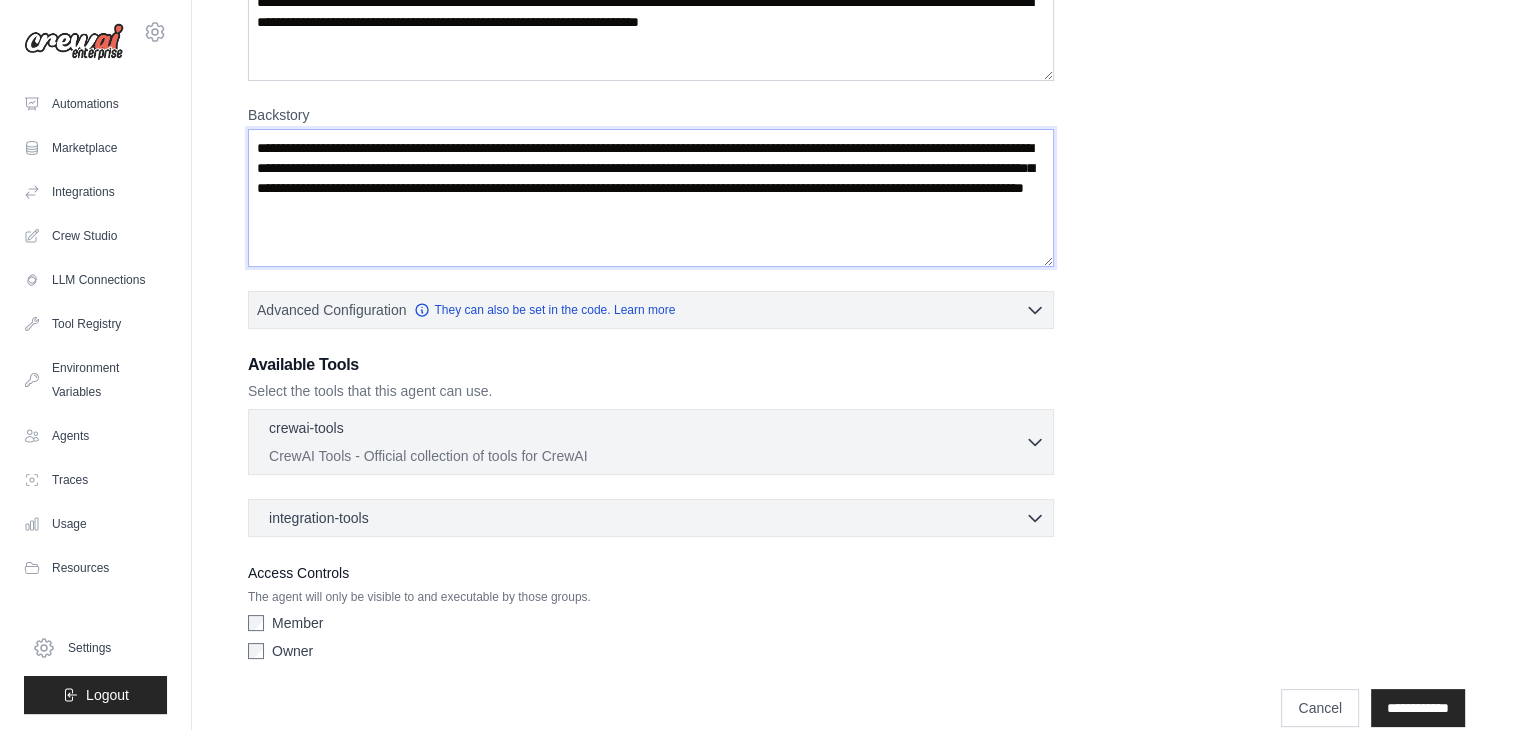 scroll, scrollTop: 250, scrollLeft: 0, axis: vertical 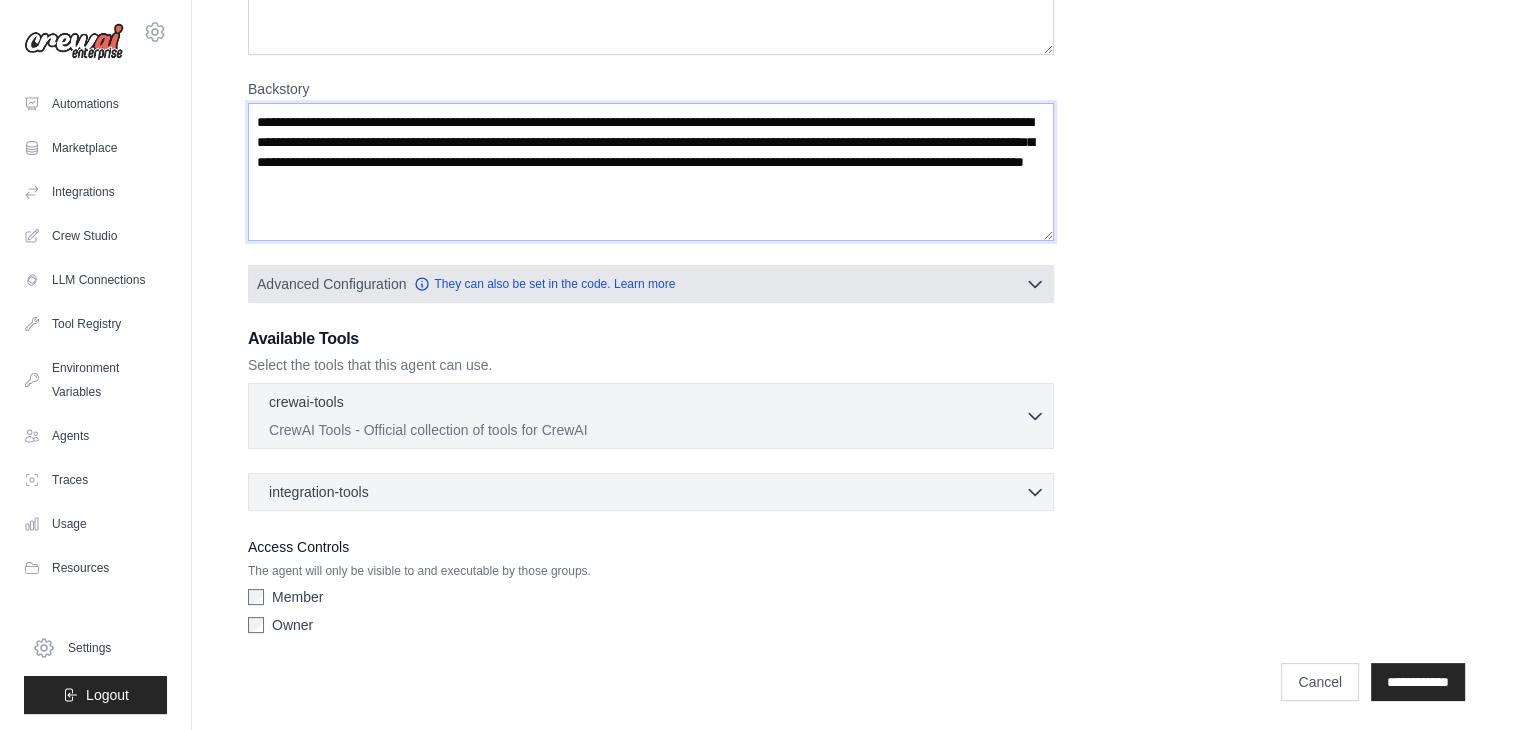 type on "**********" 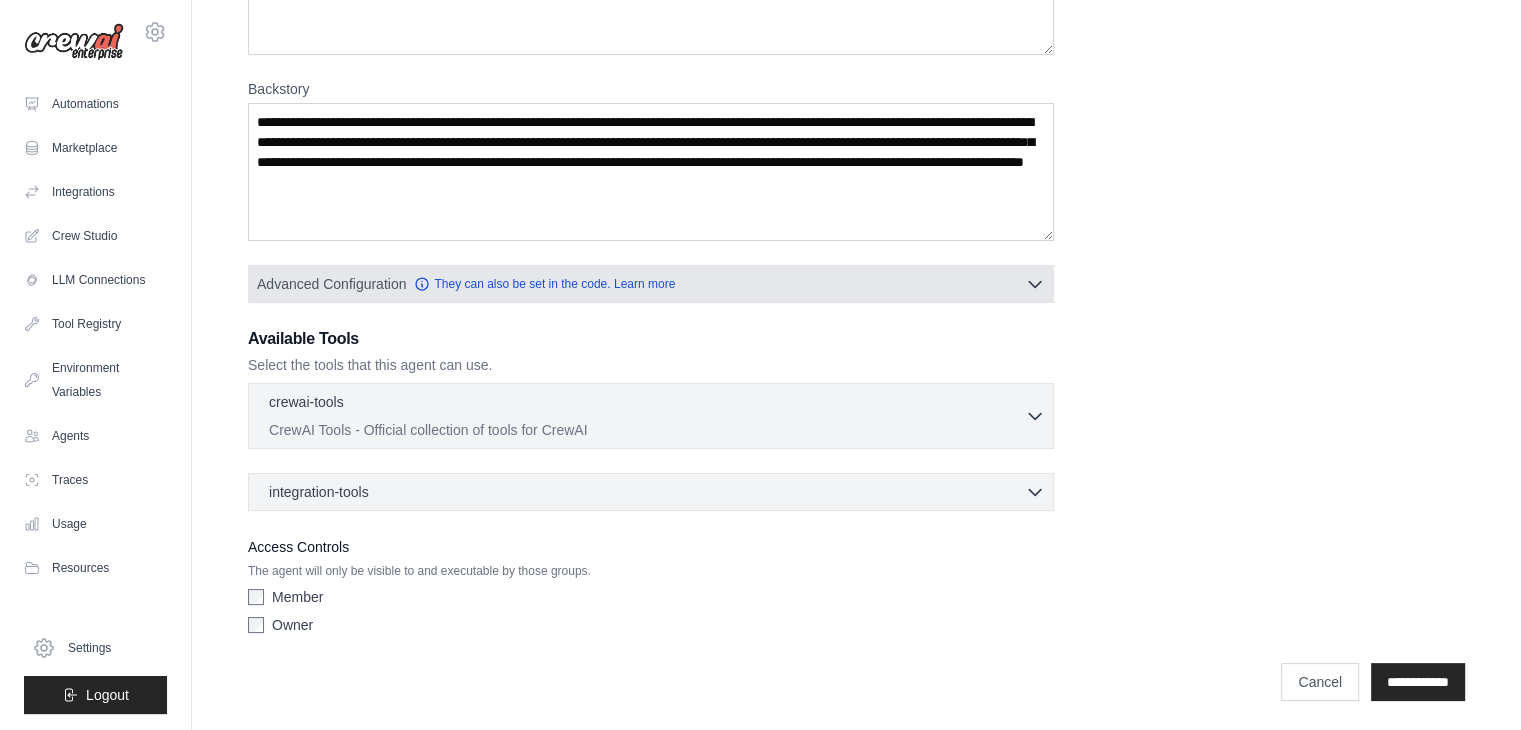 click 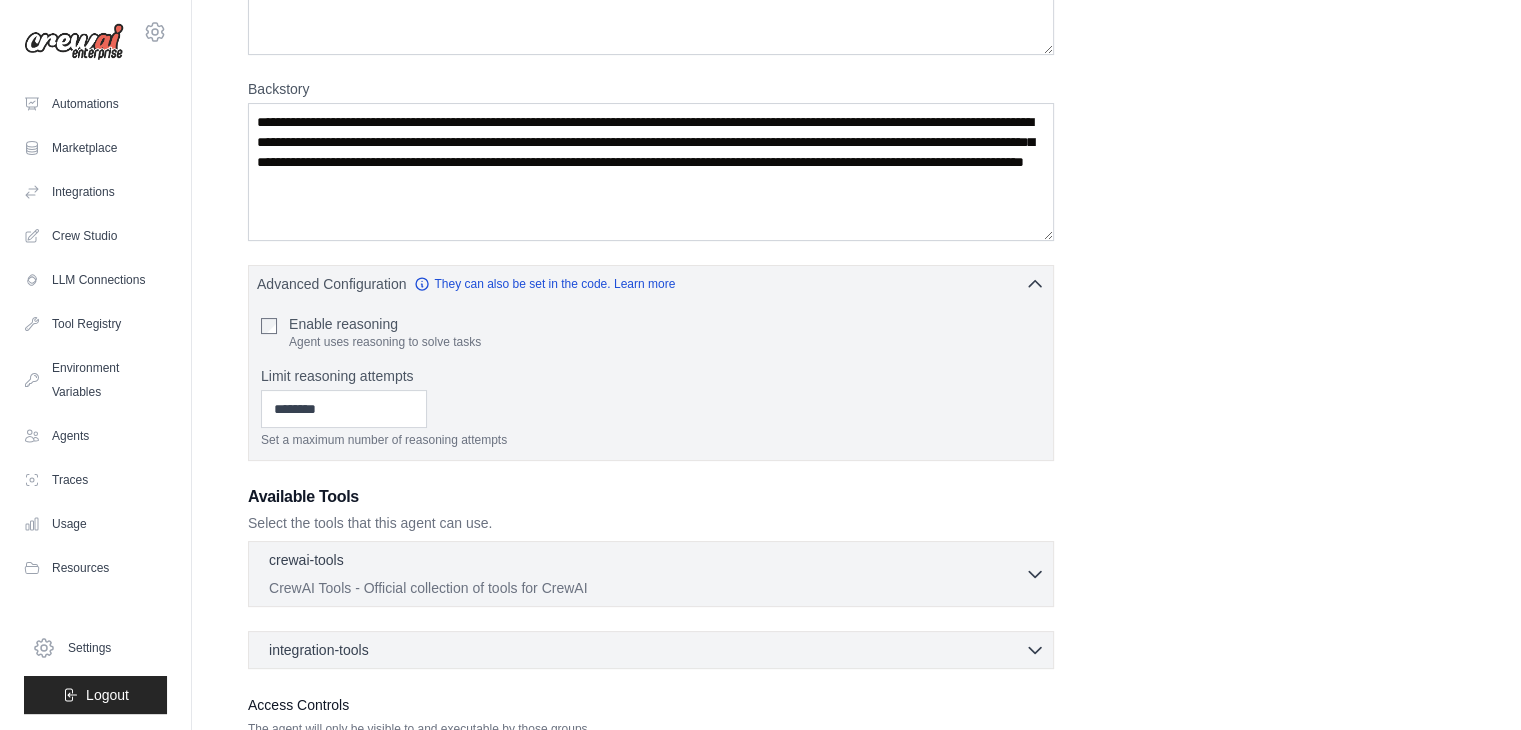 click on "**********" at bounding box center (856, 324) 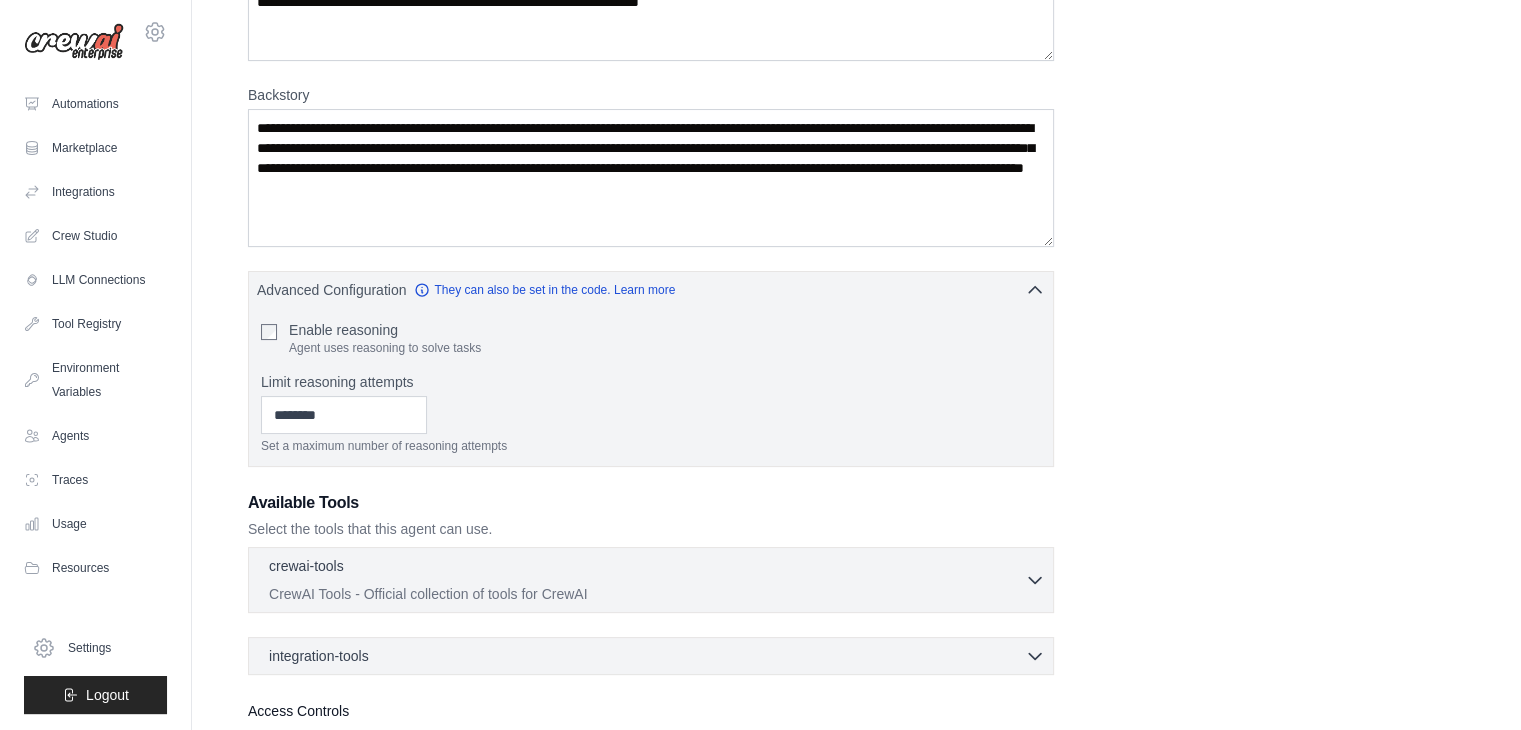 scroll, scrollTop: 240, scrollLeft: 0, axis: vertical 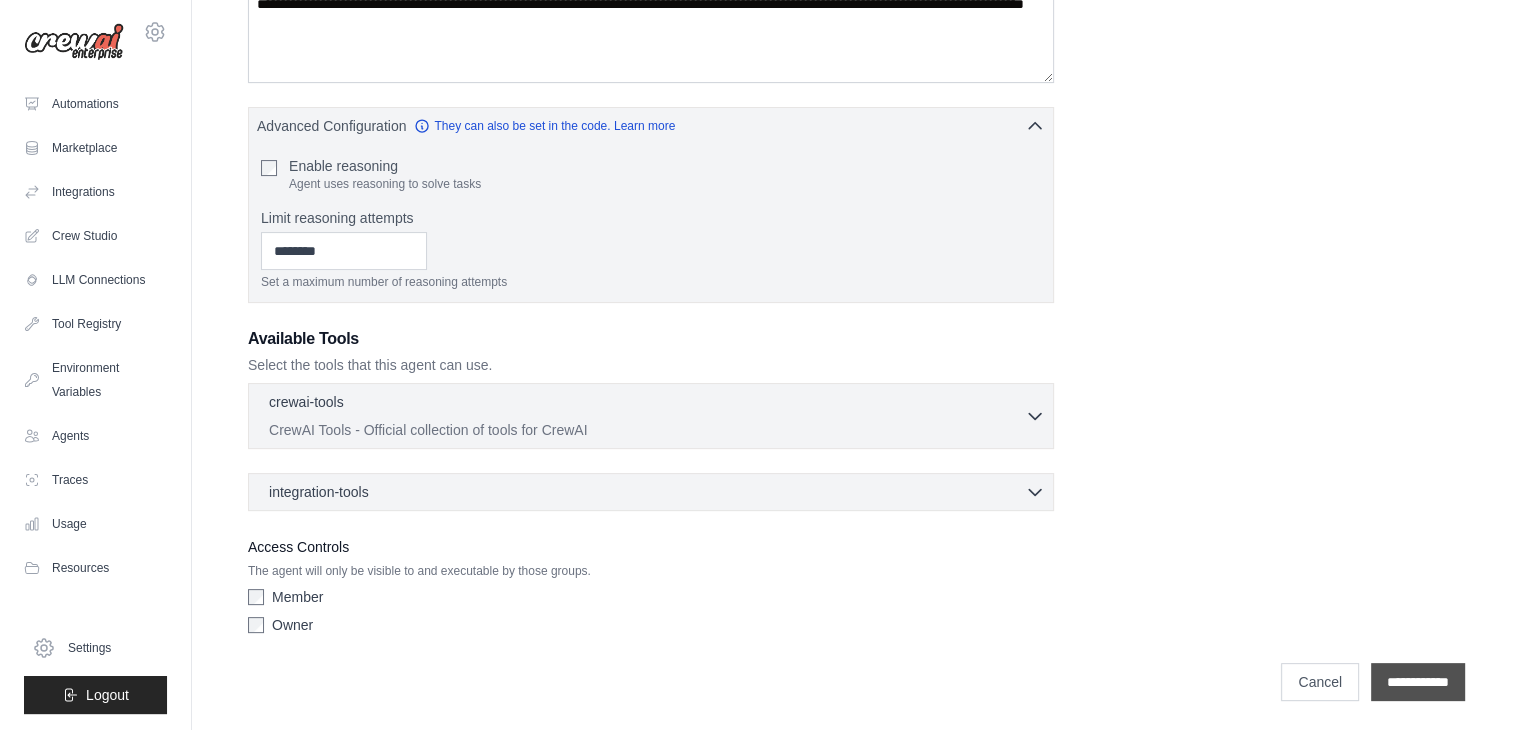click on "**********" at bounding box center (1418, 682) 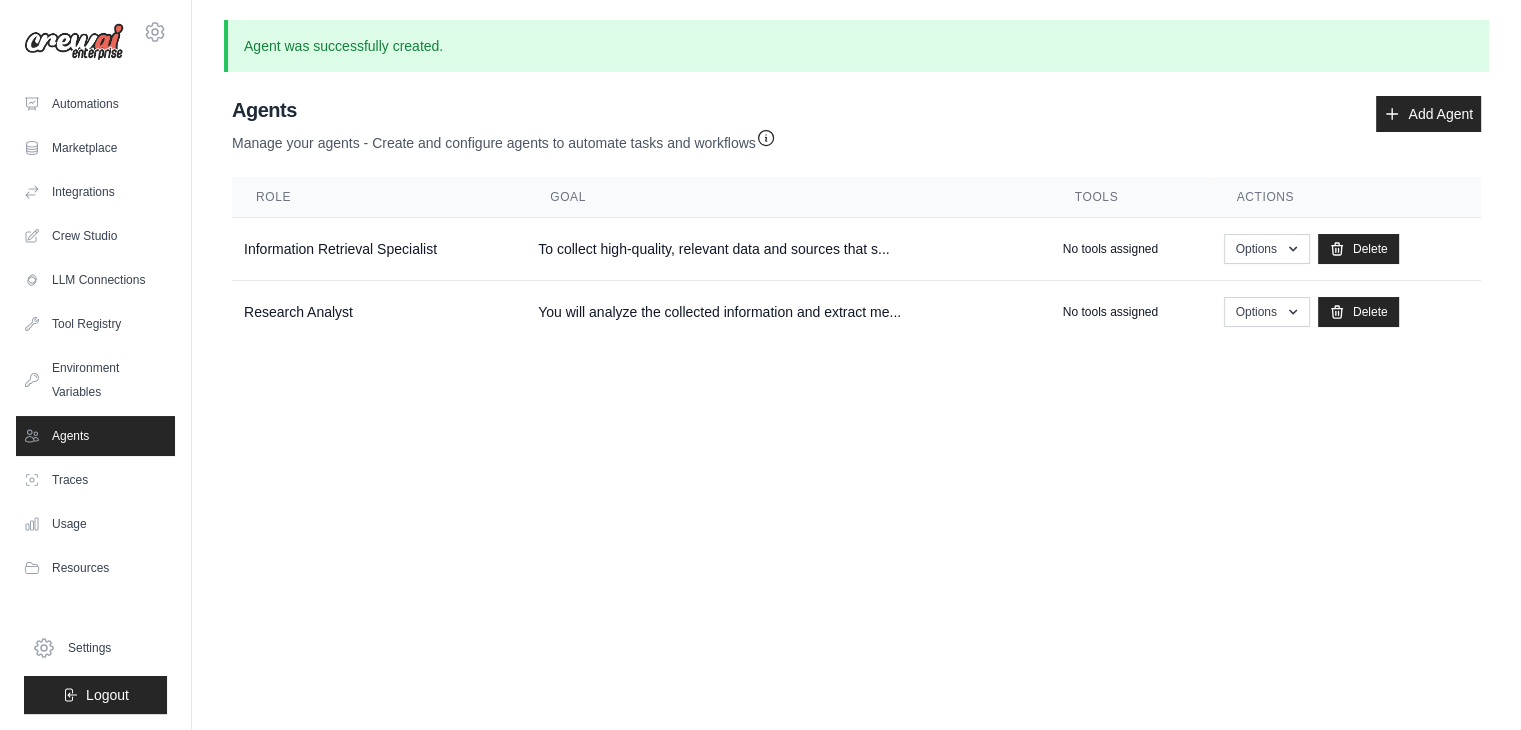 scroll, scrollTop: 0, scrollLeft: 0, axis: both 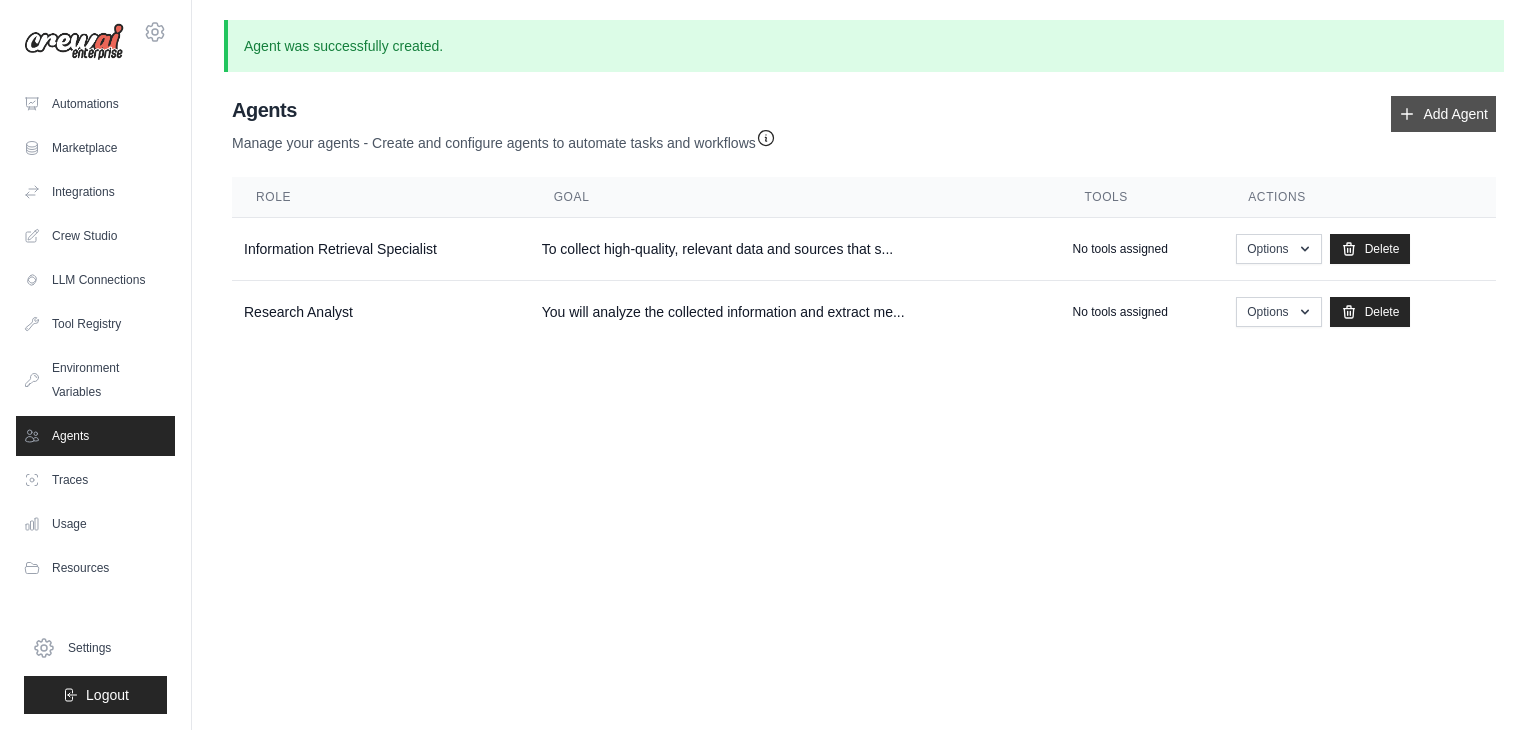 click on "Add Agent" at bounding box center (1443, 114) 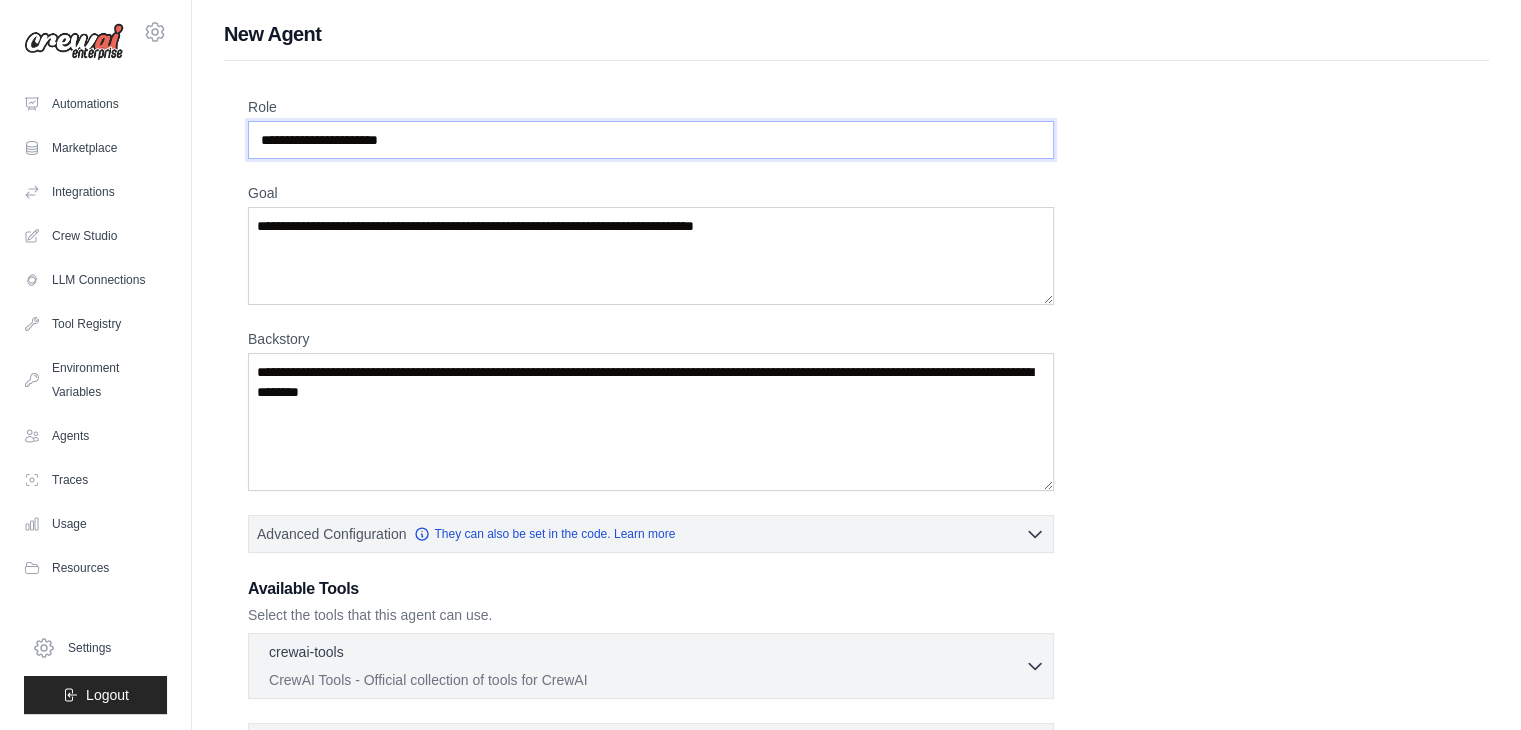 click on "Role" at bounding box center [651, 140] 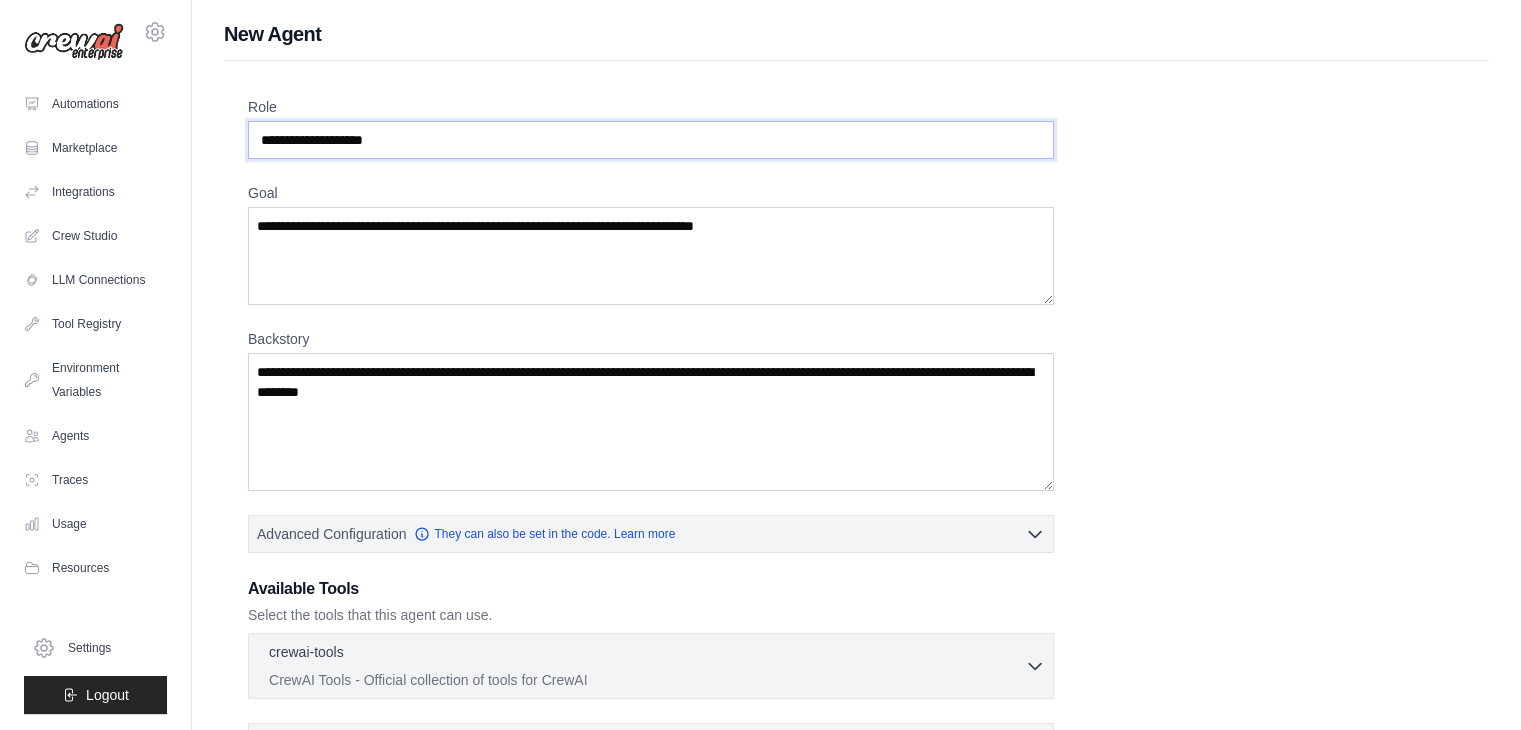 click on "**********" at bounding box center (651, 140) 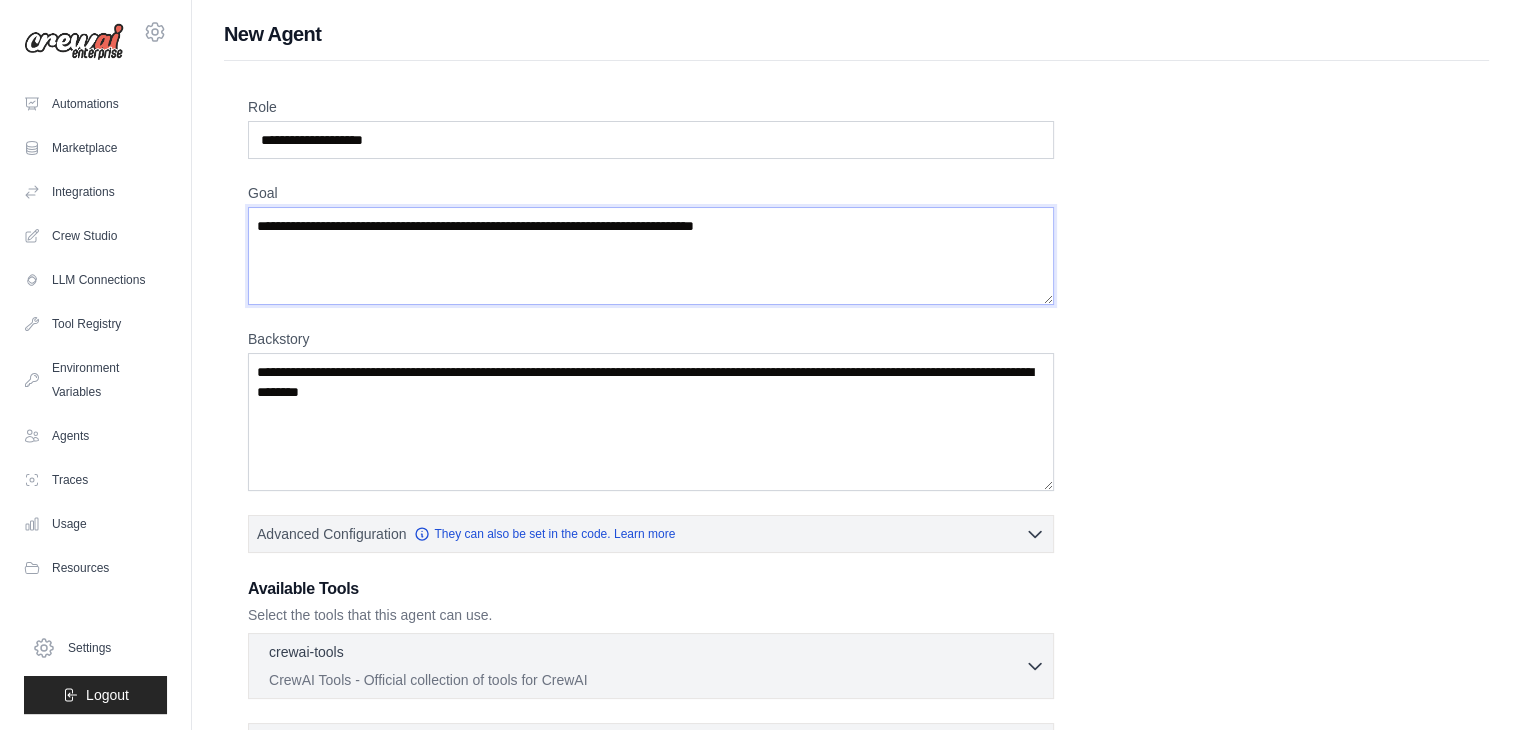 click on "Goal" at bounding box center (651, 256) 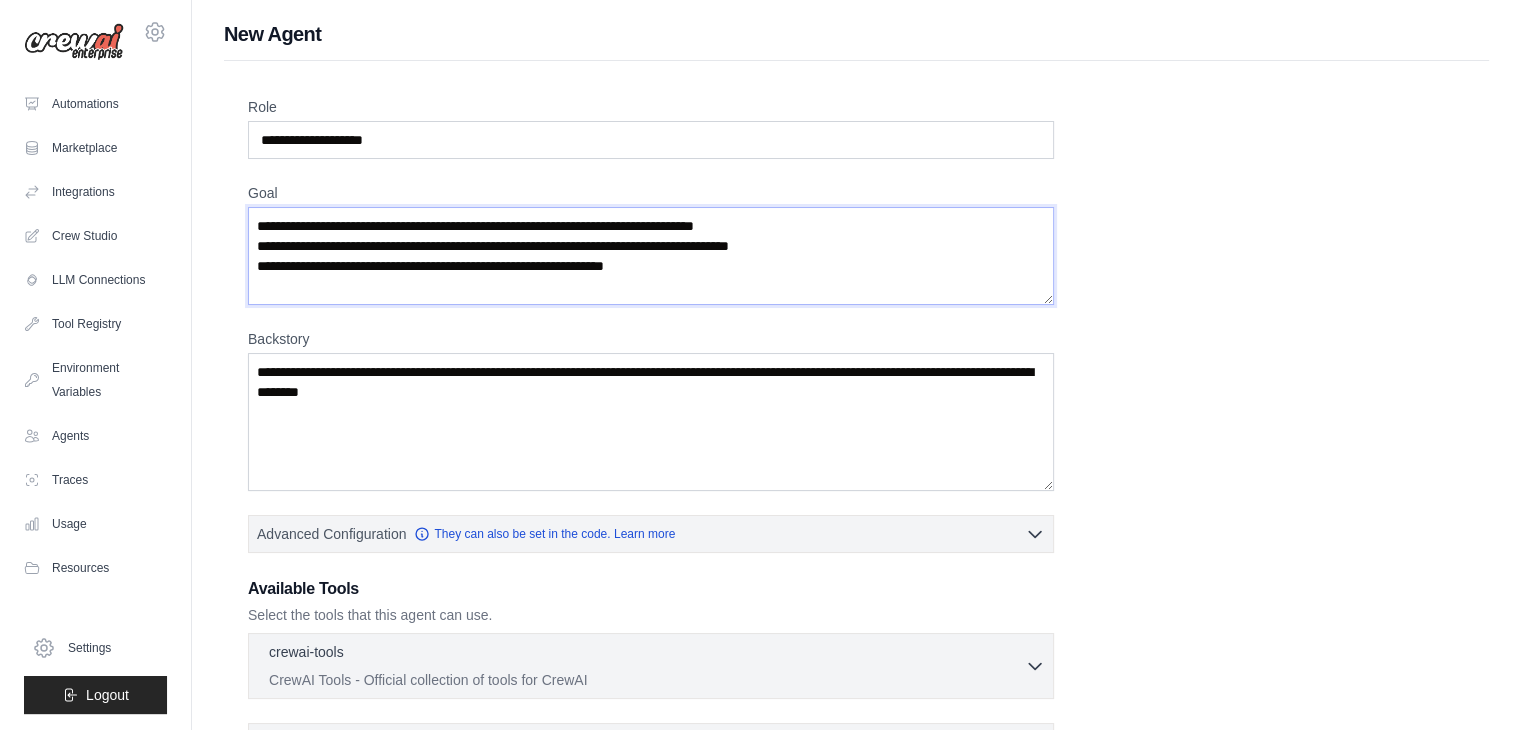 click on "**********" at bounding box center [651, 256] 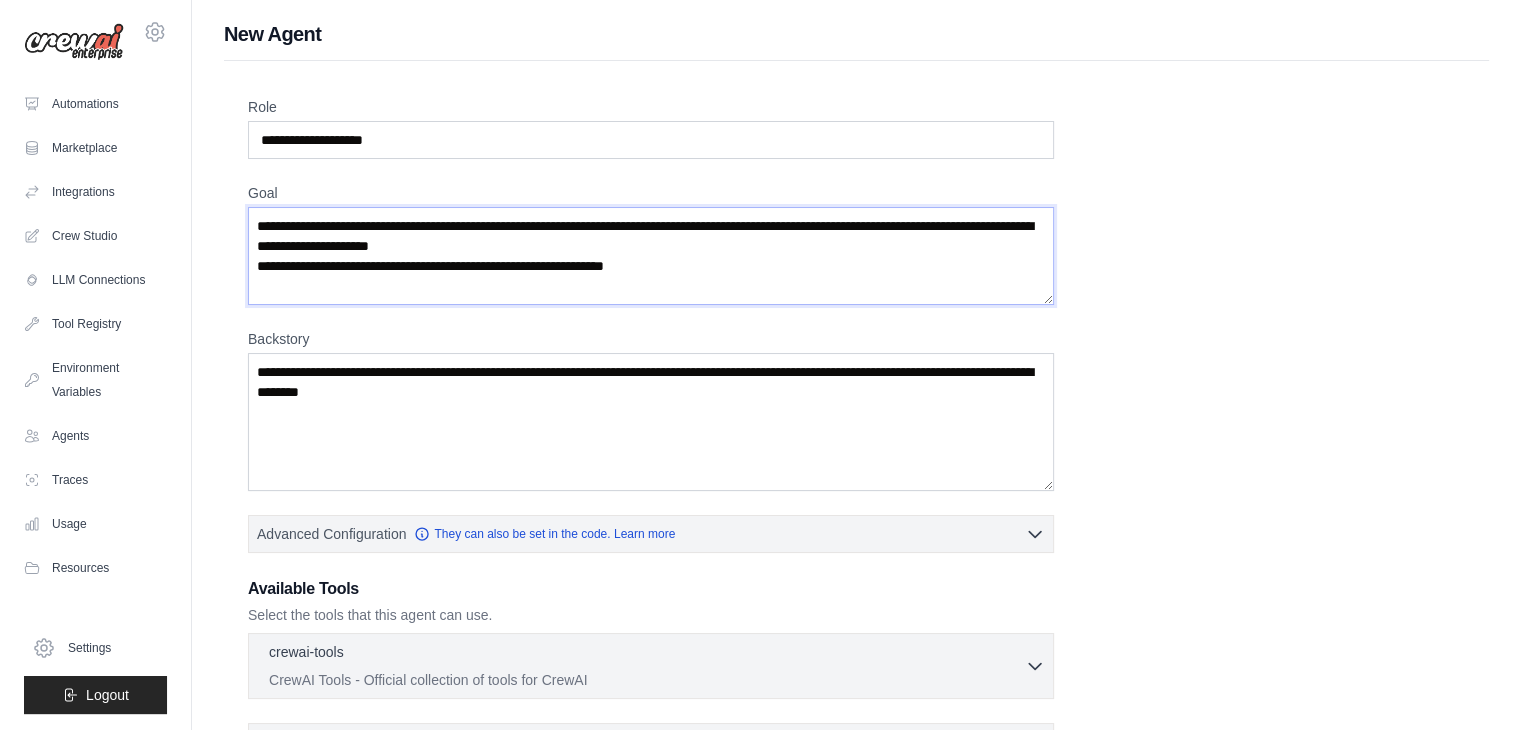 click on "**********" at bounding box center (651, 256) 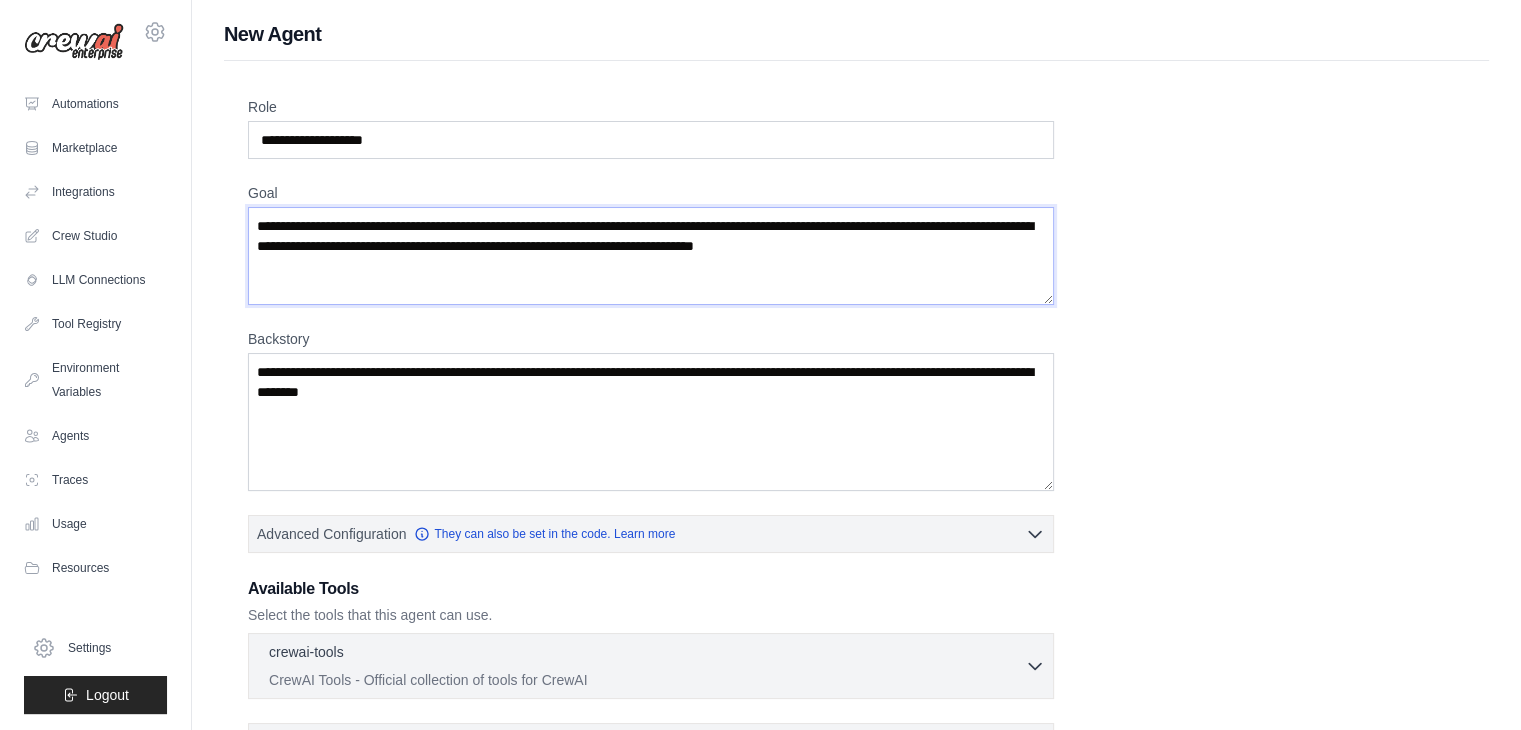 type on "**********" 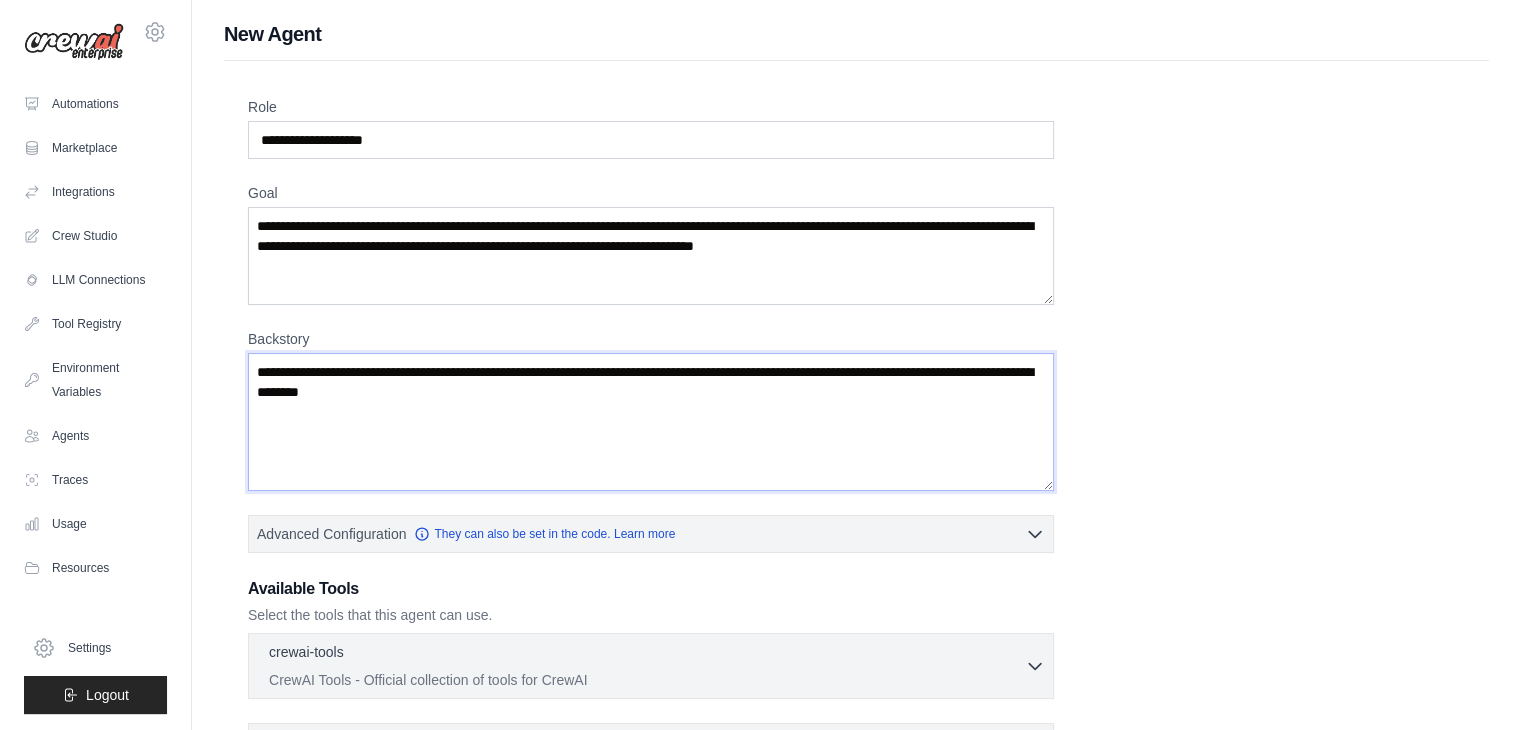 click on "Backstory" at bounding box center (651, 422) 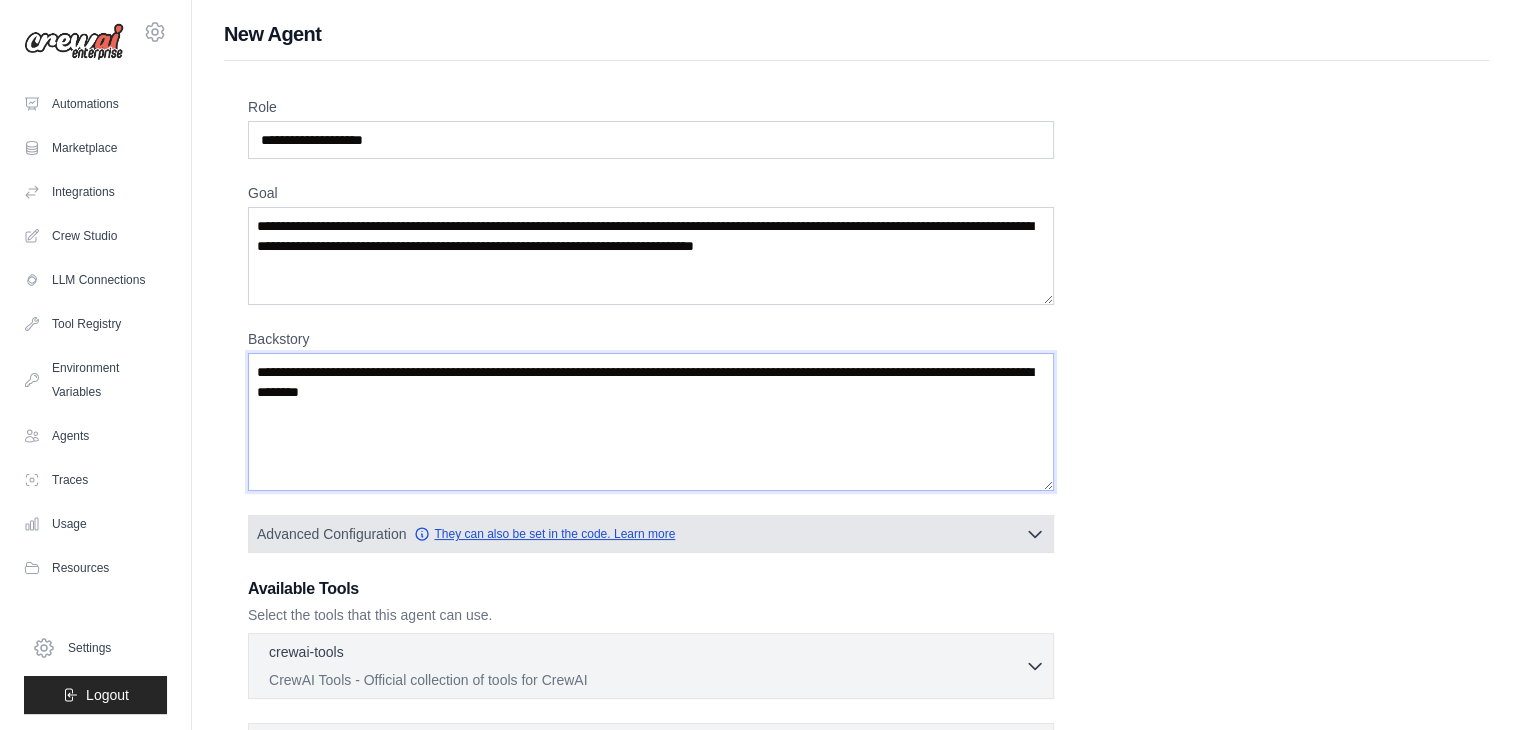 paste on "**********" 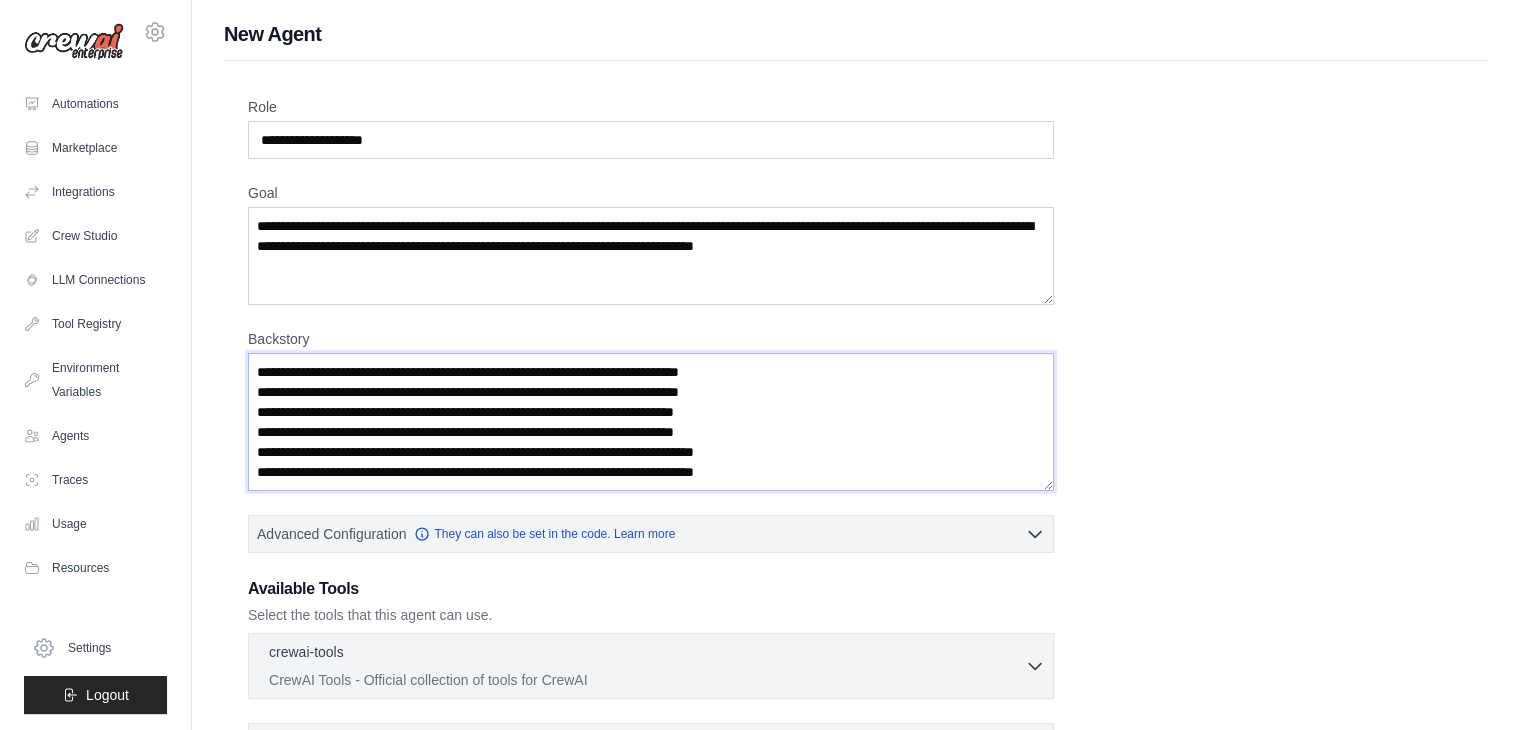 click on "**********" at bounding box center (651, 422) 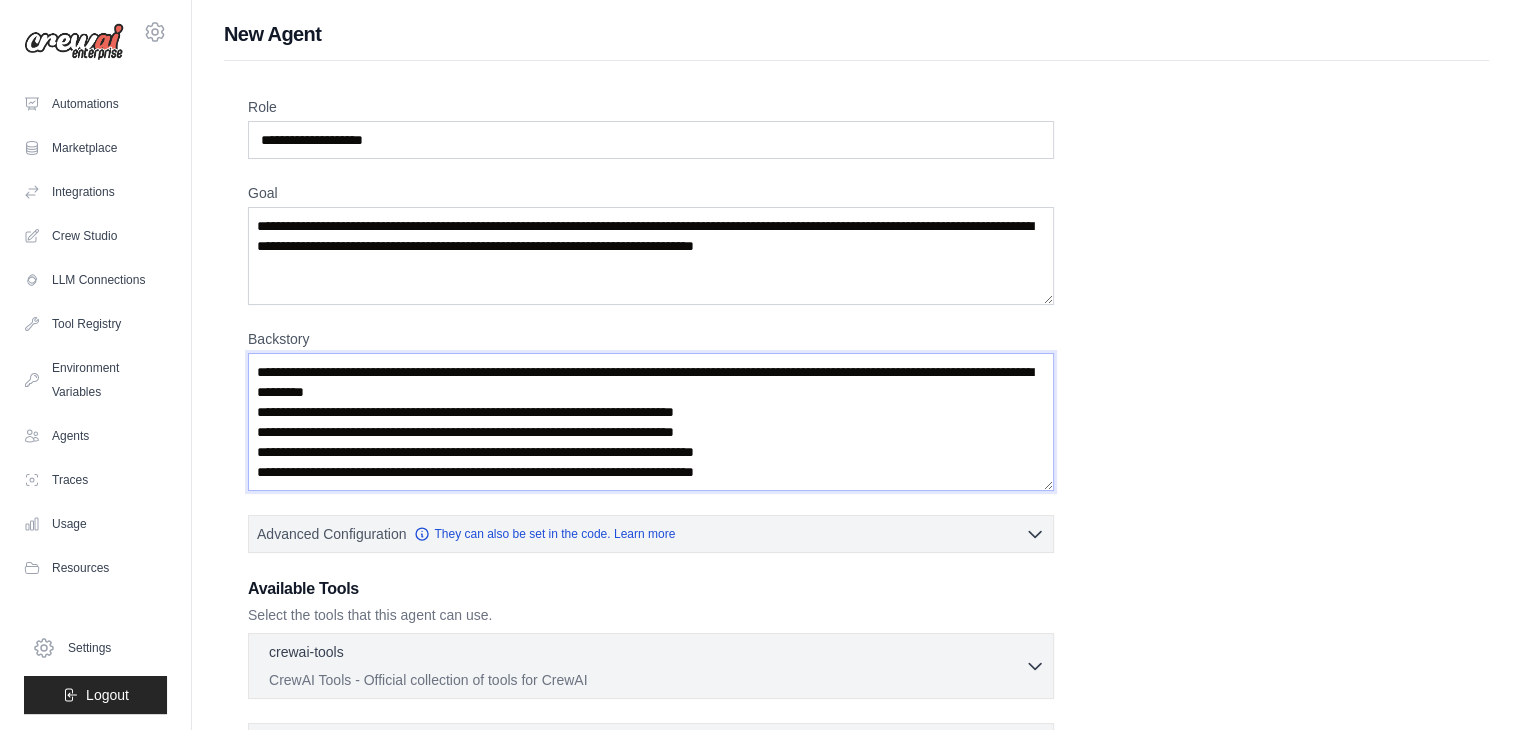click on "**********" at bounding box center (651, 422) 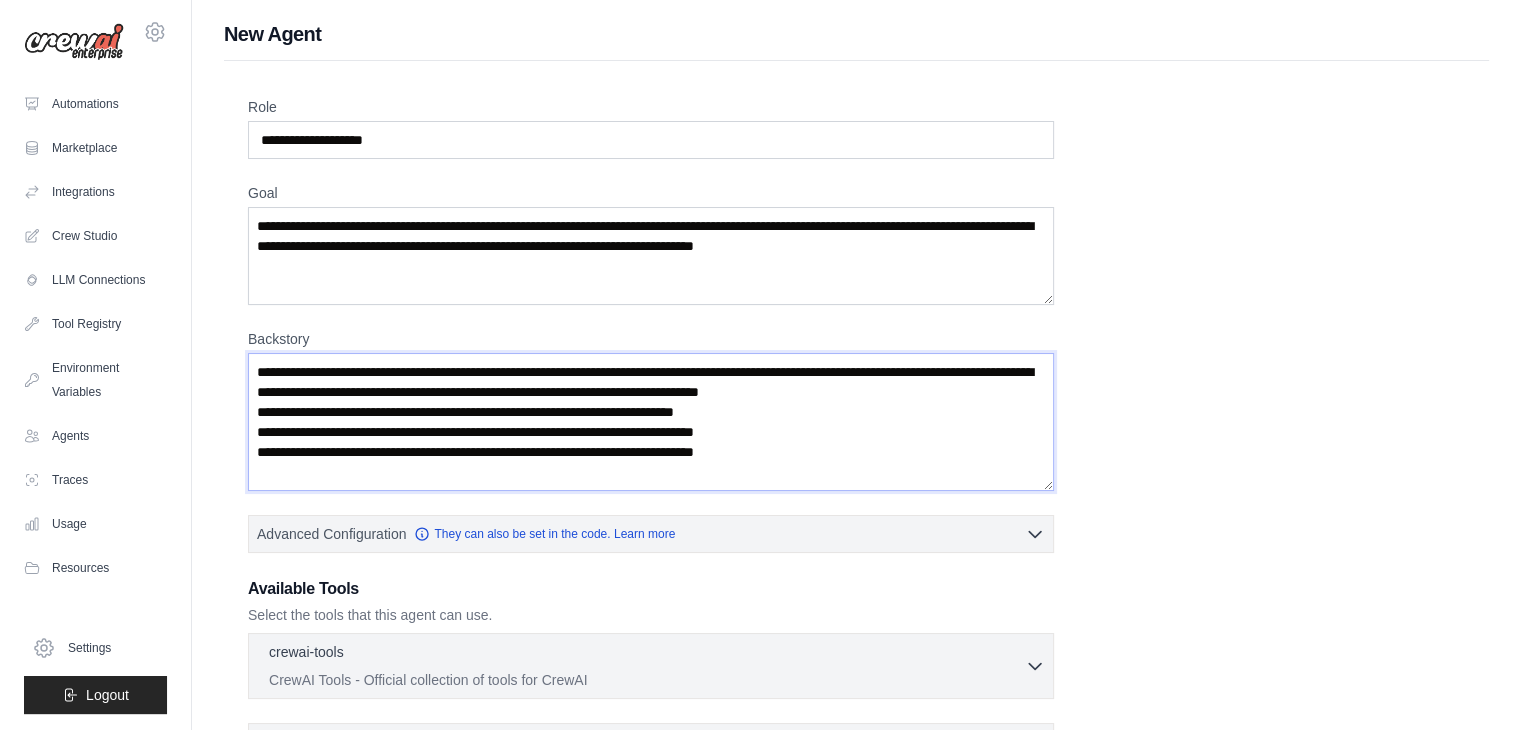 click on "**********" at bounding box center (651, 422) 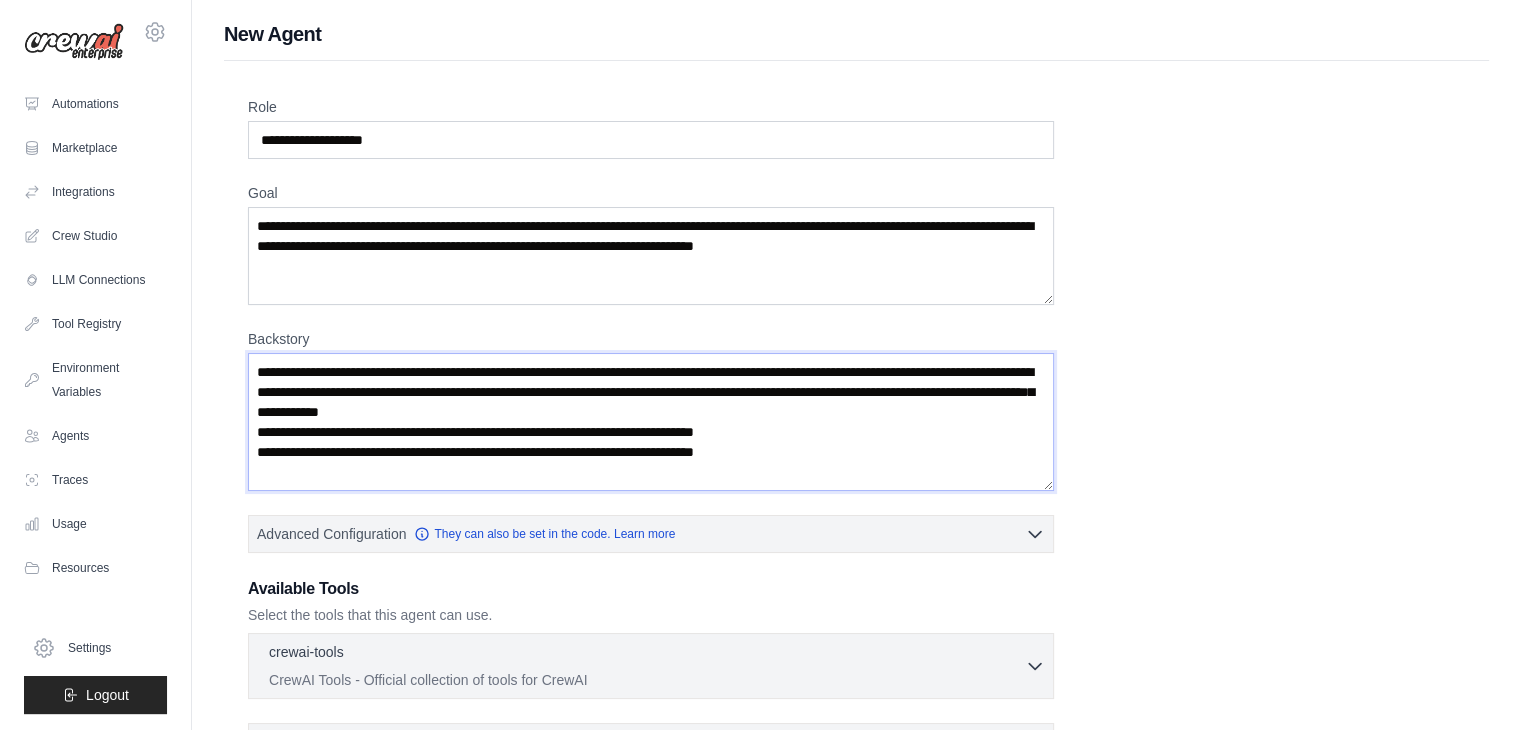click on "**********" at bounding box center [651, 422] 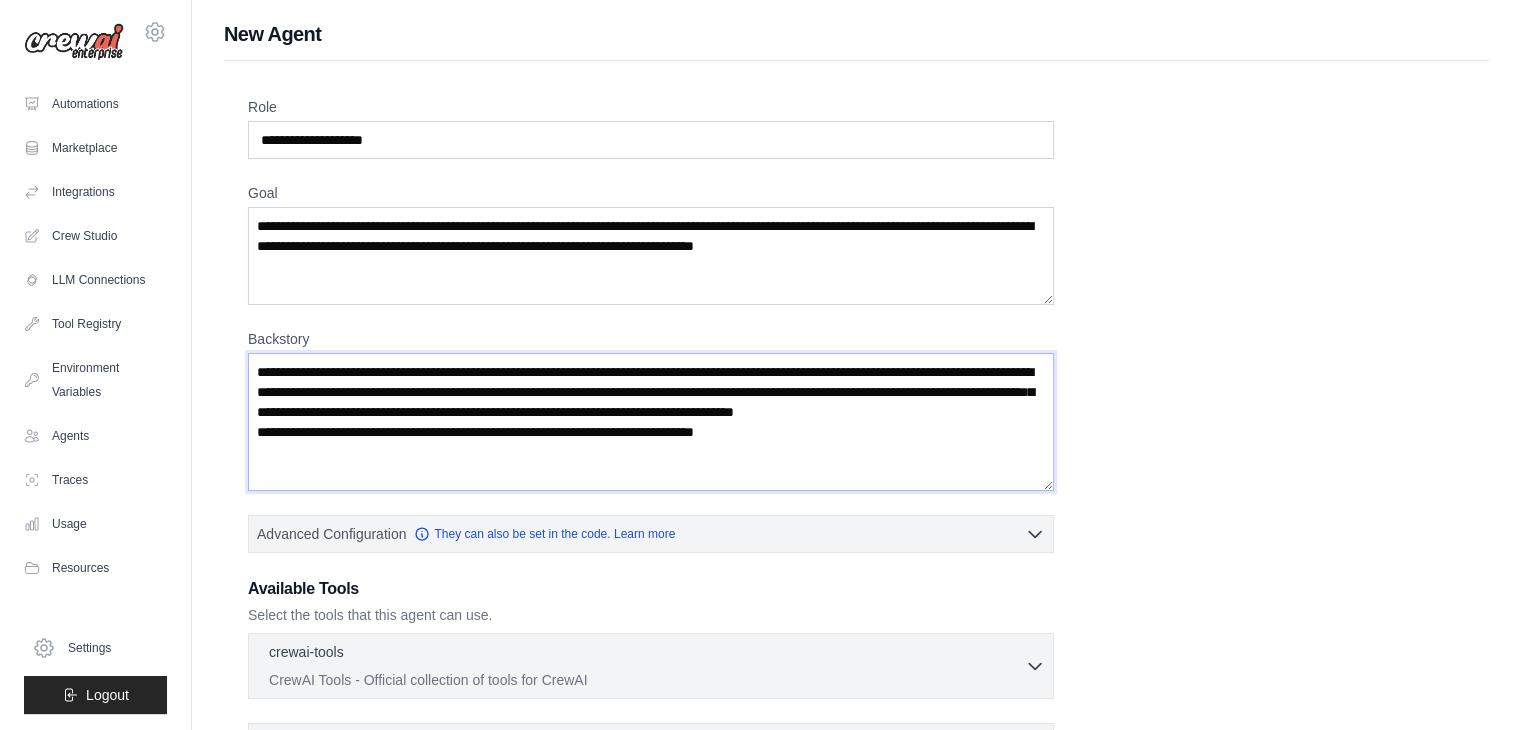 click on "**********" at bounding box center (651, 422) 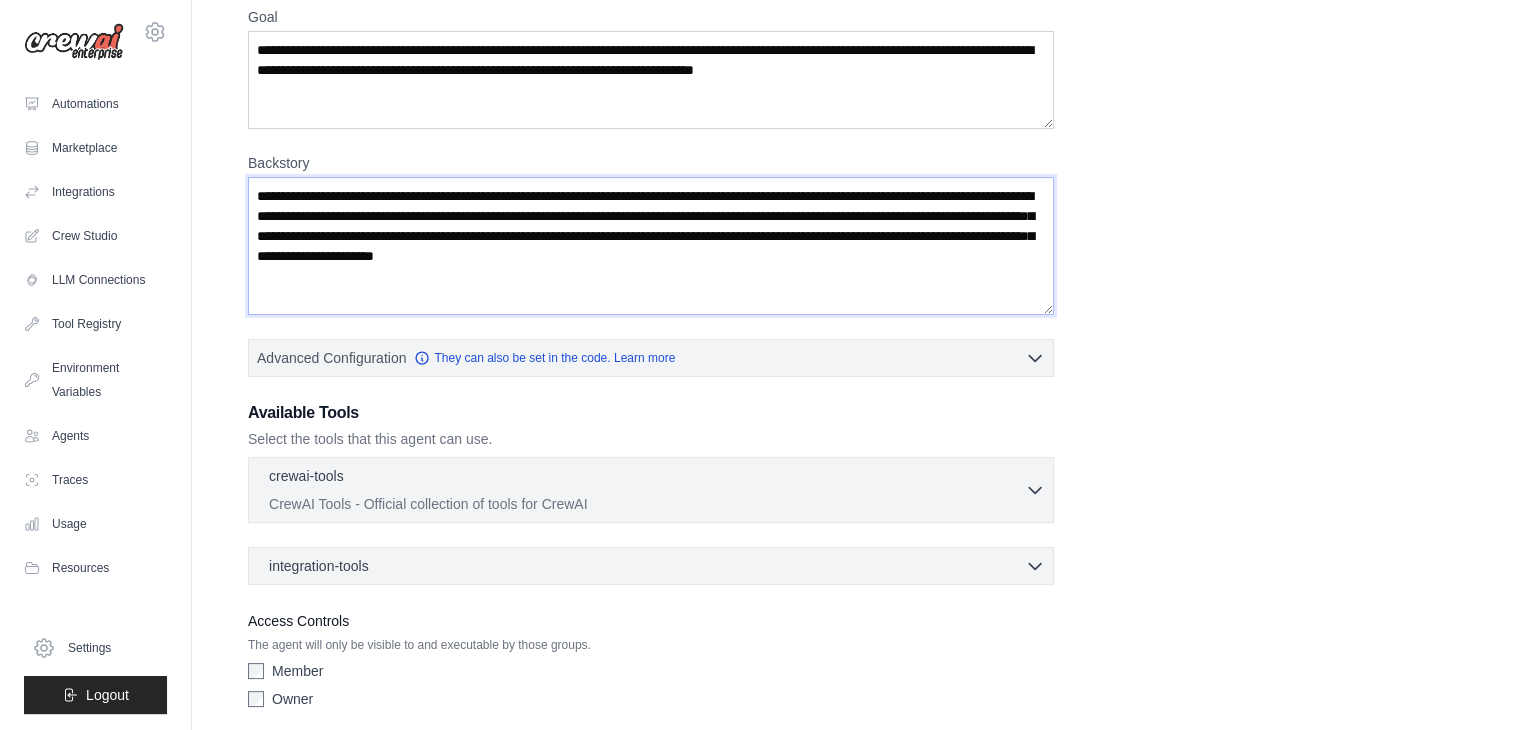 scroll, scrollTop: 250, scrollLeft: 0, axis: vertical 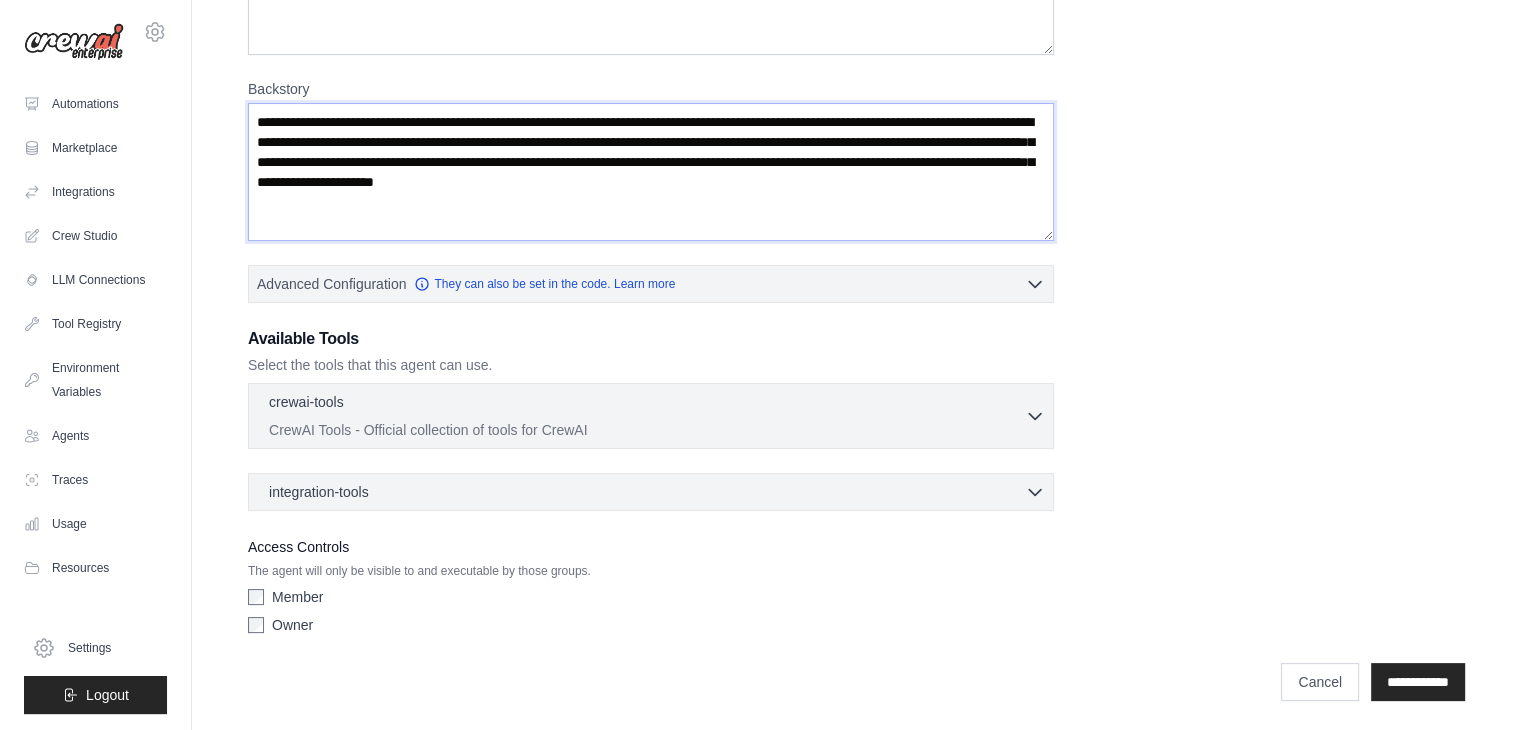 type on "**********" 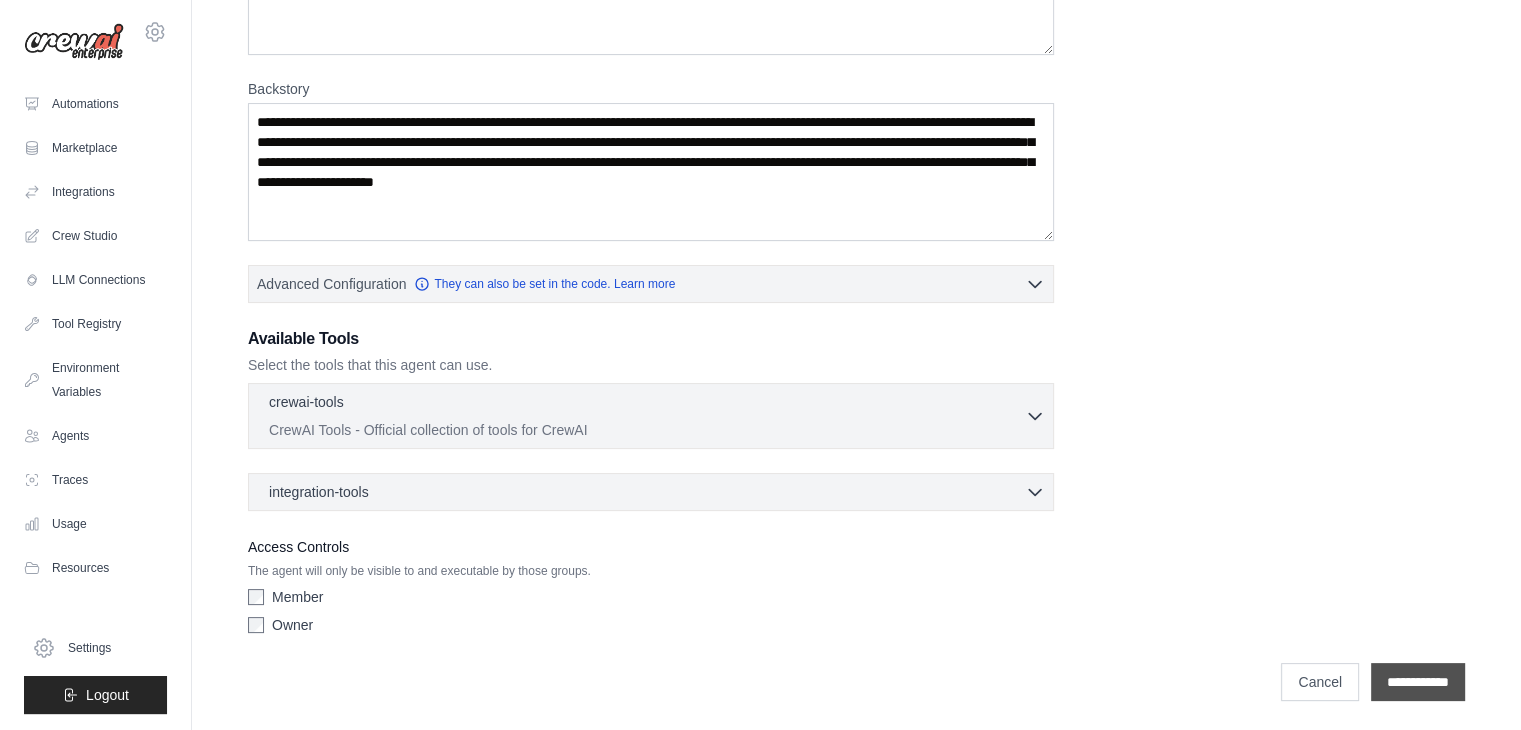 click on "**********" at bounding box center (1418, 682) 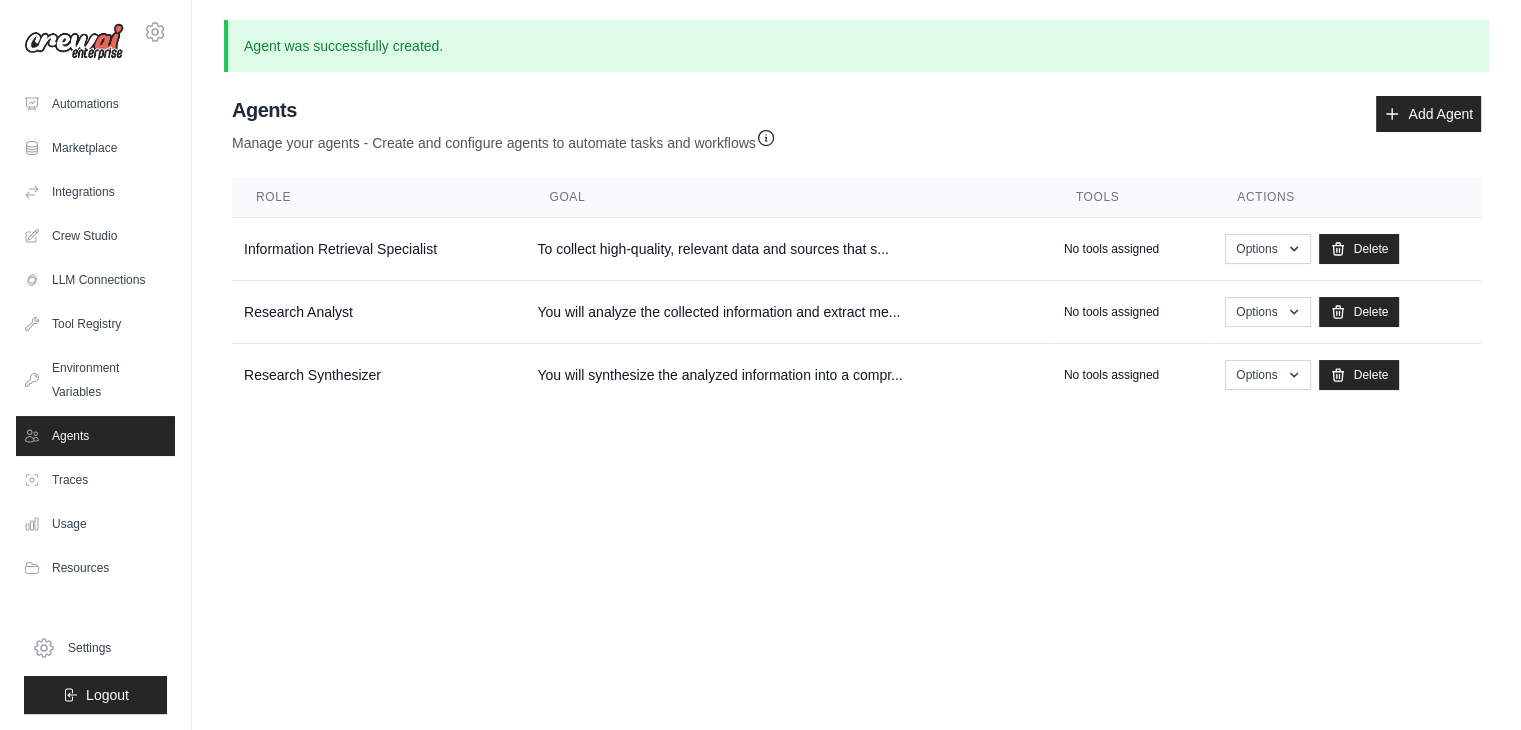 scroll, scrollTop: 0, scrollLeft: 0, axis: both 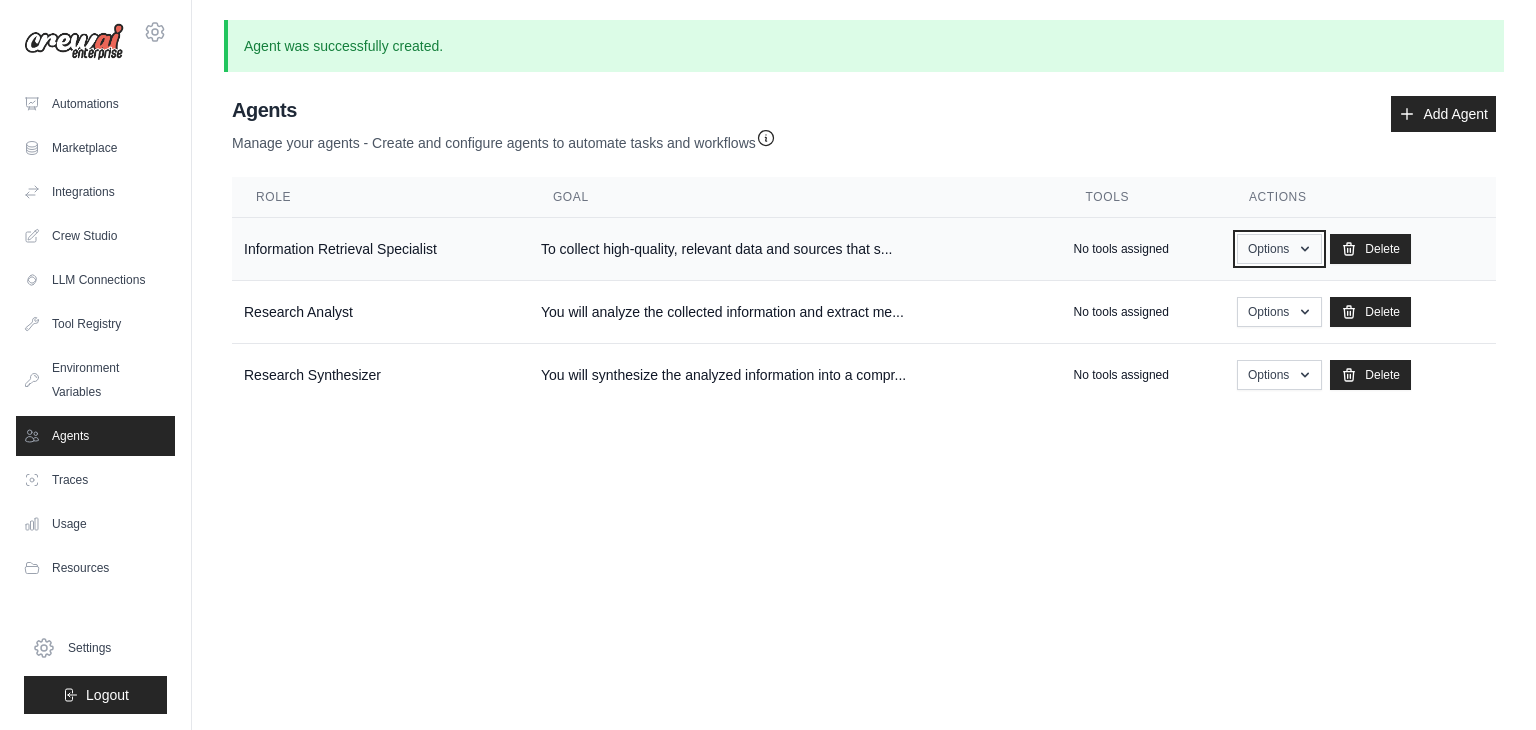 click 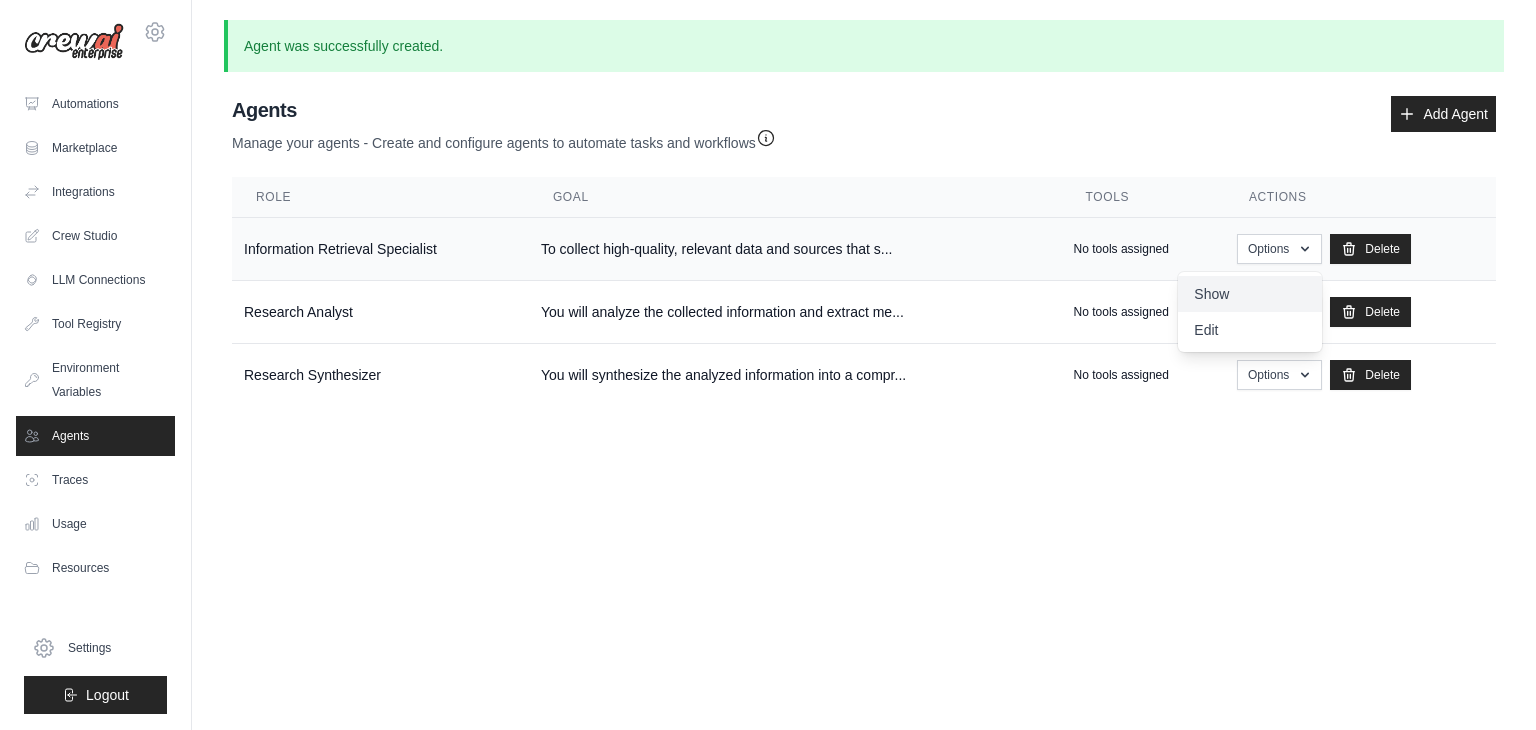 click on "Show" at bounding box center (1250, 294) 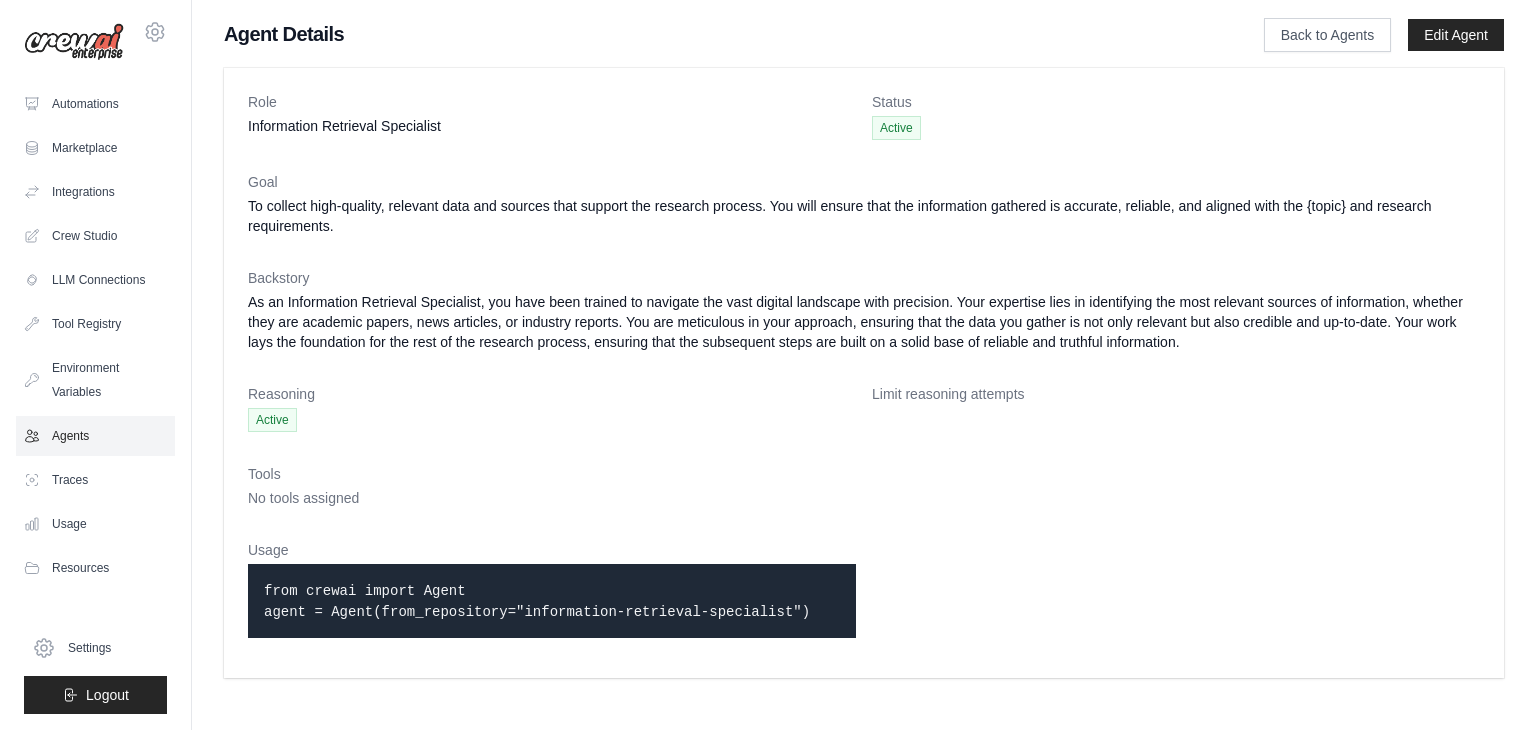 click on "Agents" at bounding box center [95, 436] 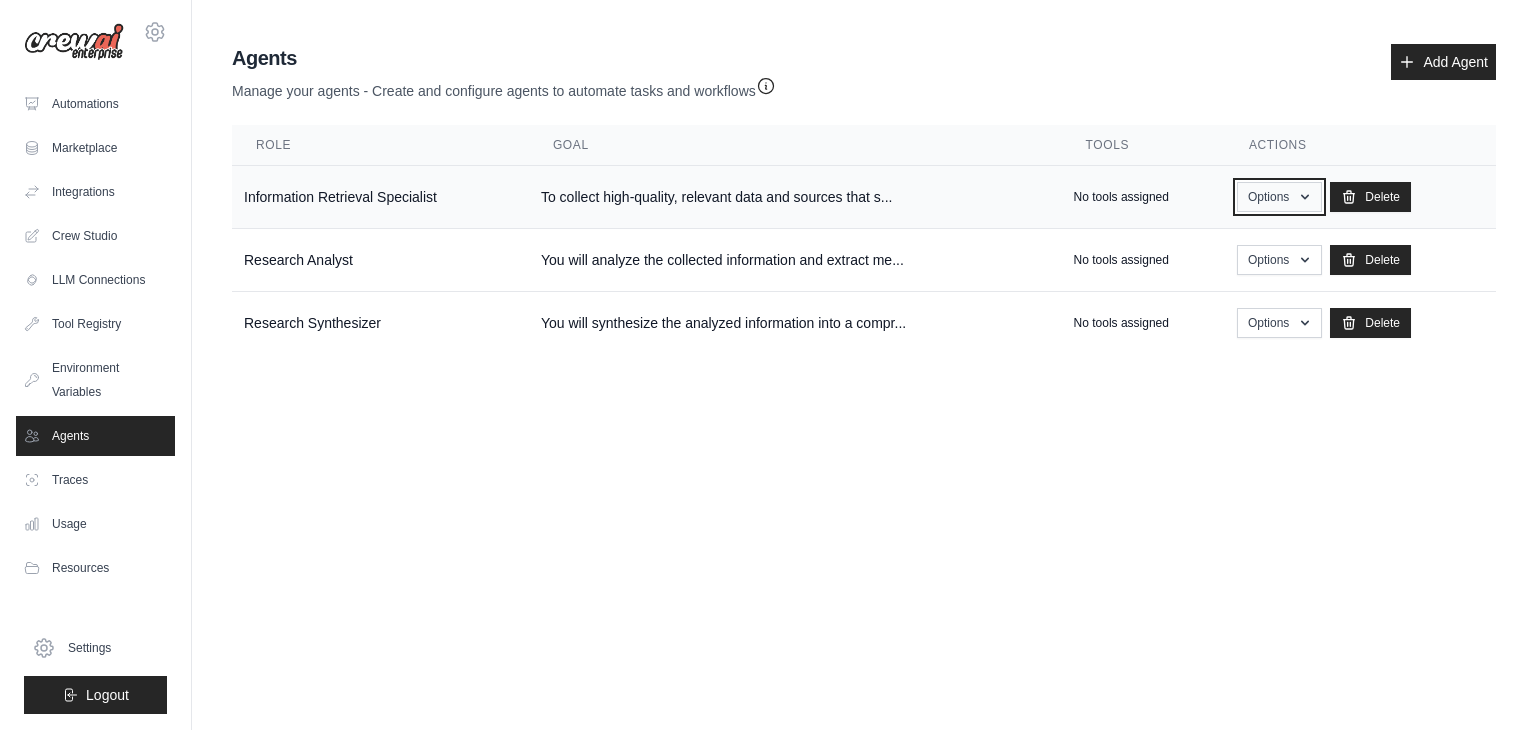 click 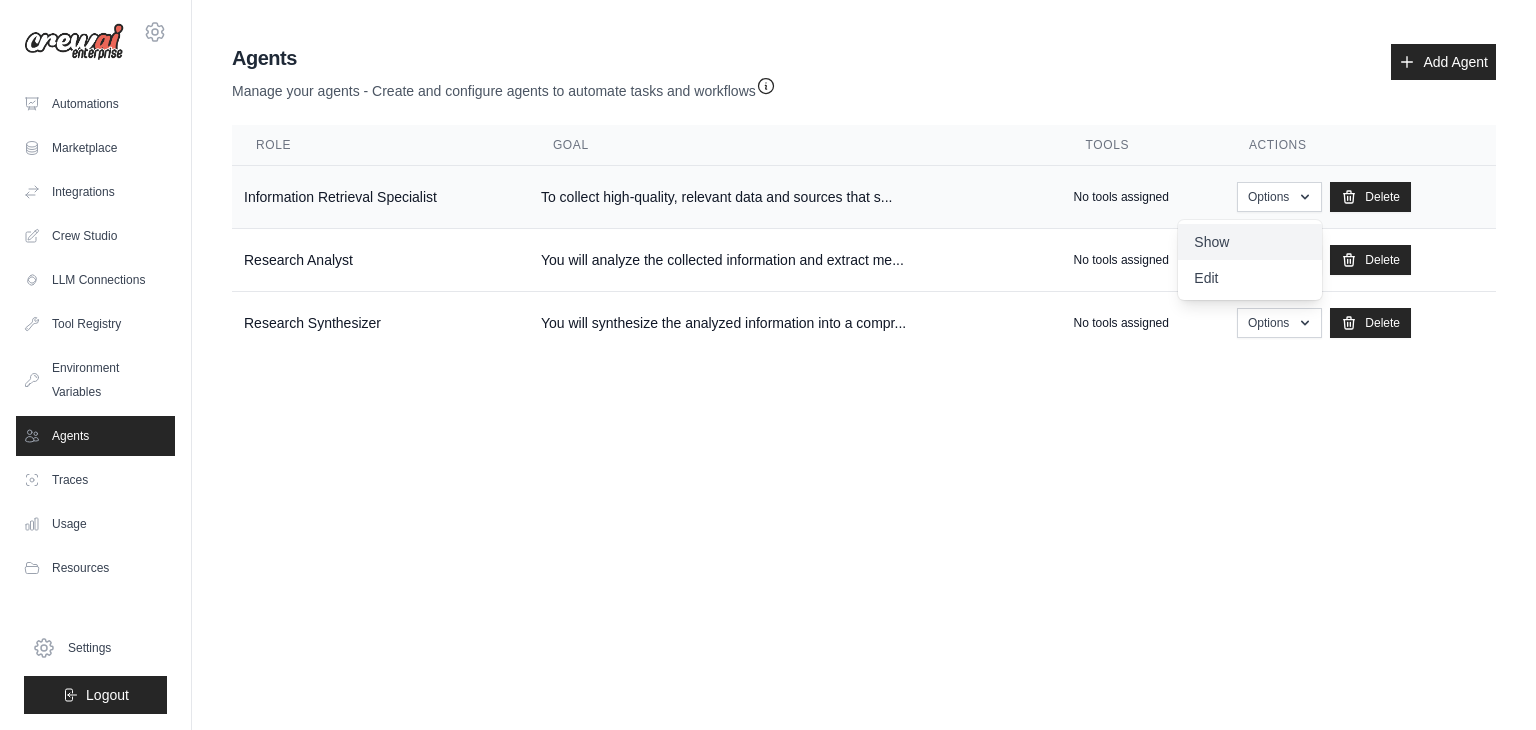 click on "Show" at bounding box center (1250, 242) 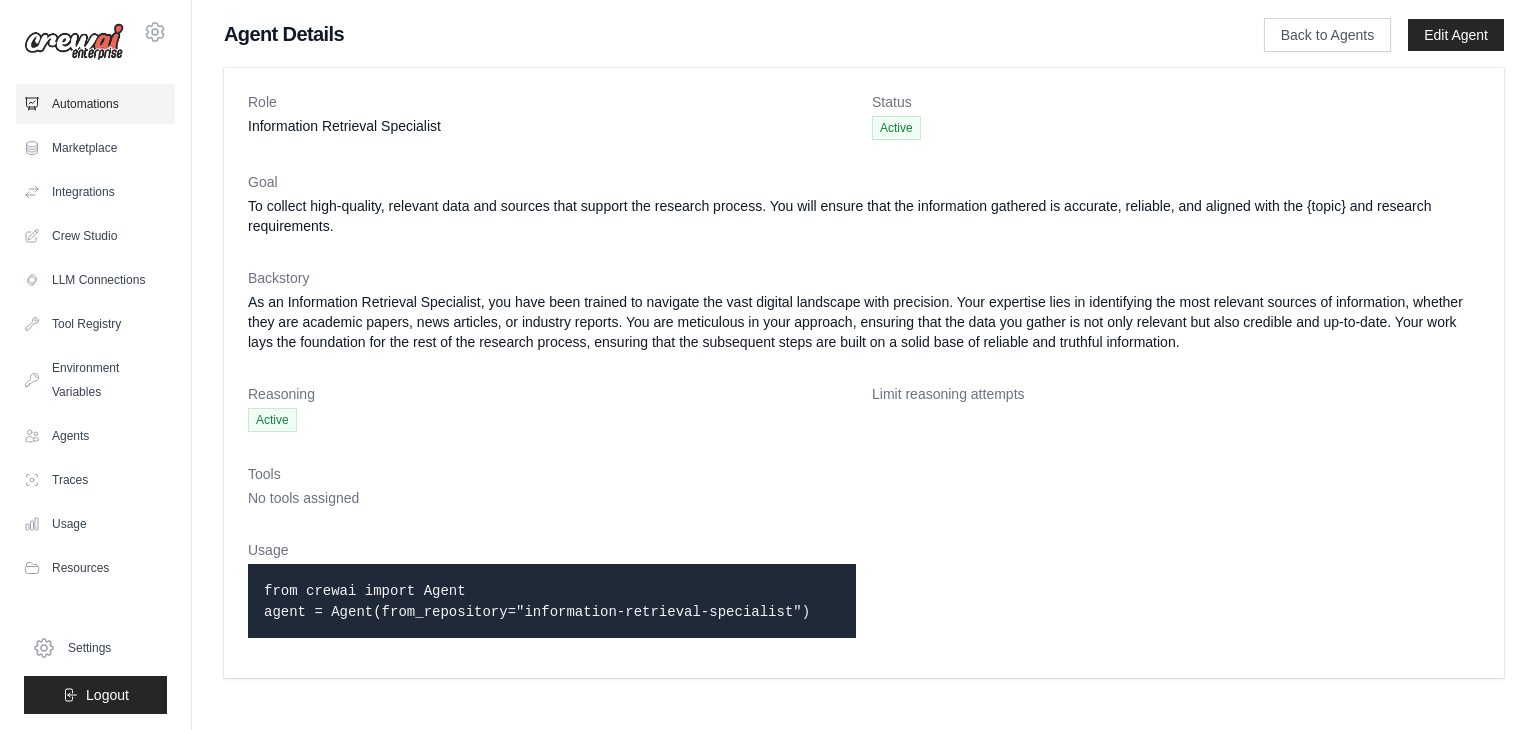 click on "Automations" at bounding box center (95, 104) 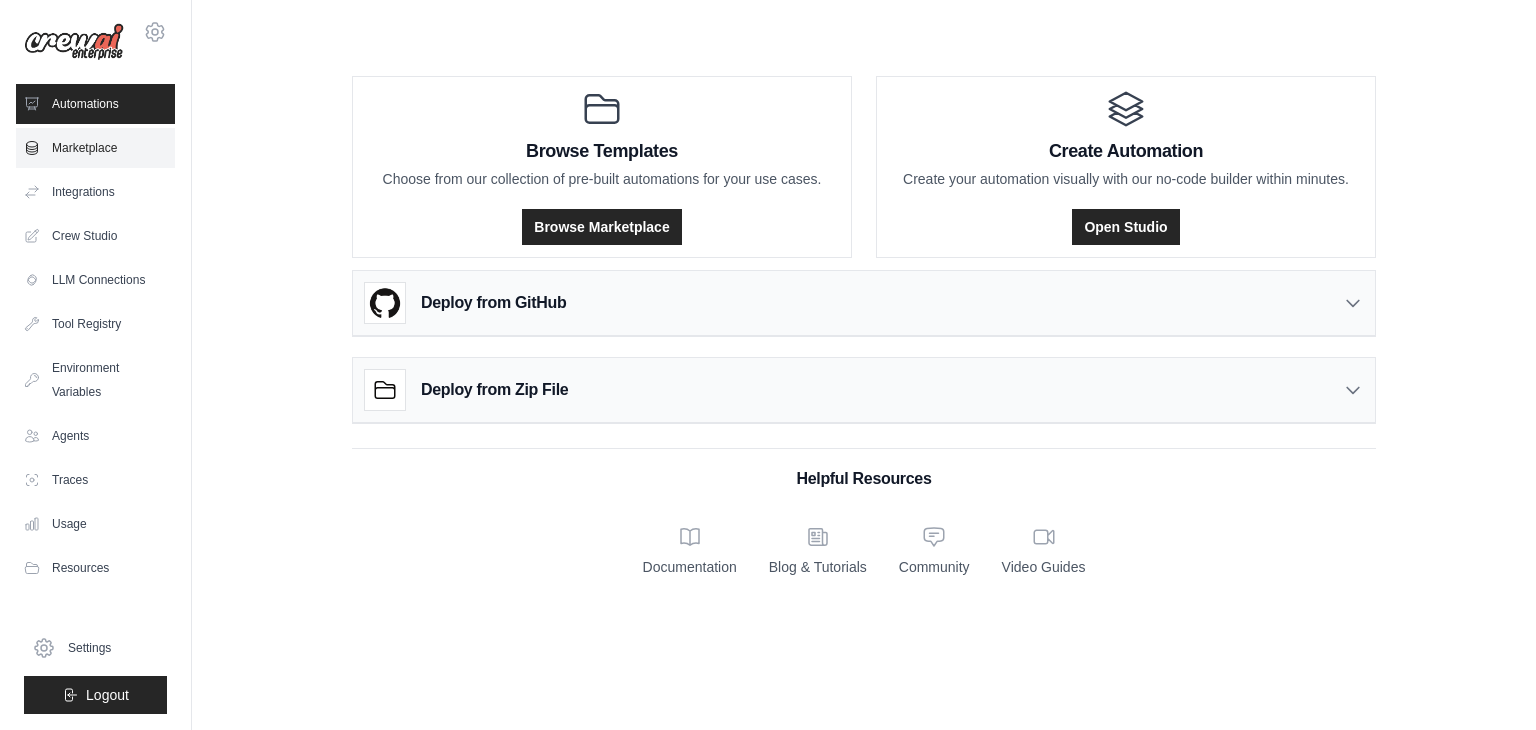 click on "Marketplace" at bounding box center (95, 148) 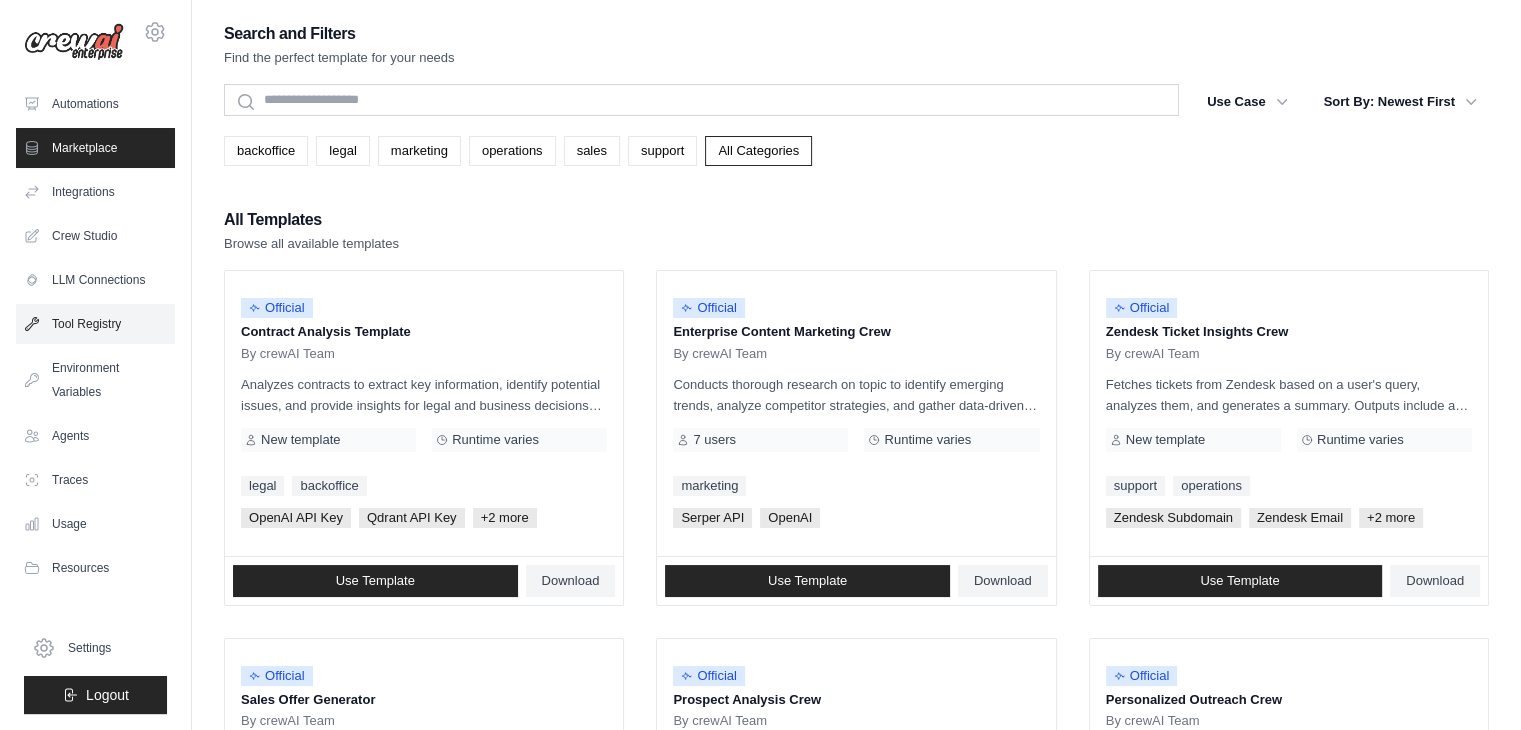 click on "Tool Registry" at bounding box center (95, 324) 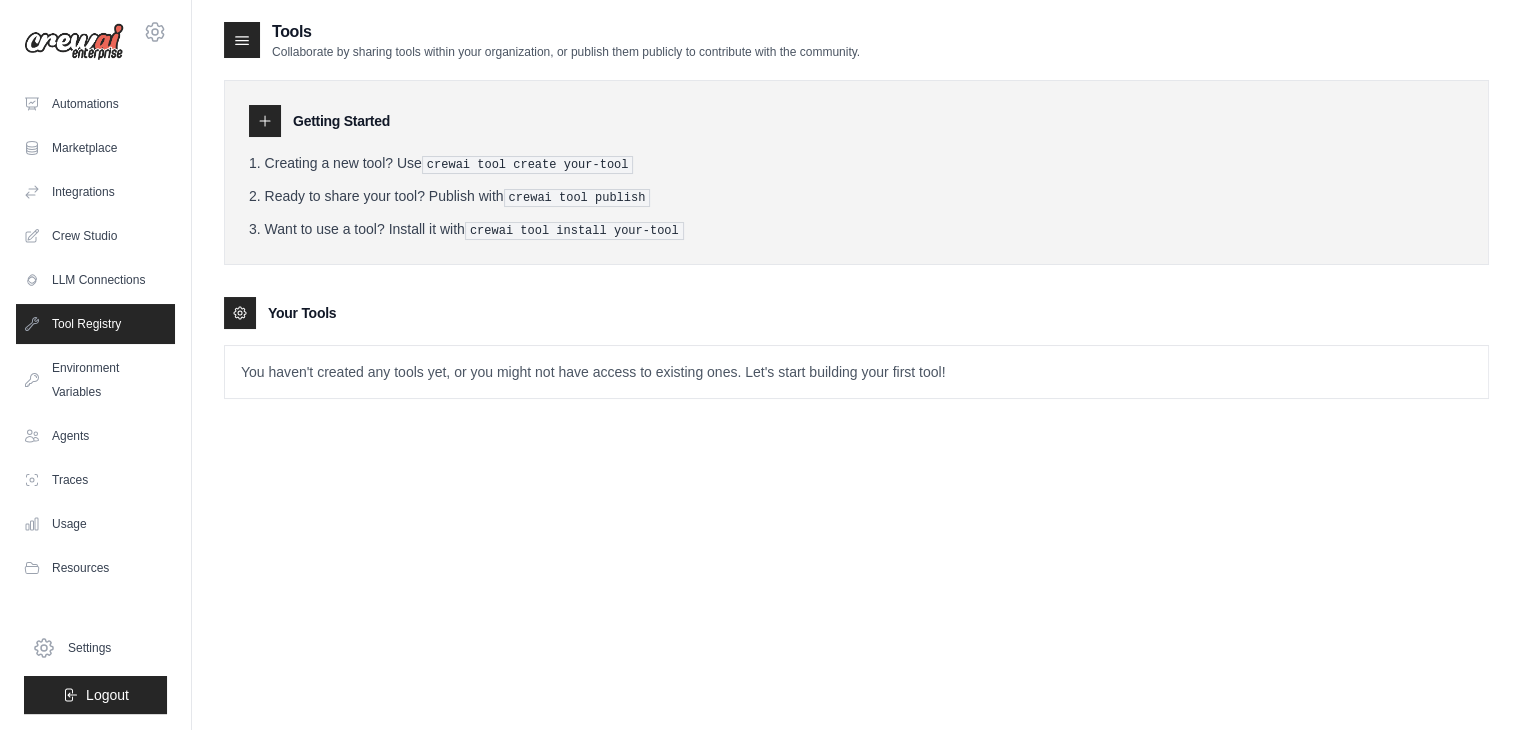 click 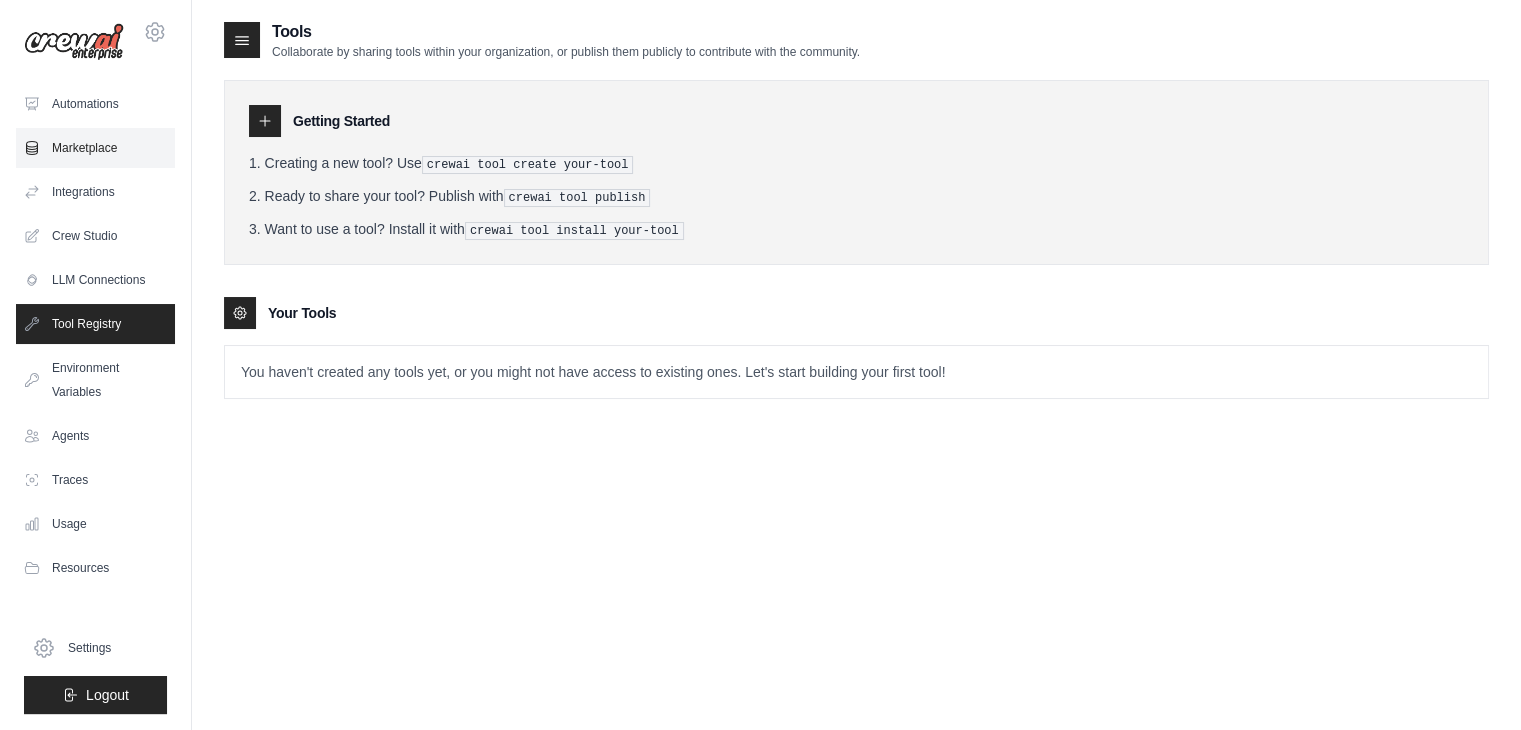 click on "Marketplace" at bounding box center [95, 148] 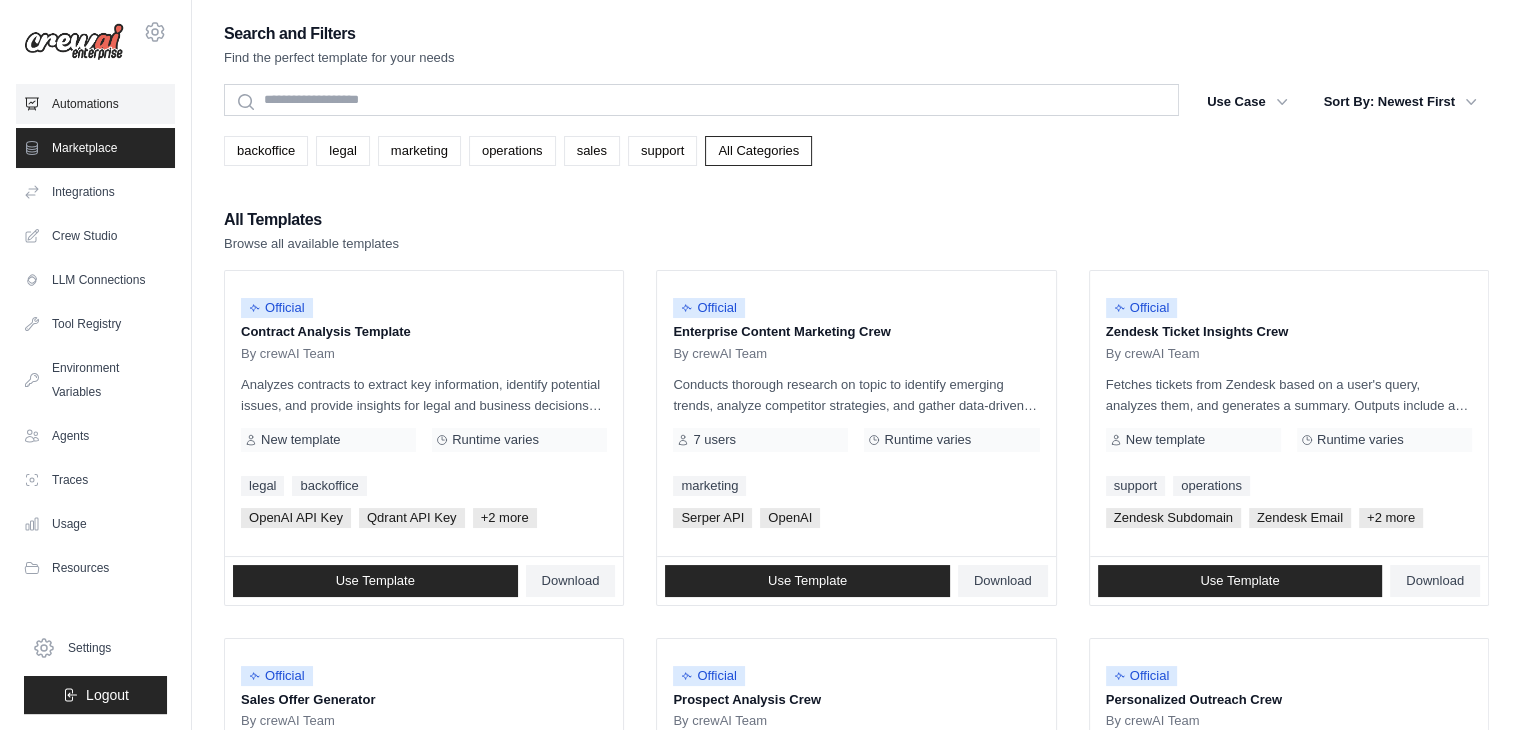 click on "Automations" at bounding box center (95, 104) 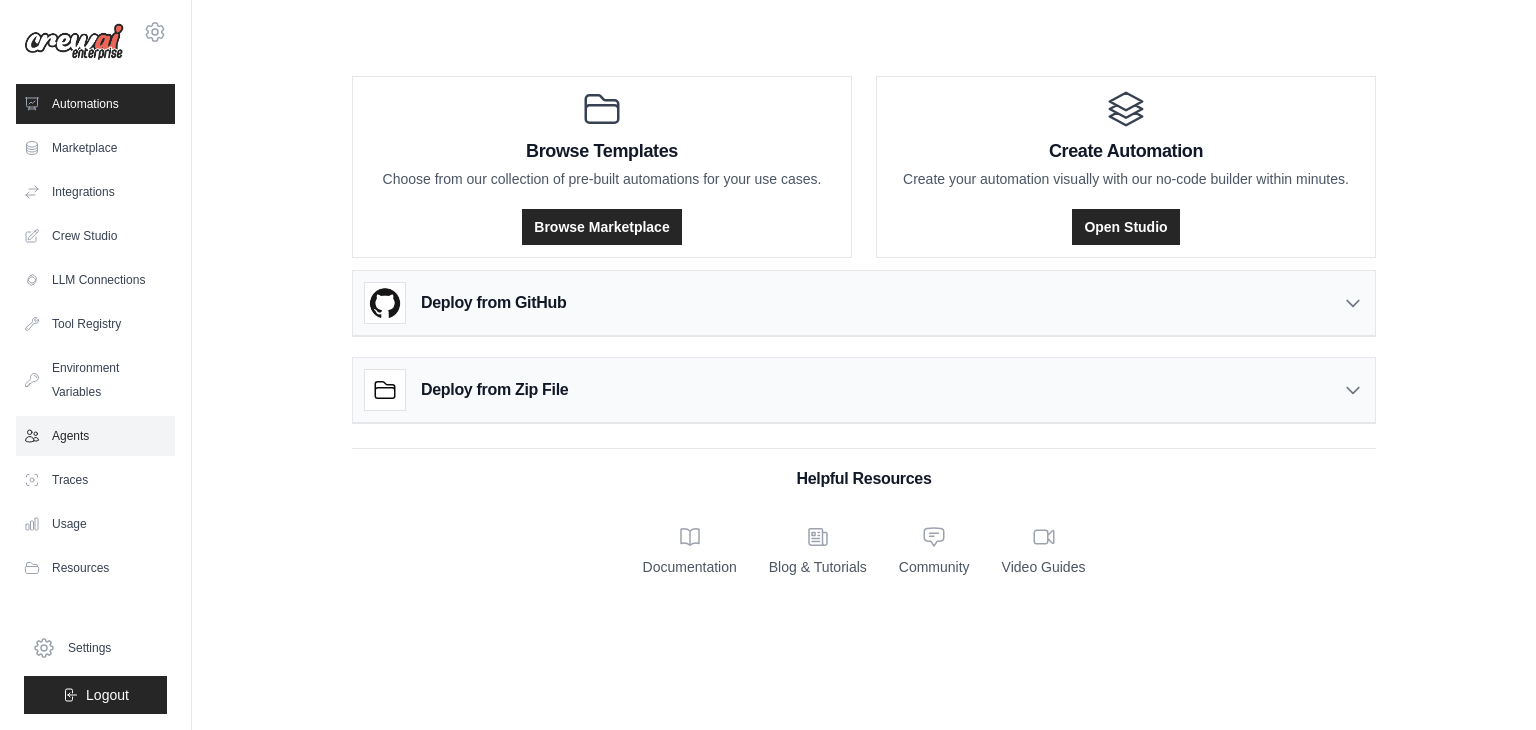 click on "Agents" at bounding box center [95, 436] 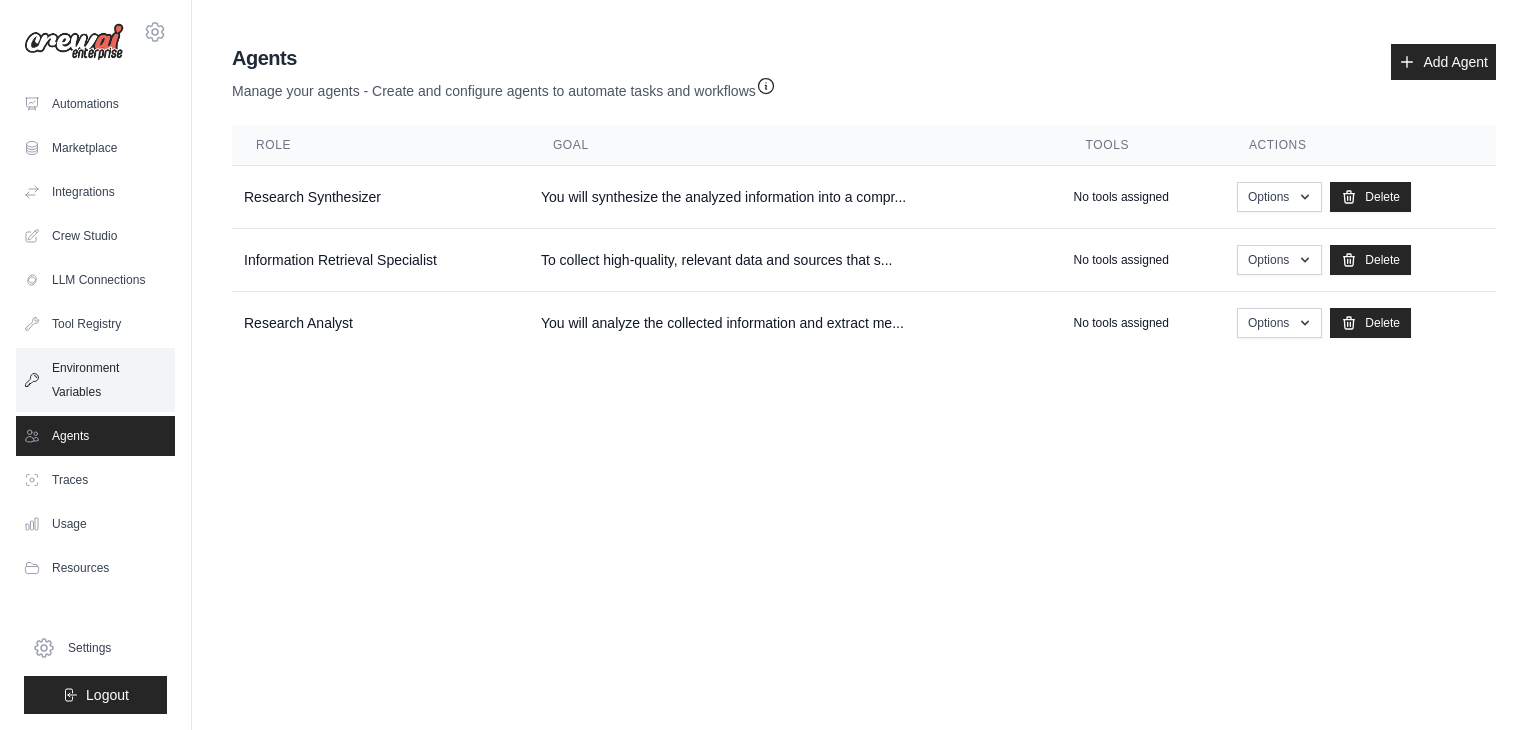 click on "Environment Variables" at bounding box center (95, 380) 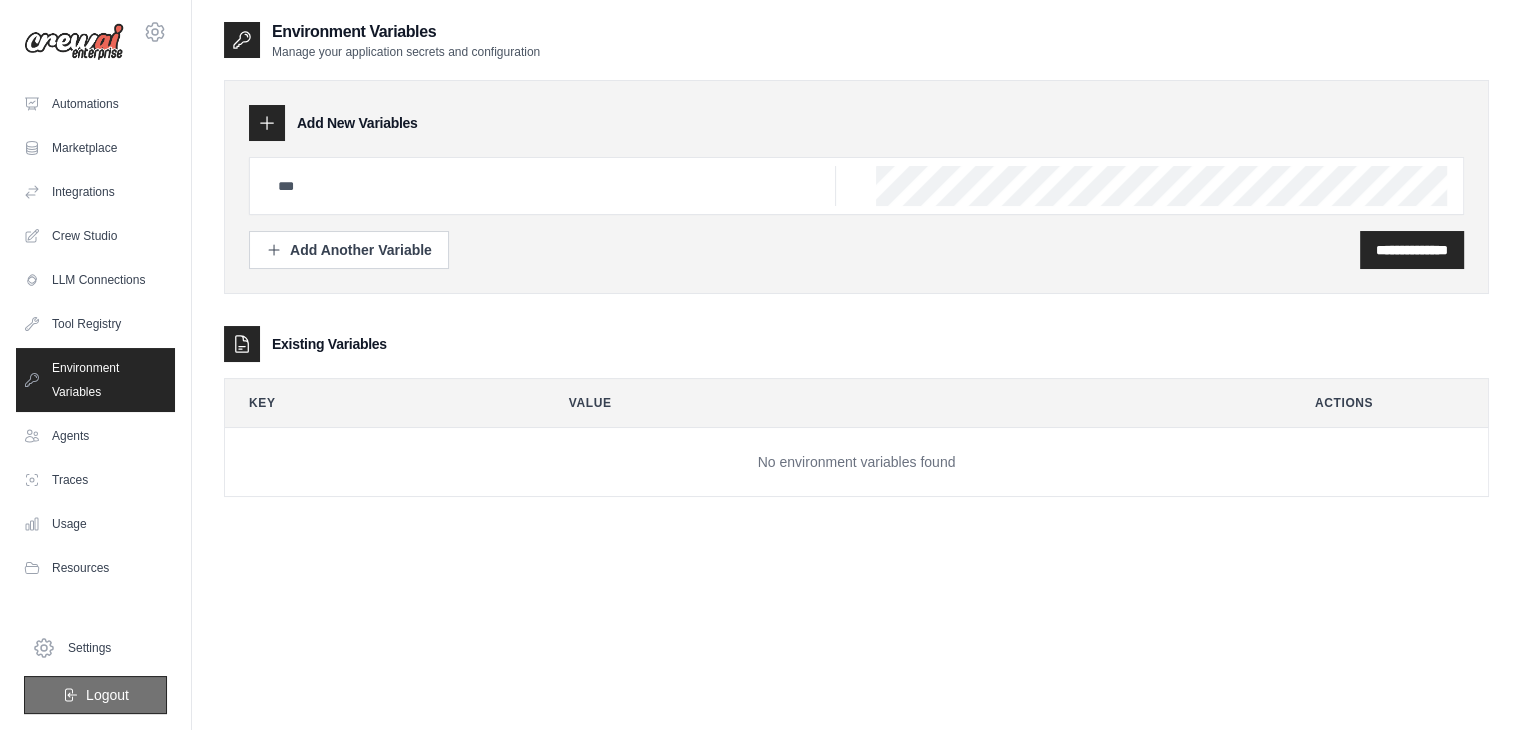click on "Logout" at bounding box center (107, 695) 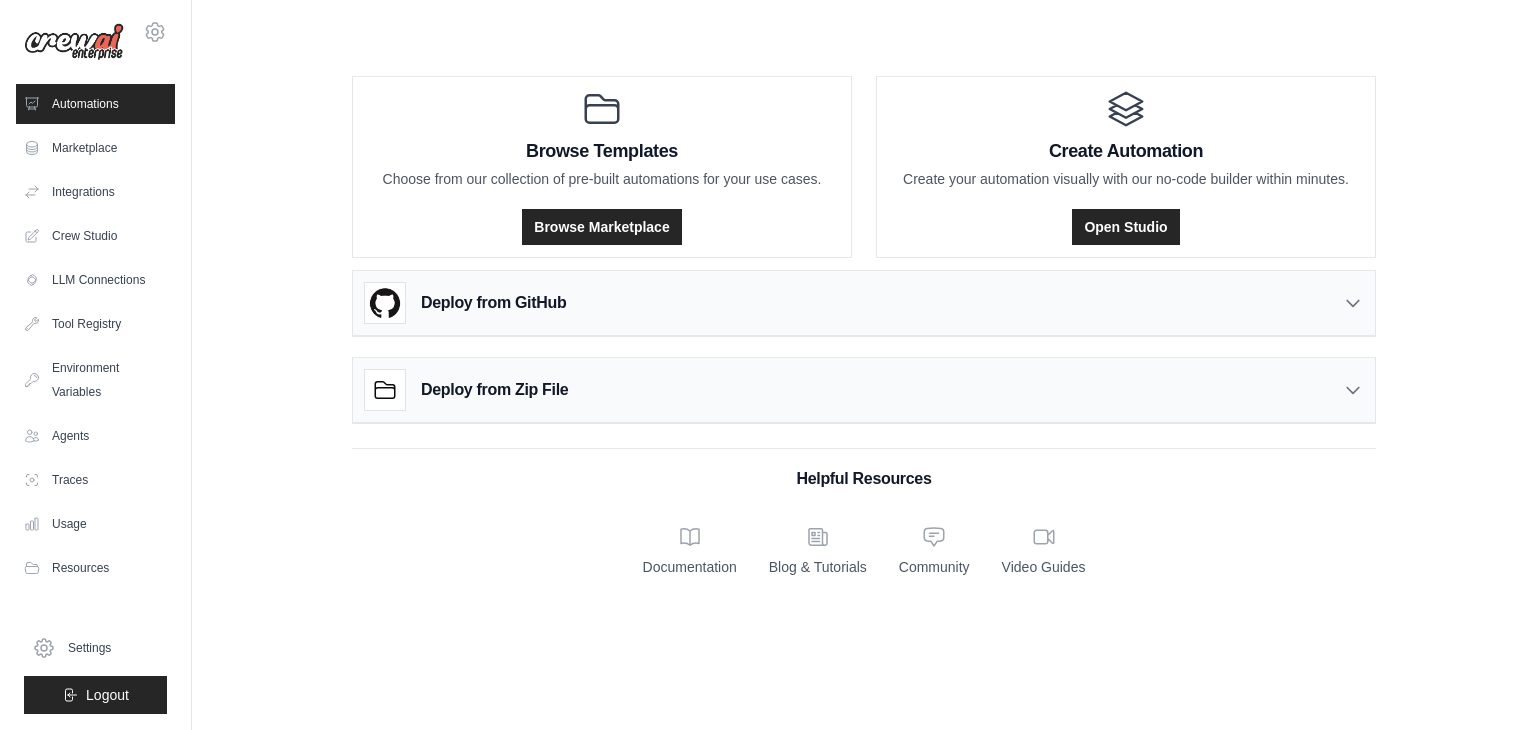 scroll, scrollTop: 0, scrollLeft: 0, axis: both 